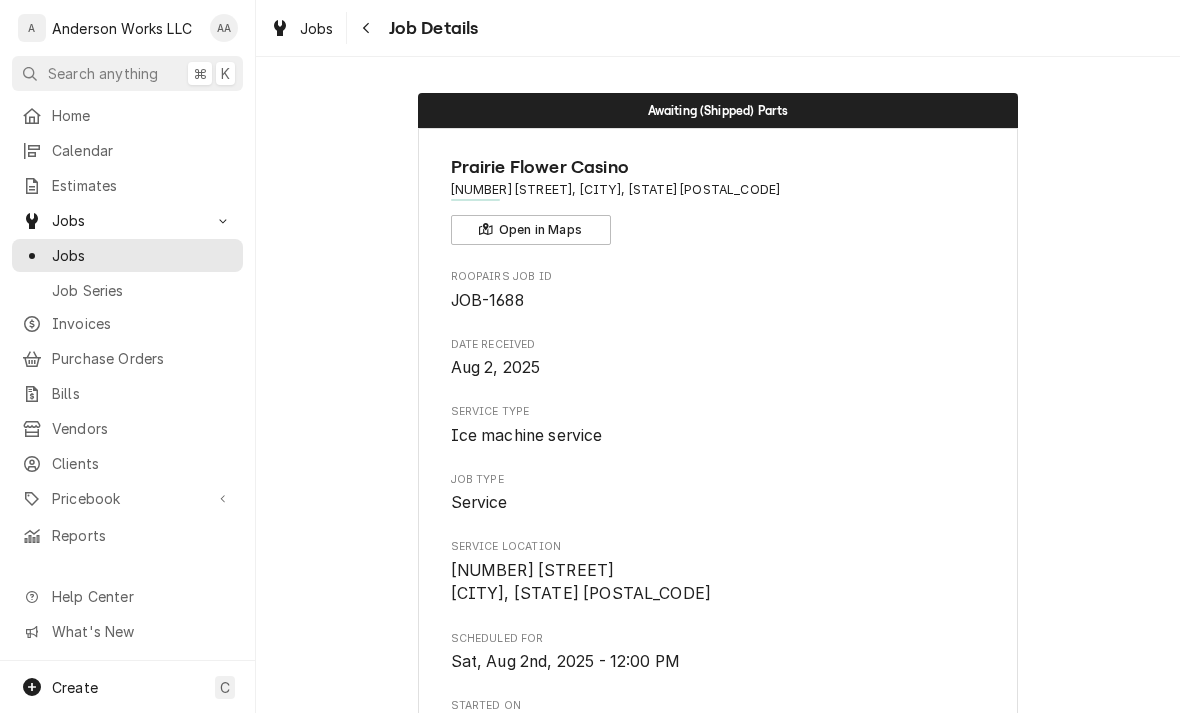 scroll, scrollTop: 0, scrollLeft: 0, axis: both 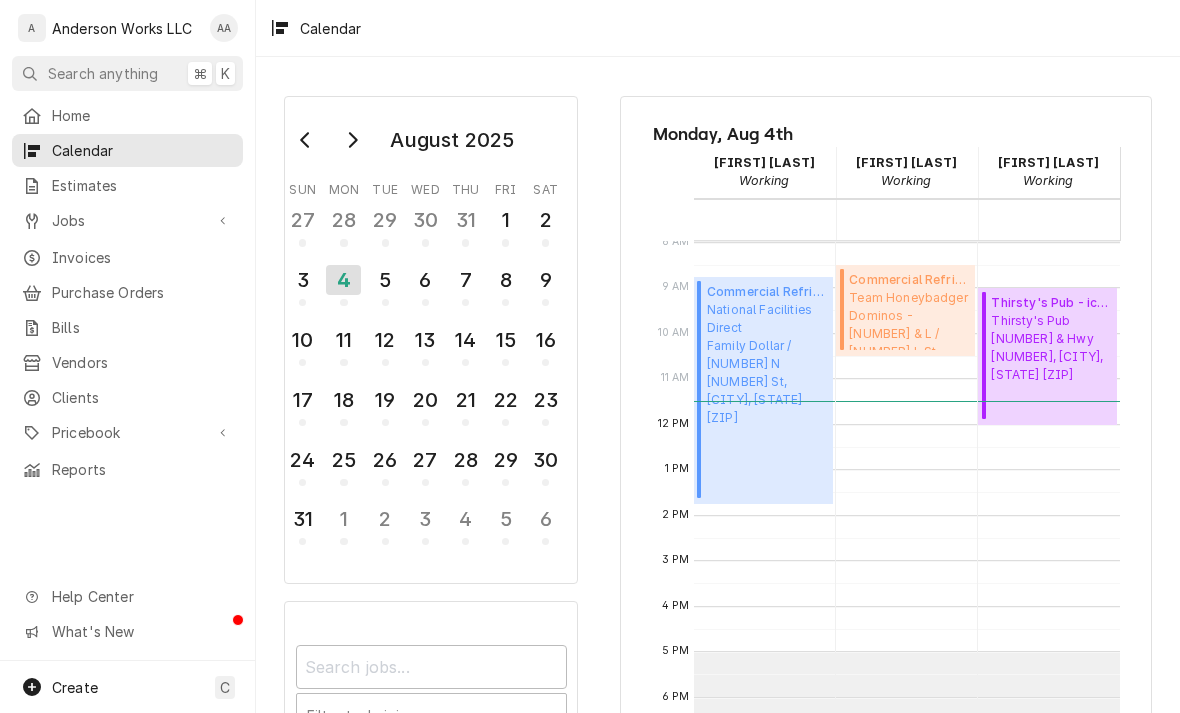 click on "Jobs" at bounding box center (127, 220) 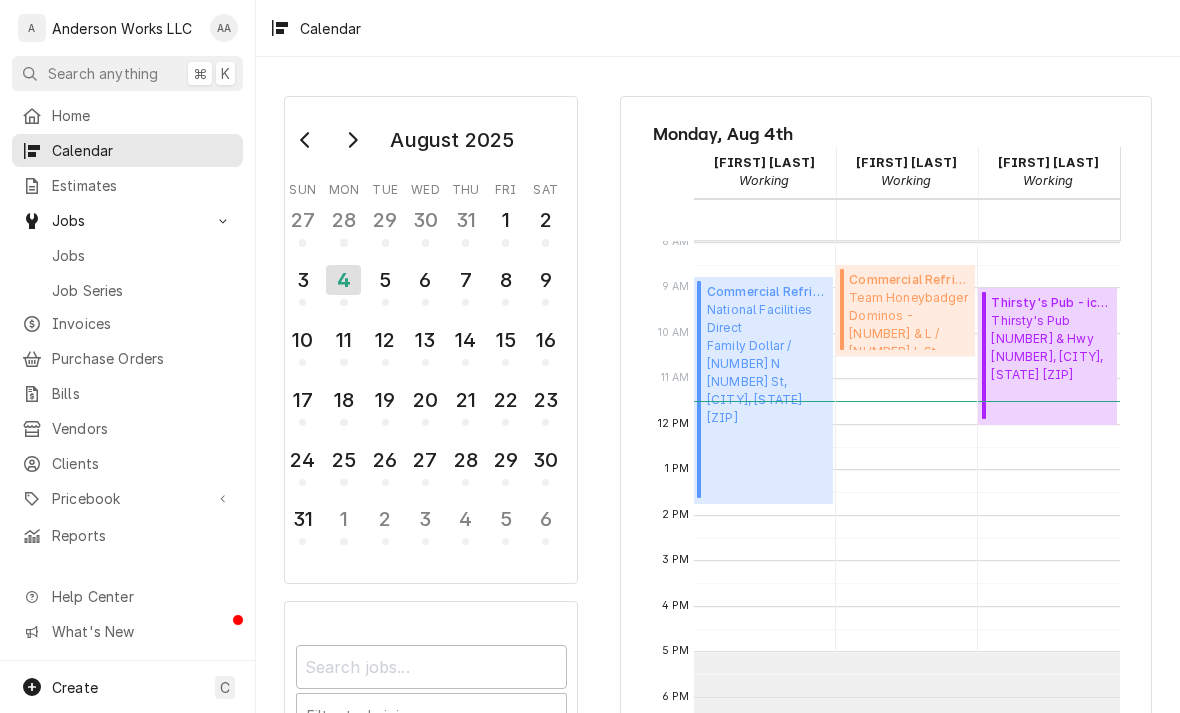 click on "Jobs" at bounding box center [142, 255] 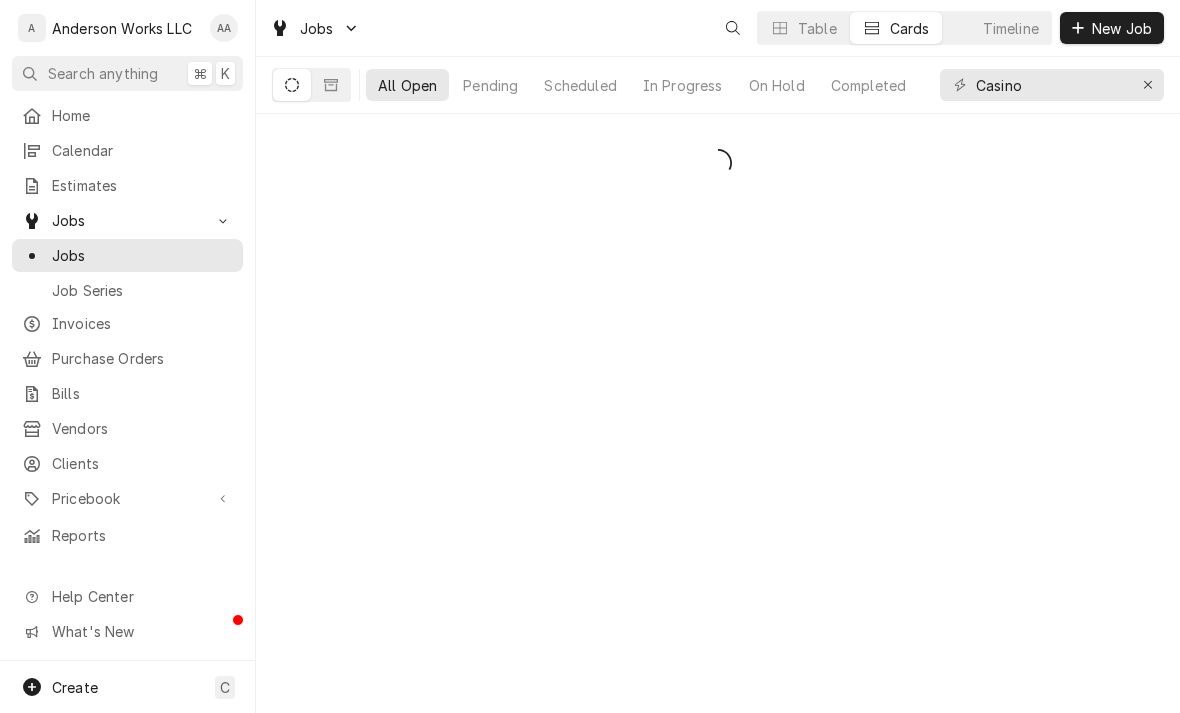 scroll, scrollTop: 0, scrollLeft: 0, axis: both 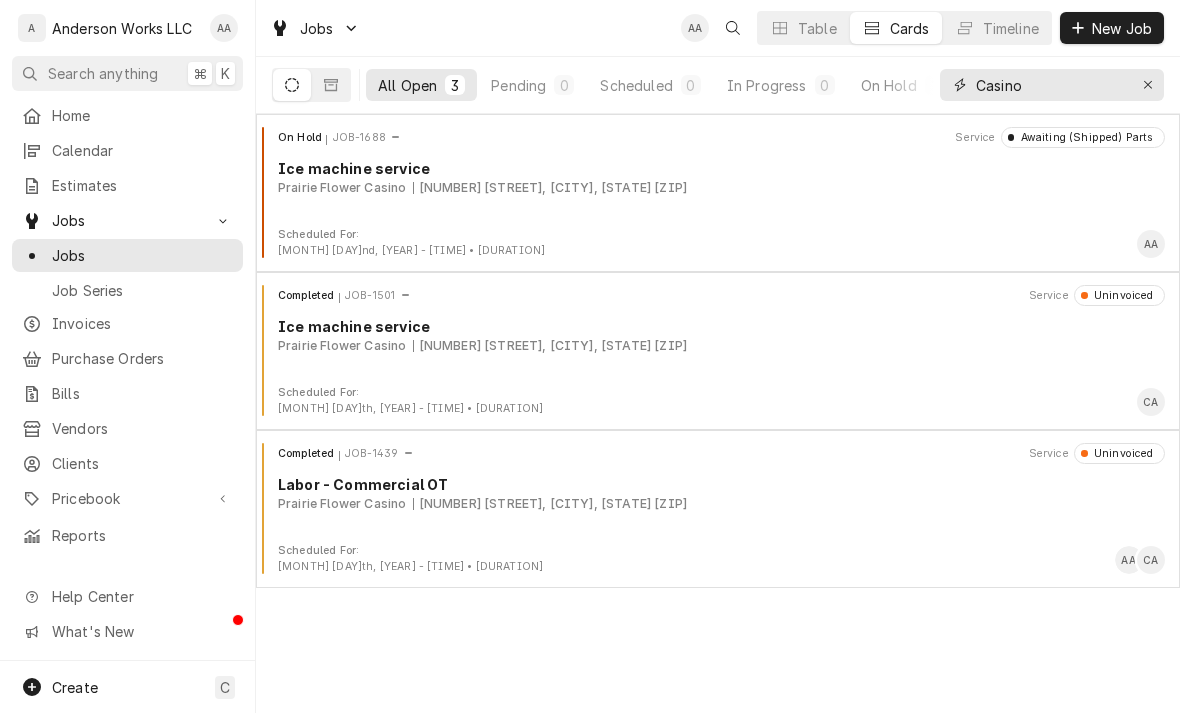 click 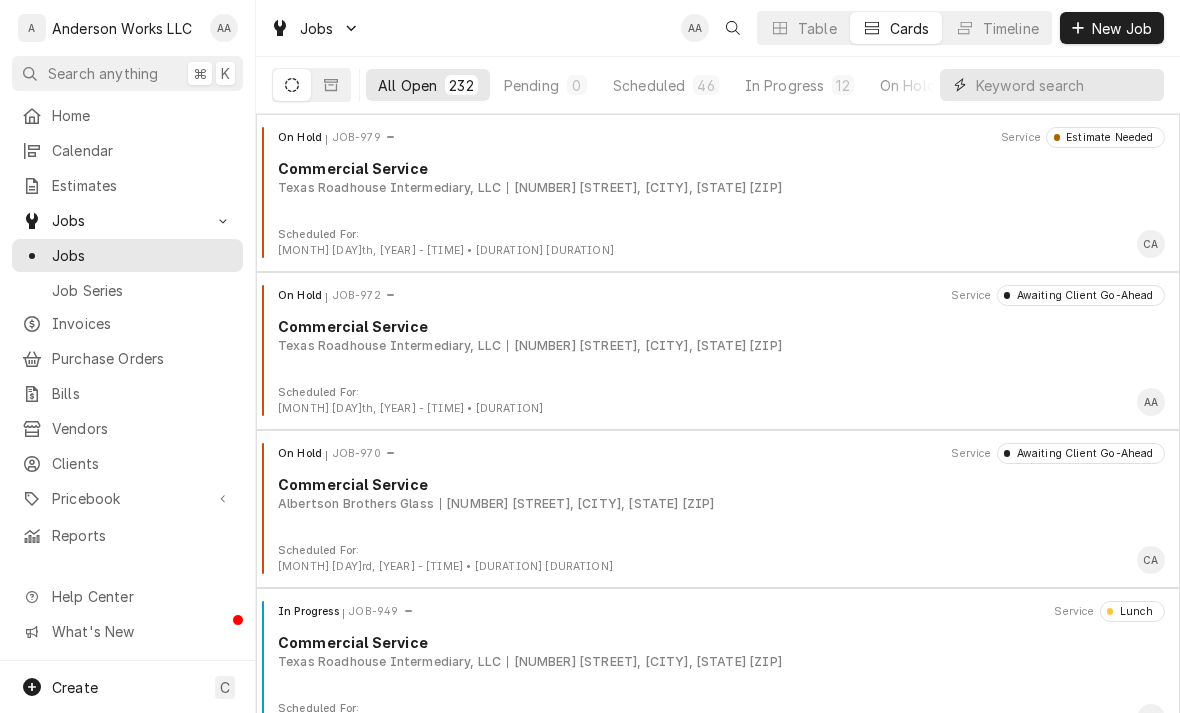 click at bounding box center (1065, 85) 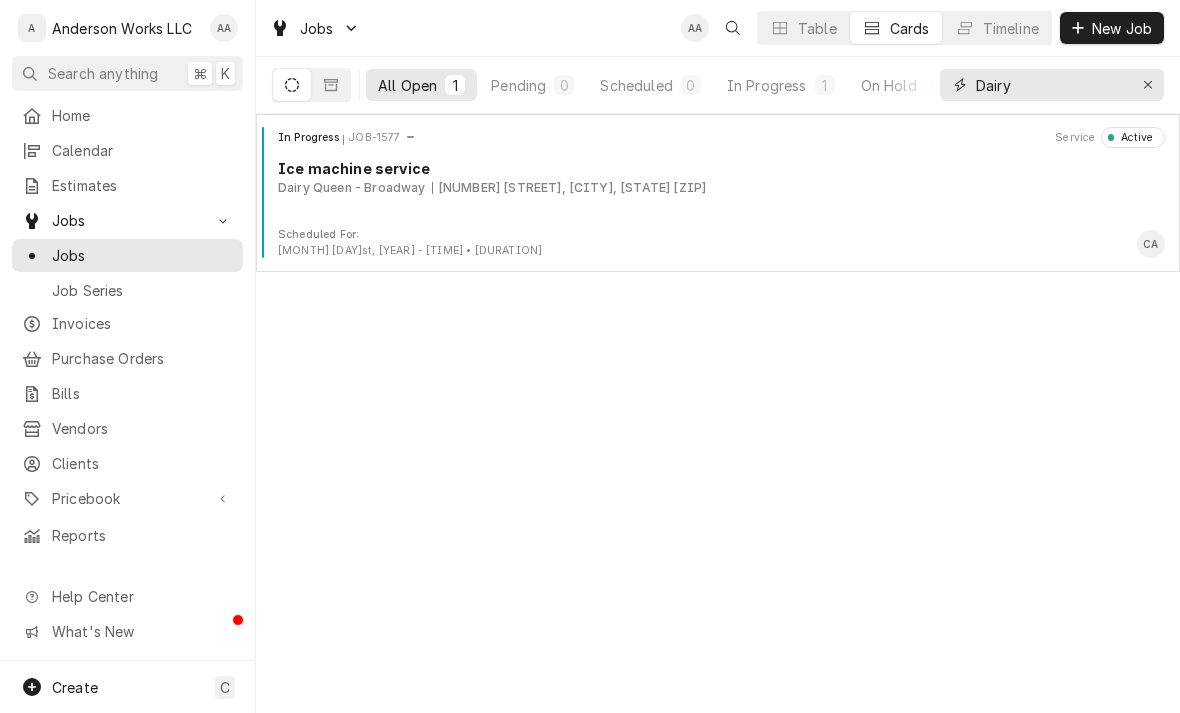 type on "Dairy" 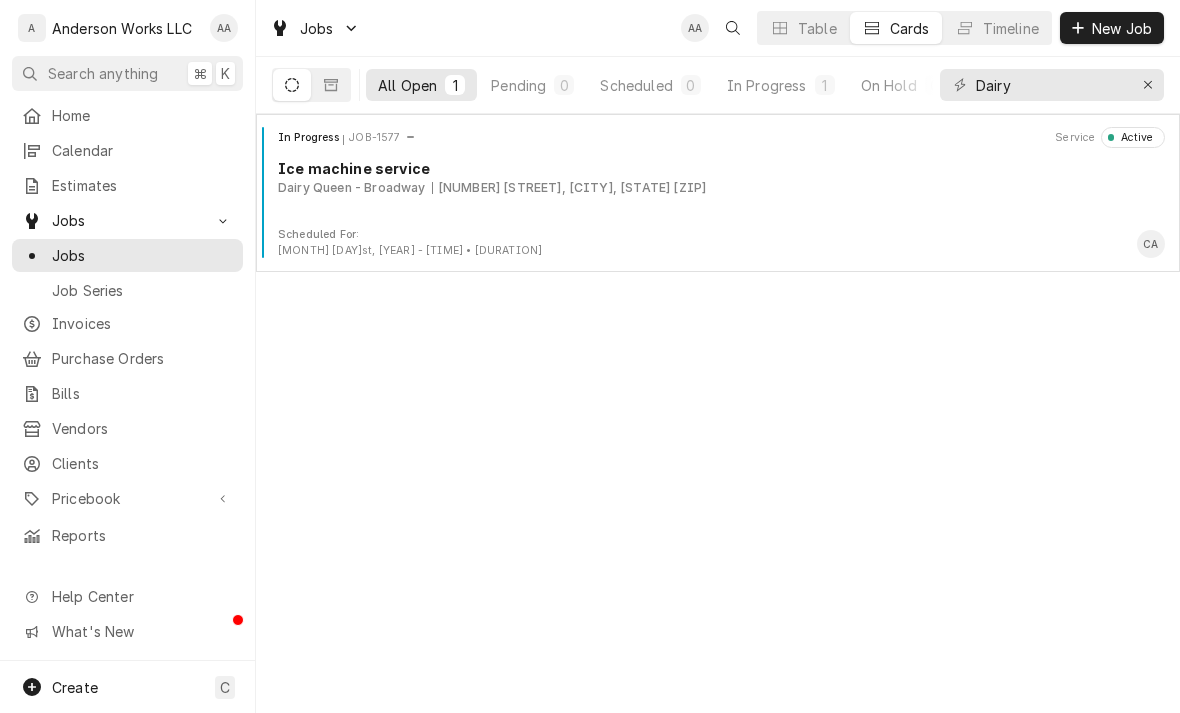 click on "In Progress JOB-1577 Service Active Ice machine service Dairy Queen - Broadway 3210 W Broadway, Council Bluffs, IA 51501" at bounding box center (718, 177) 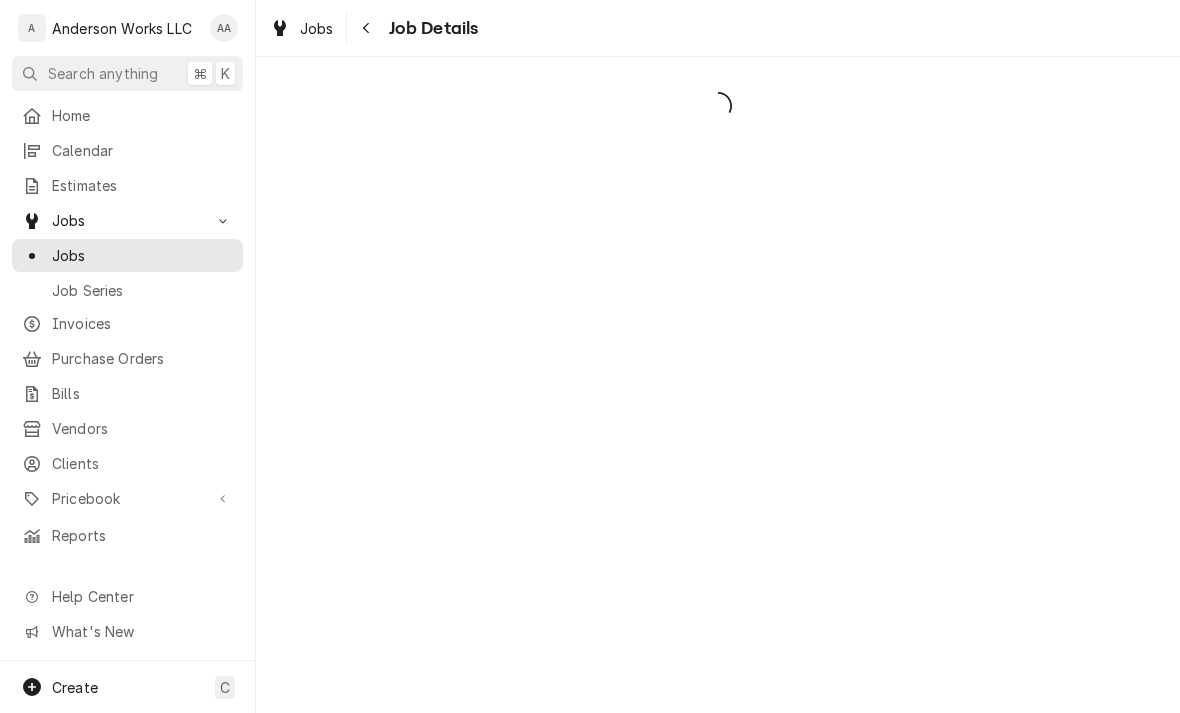 scroll, scrollTop: 0, scrollLeft: 0, axis: both 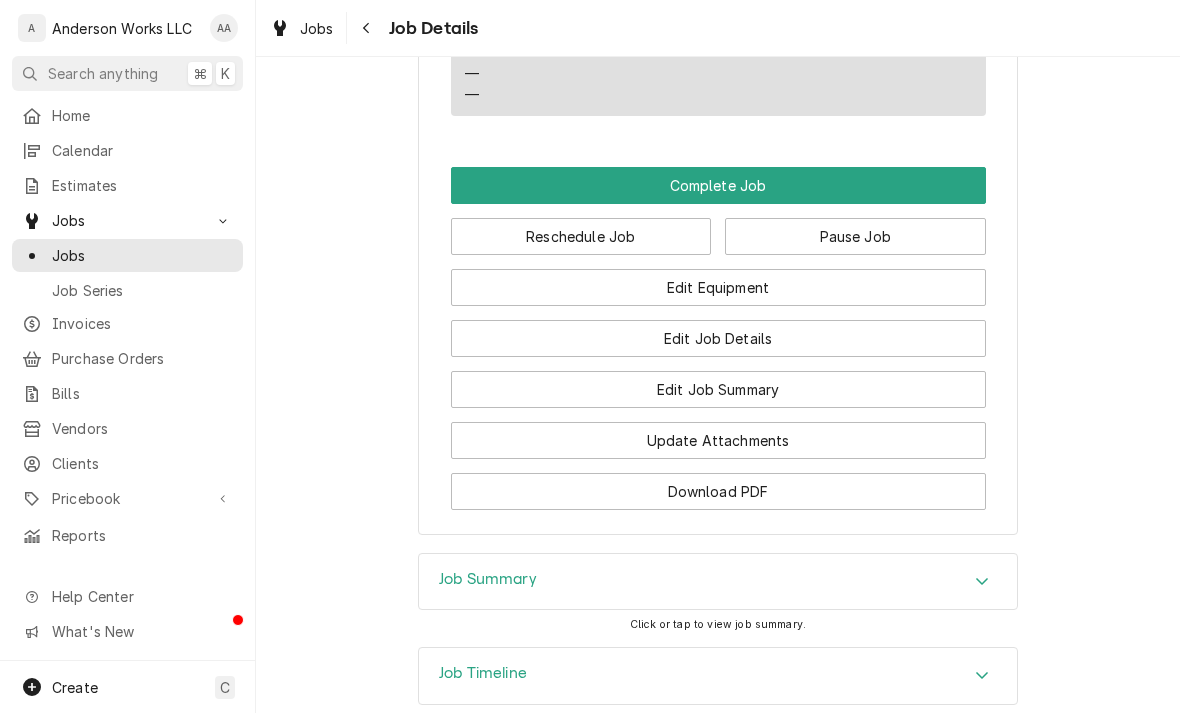 click on "Edit Equipment" at bounding box center (718, 287) 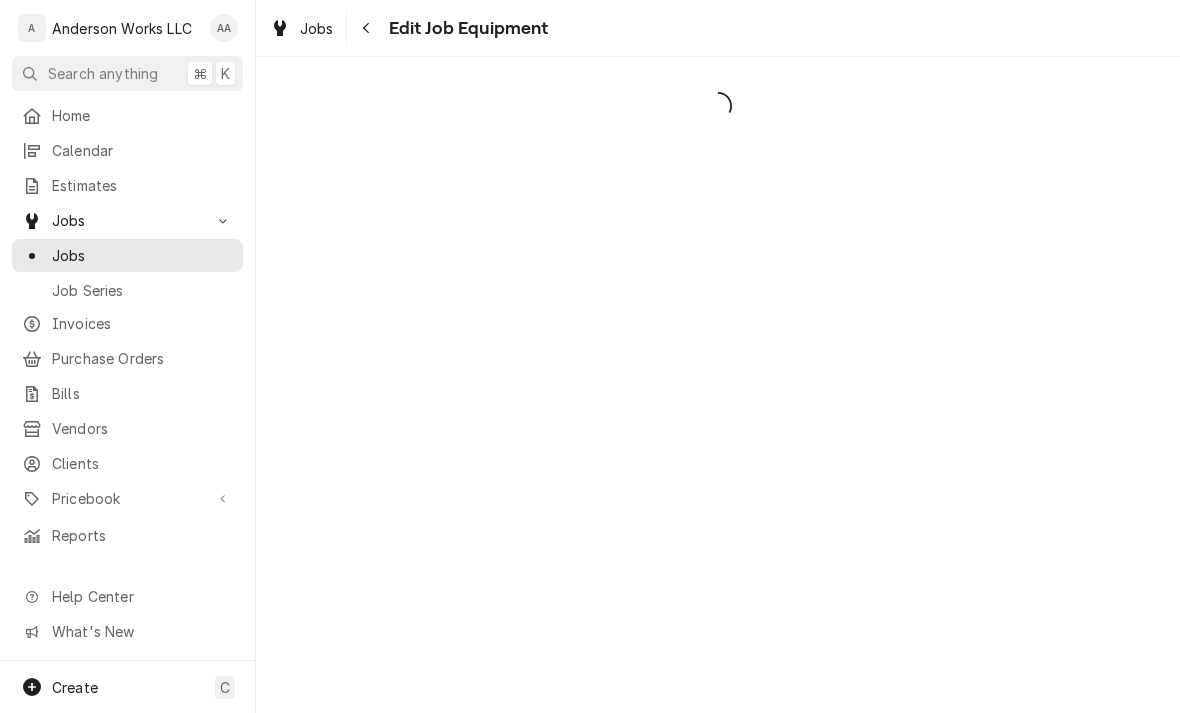 scroll, scrollTop: 0, scrollLeft: 0, axis: both 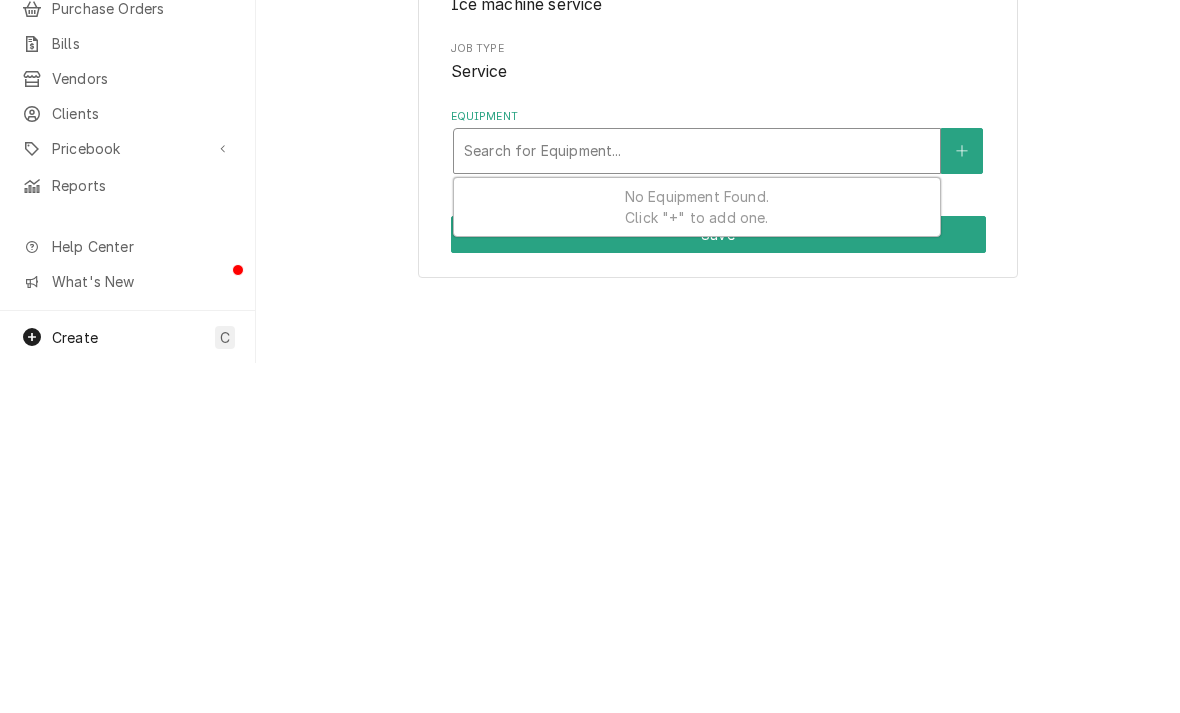 click at bounding box center (962, 501) 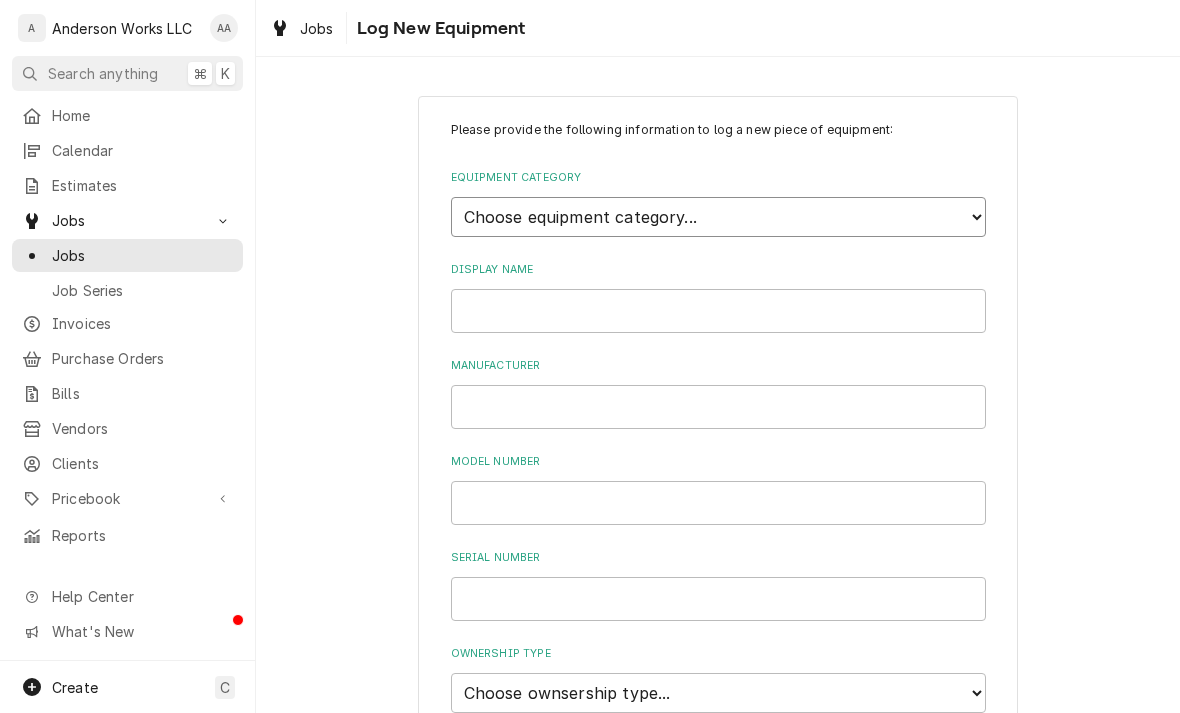 click on "Choose equipment category... Ice Machines Refrigeration Beverage Equipment Worktable, Shelf, and Transport Cart HVAC Water Filtration" at bounding box center [718, 217] 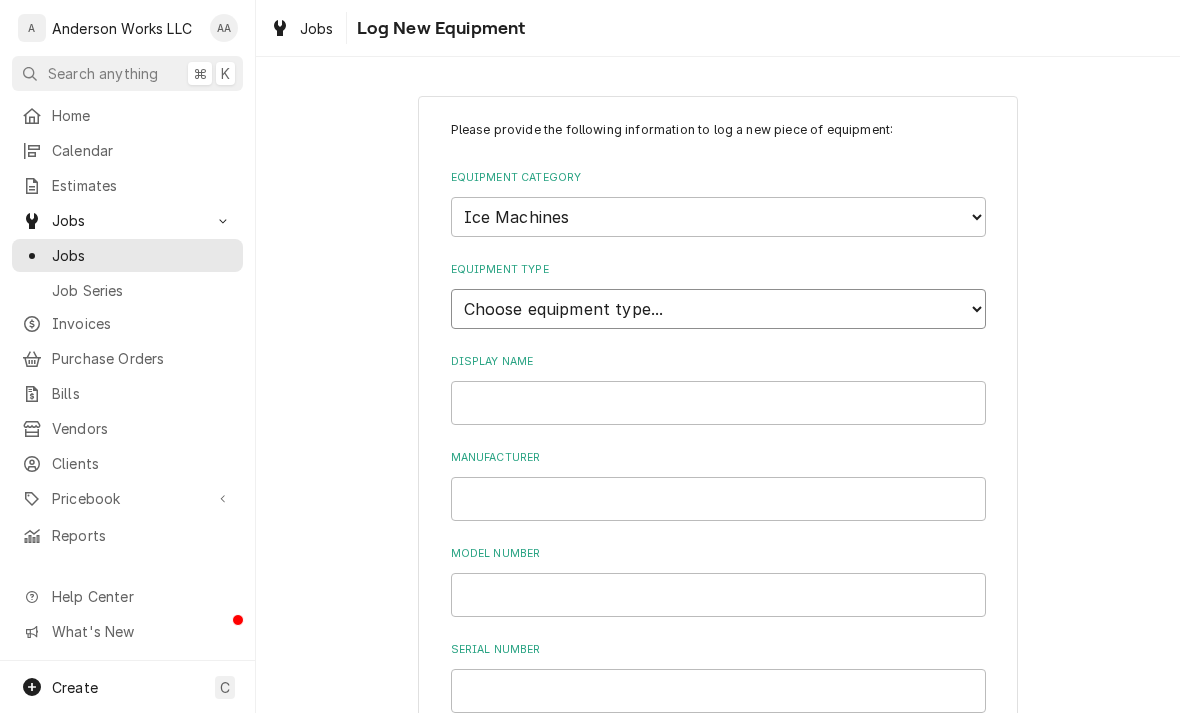 click on "Choose equipment type... Ice Bin Ice Dispenser Ice Maker Ice Merchandiser" at bounding box center (718, 309) 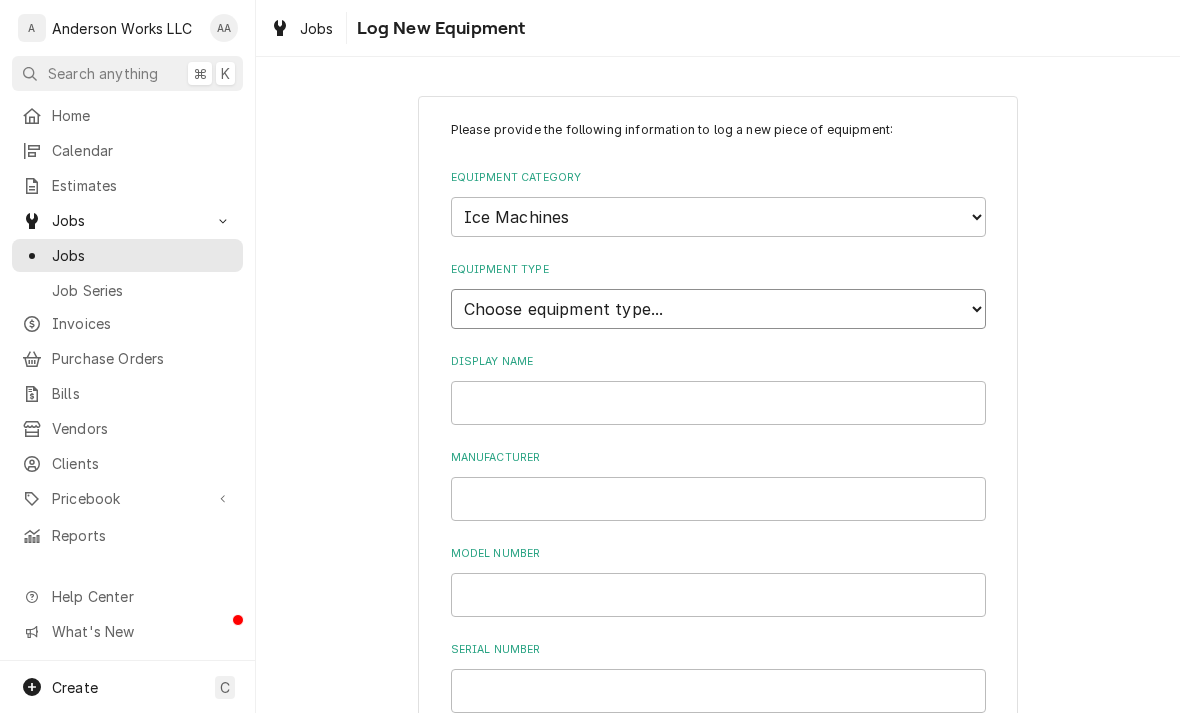 select on "18" 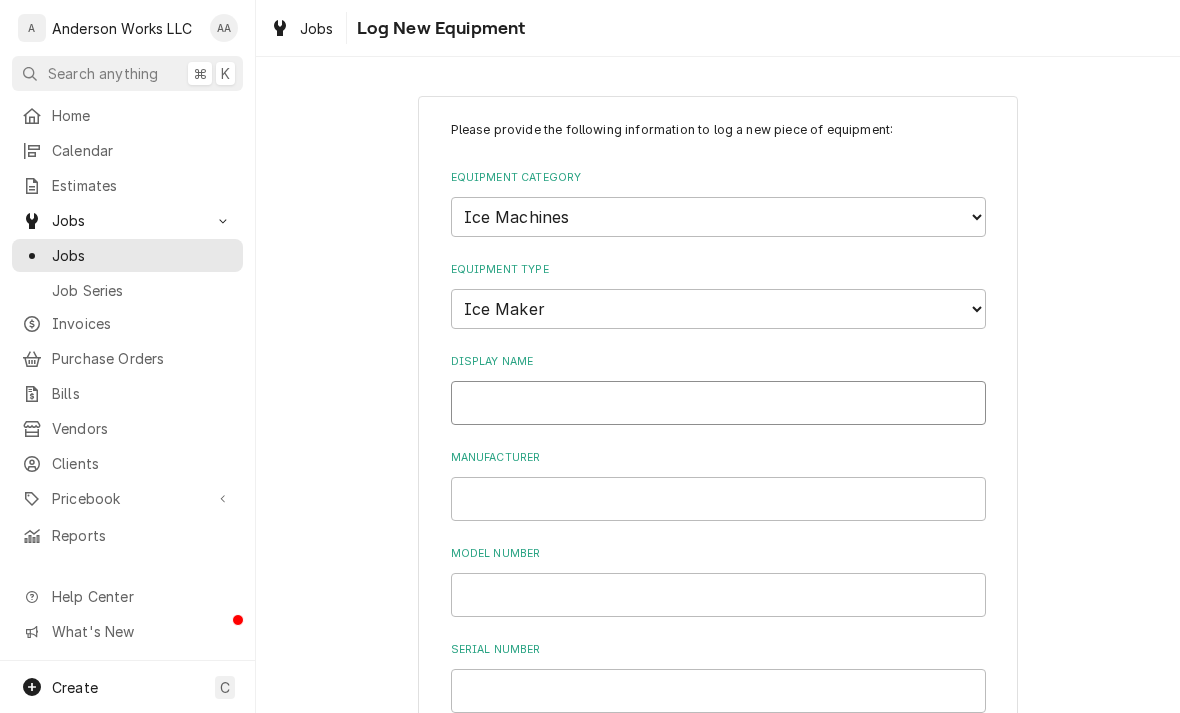 click on "Display Name" at bounding box center [718, 403] 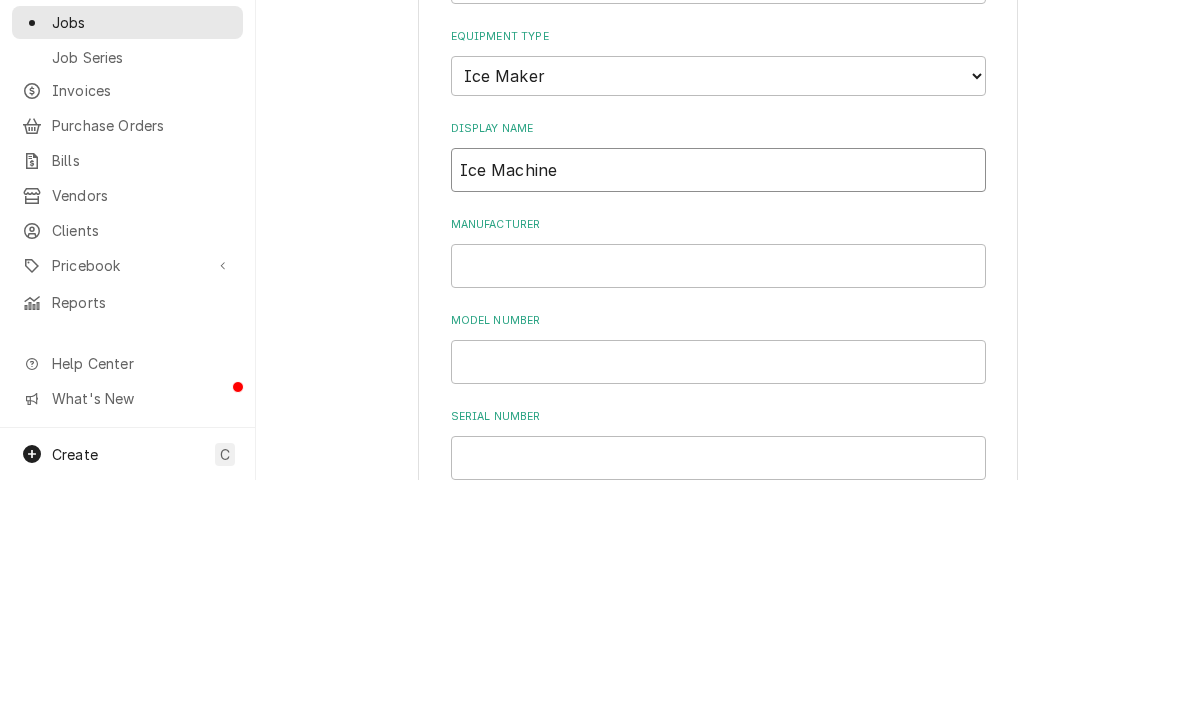 type on "Ice Machine" 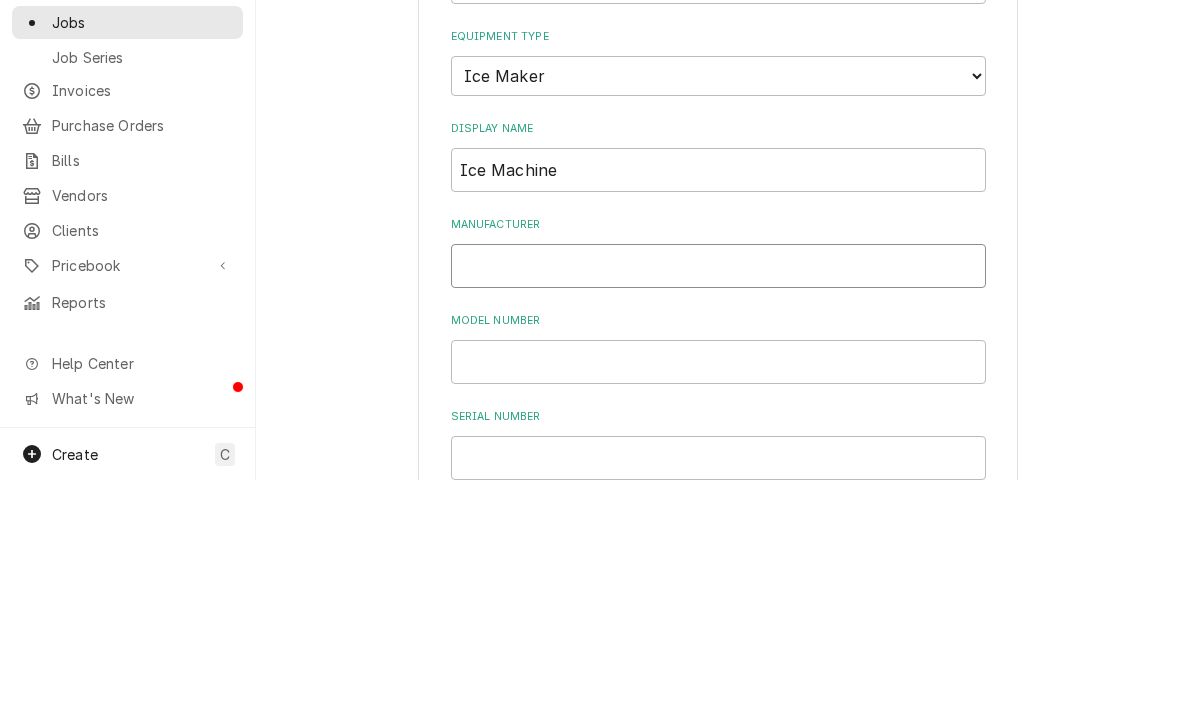 click on "Manufacturer" at bounding box center (718, 499) 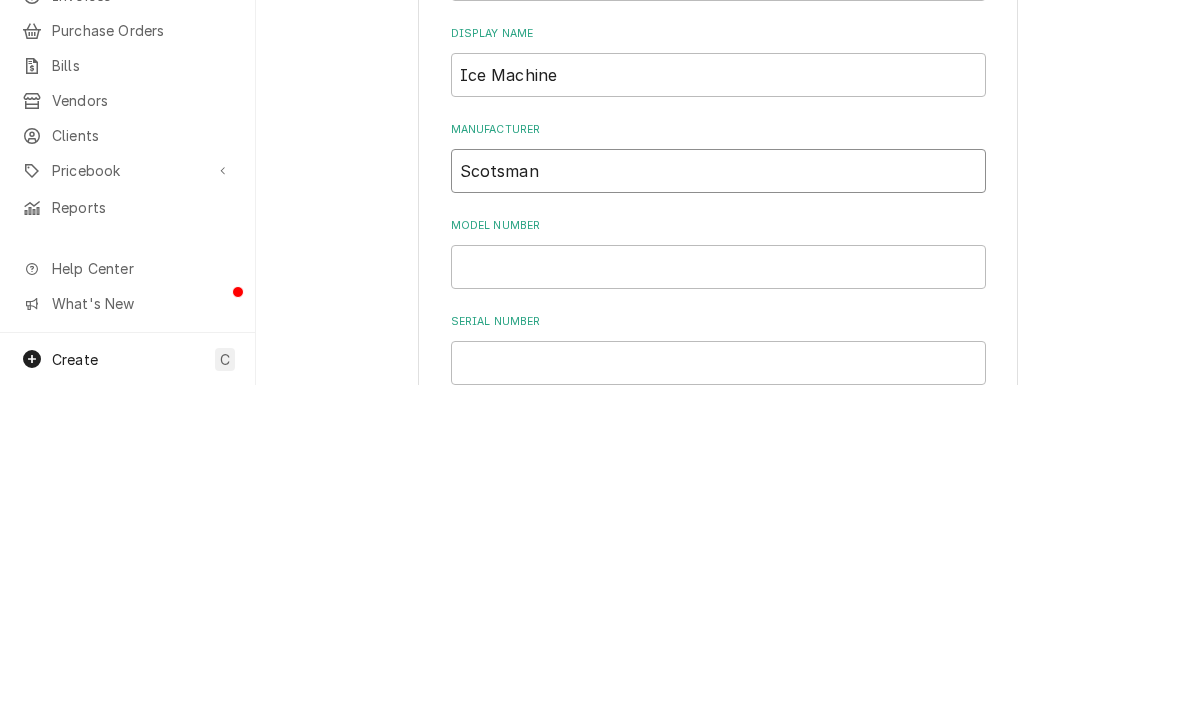 type on "Scotsman" 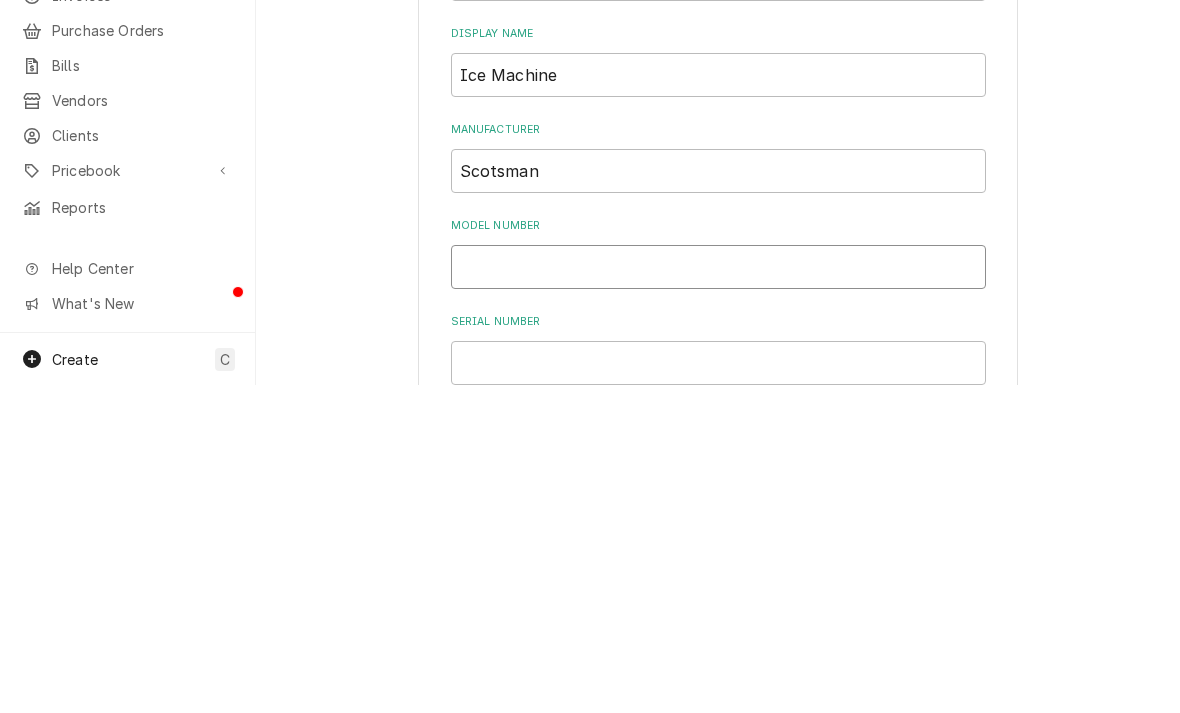 click on "Model Number" at bounding box center (718, 595) 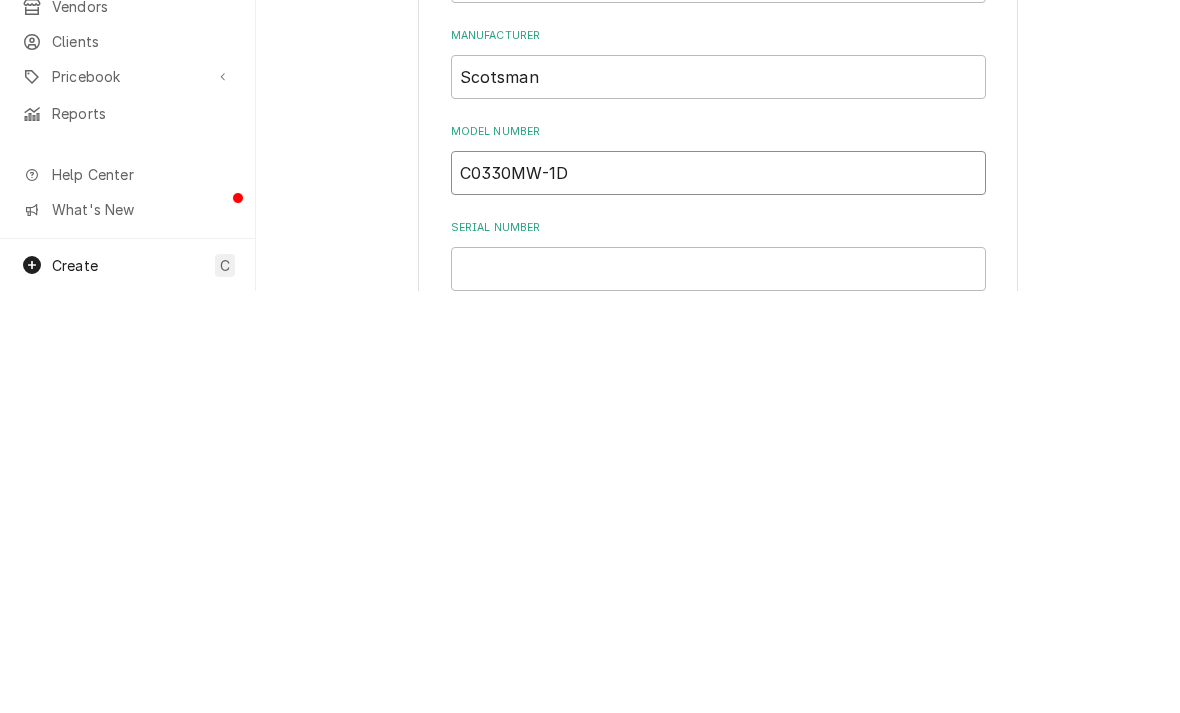 type on "C0330MW-1D" 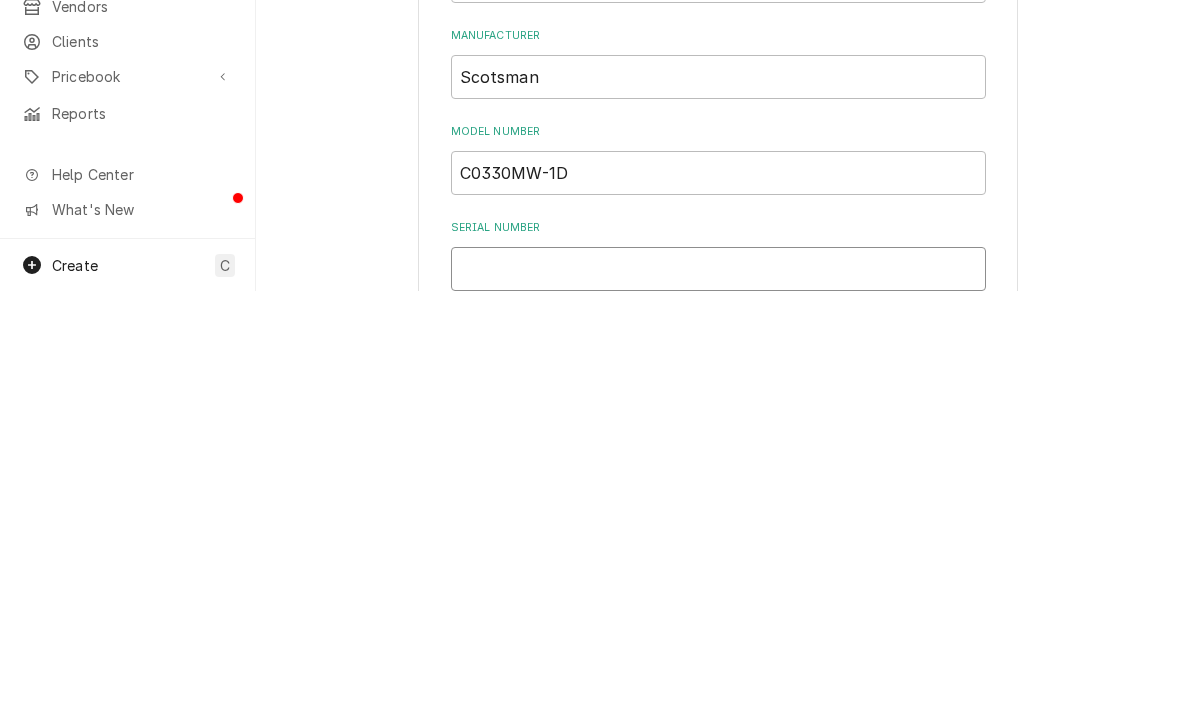 click on "Serial Number" at bounding box center [718, 691] 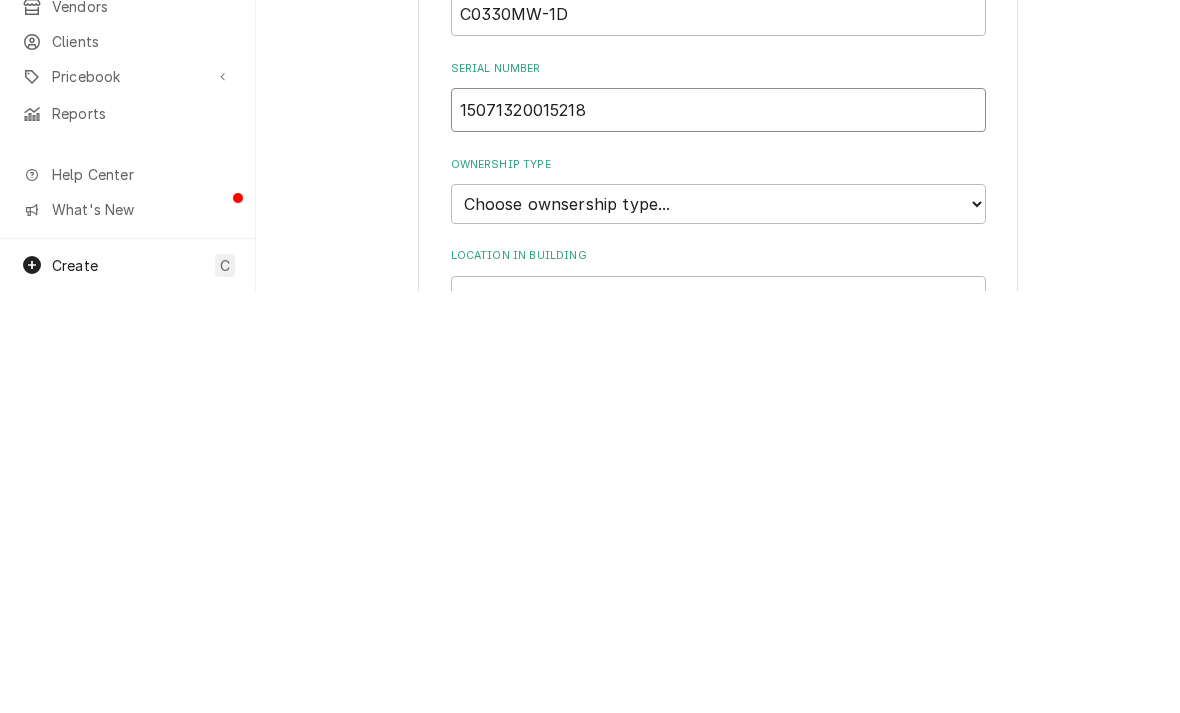 scroll, scrollTop: 172, scrollLeft: 0, axis: vertical 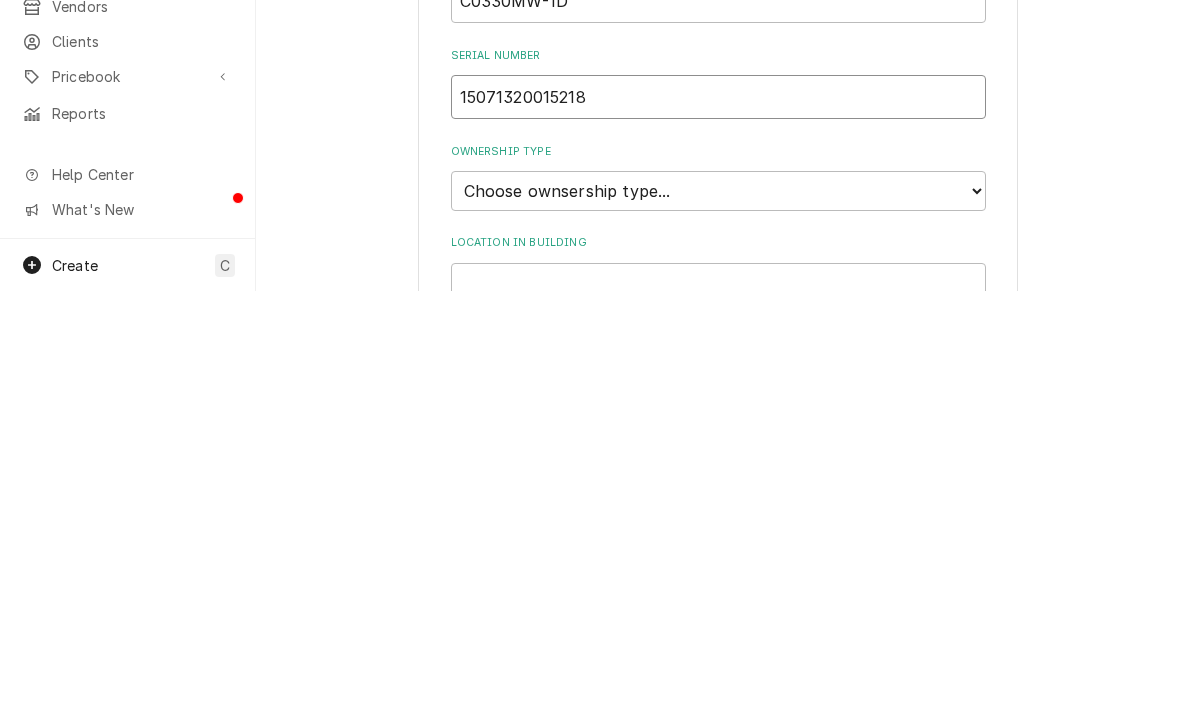 type on "15071320015218" 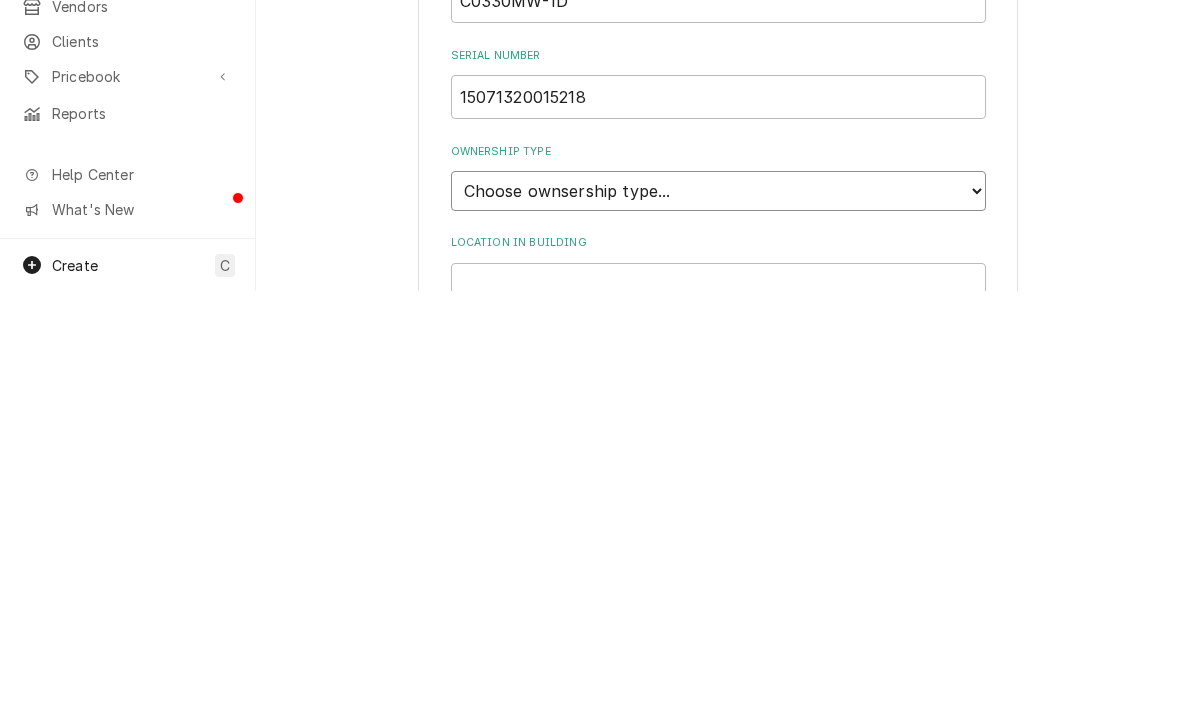 click on "Choose ownsership type... Unknown Owned Leased Rented" at bounding box center [718, 613] 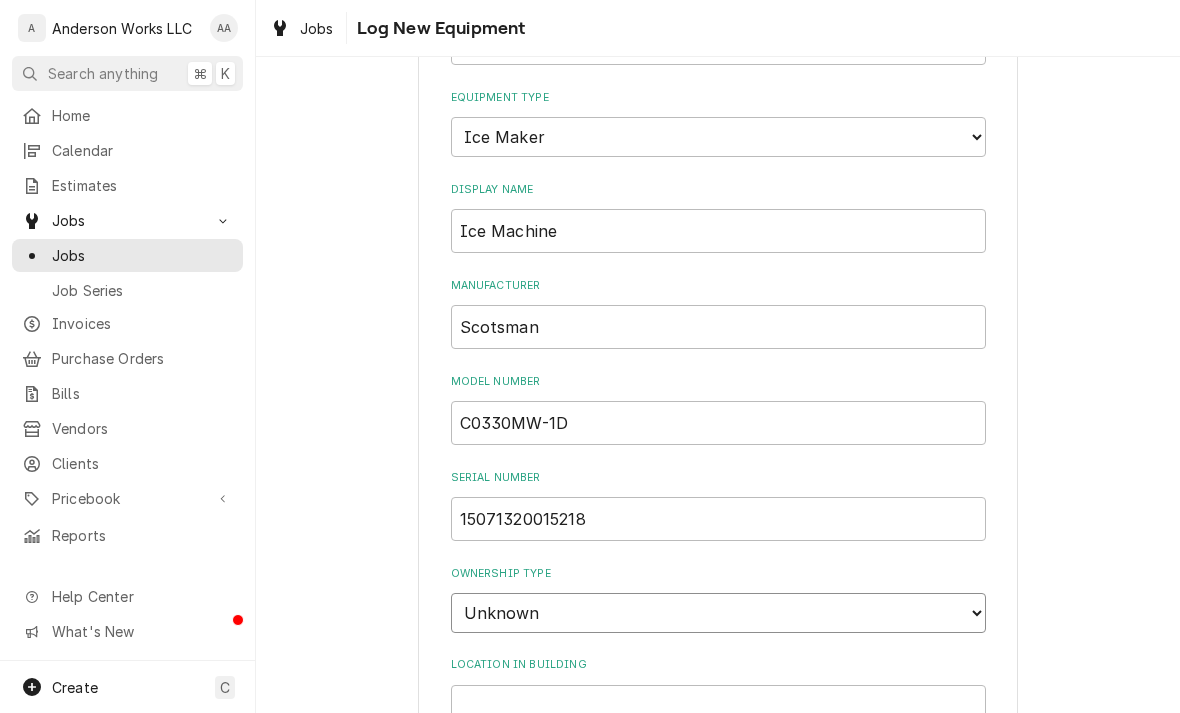 click on "Choose ownsership type... Unknown Owned Leased Rented" at bounding box center [718, 613] 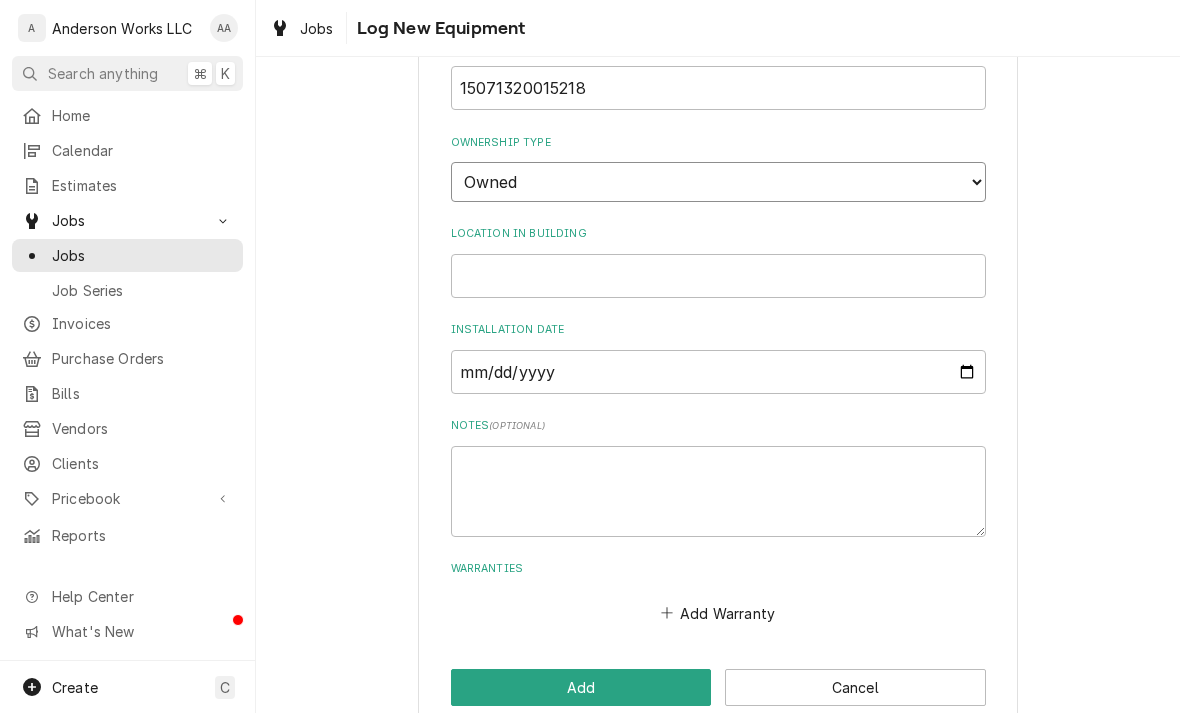 scroll, scrollTop: 602, scrollLeft: 0, axis: vertical 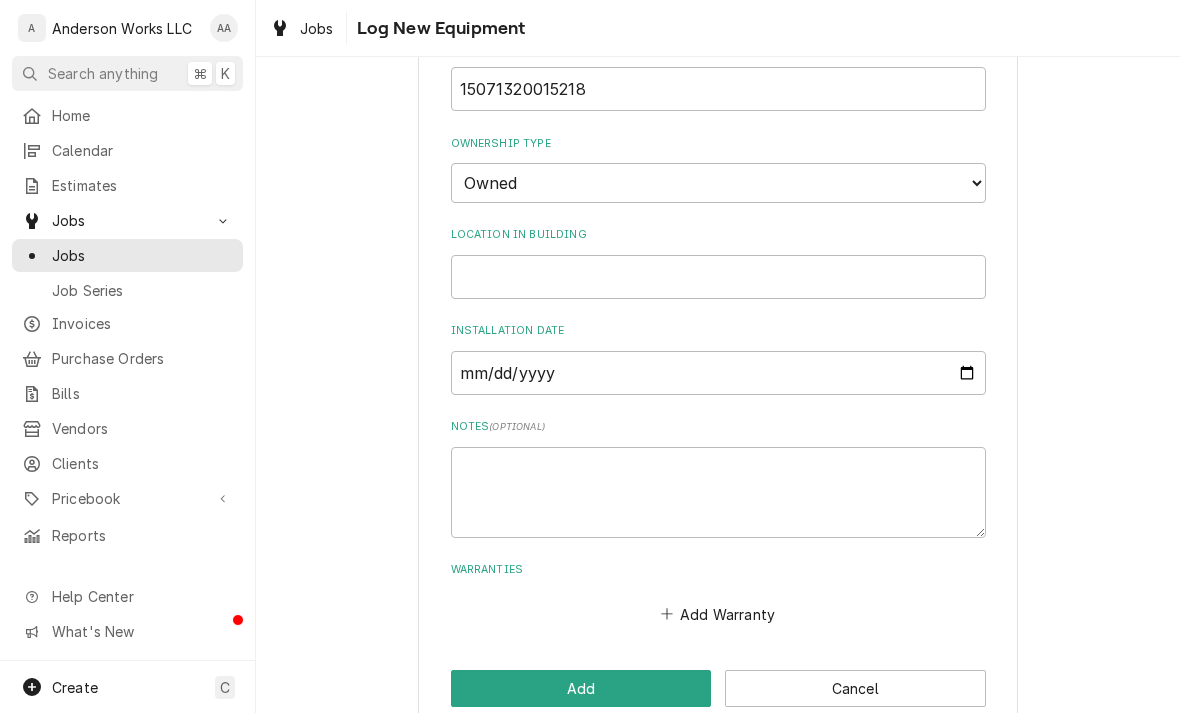 click on "Add" at bounding box center [581, 688] 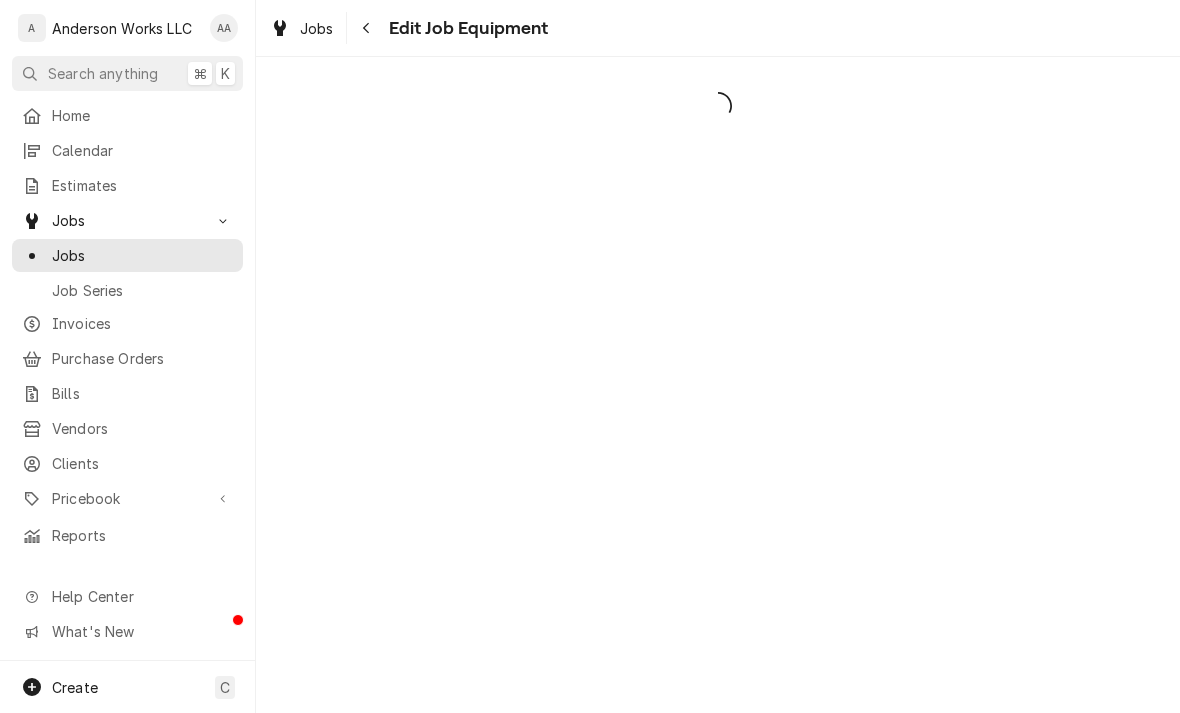 scroll, scrollTop: 0, scrollLeft: 0, axis: both 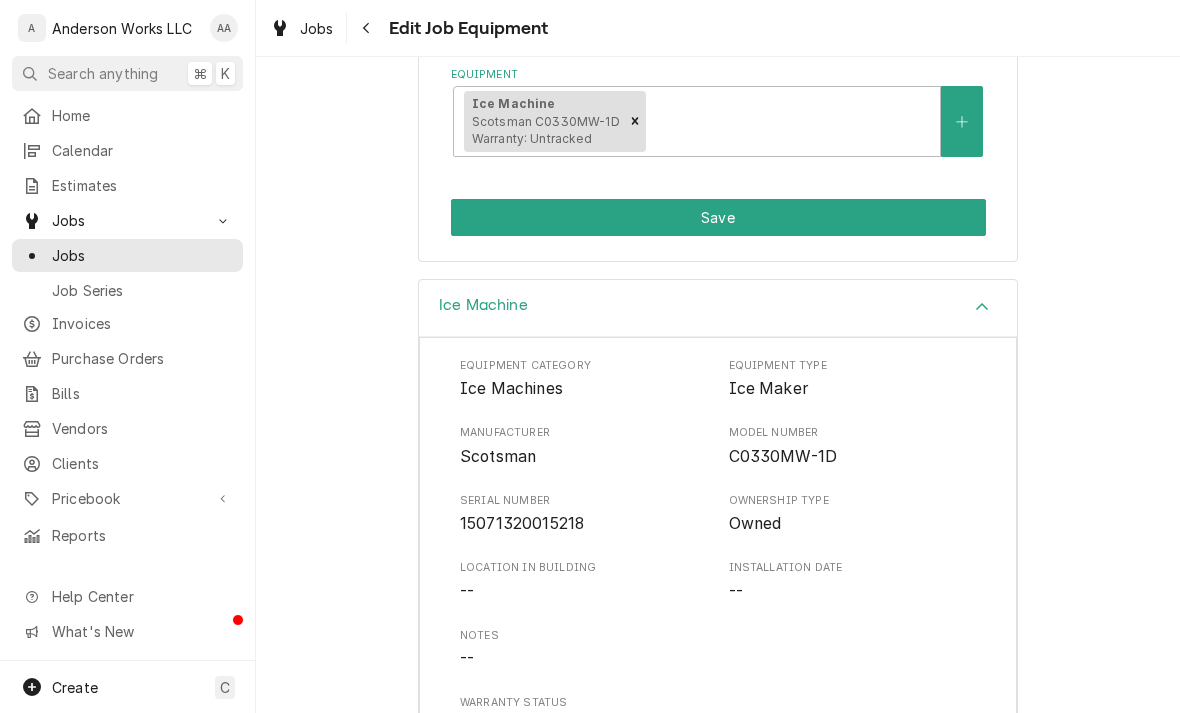 click on "Save" at bounding box center [718, 217] 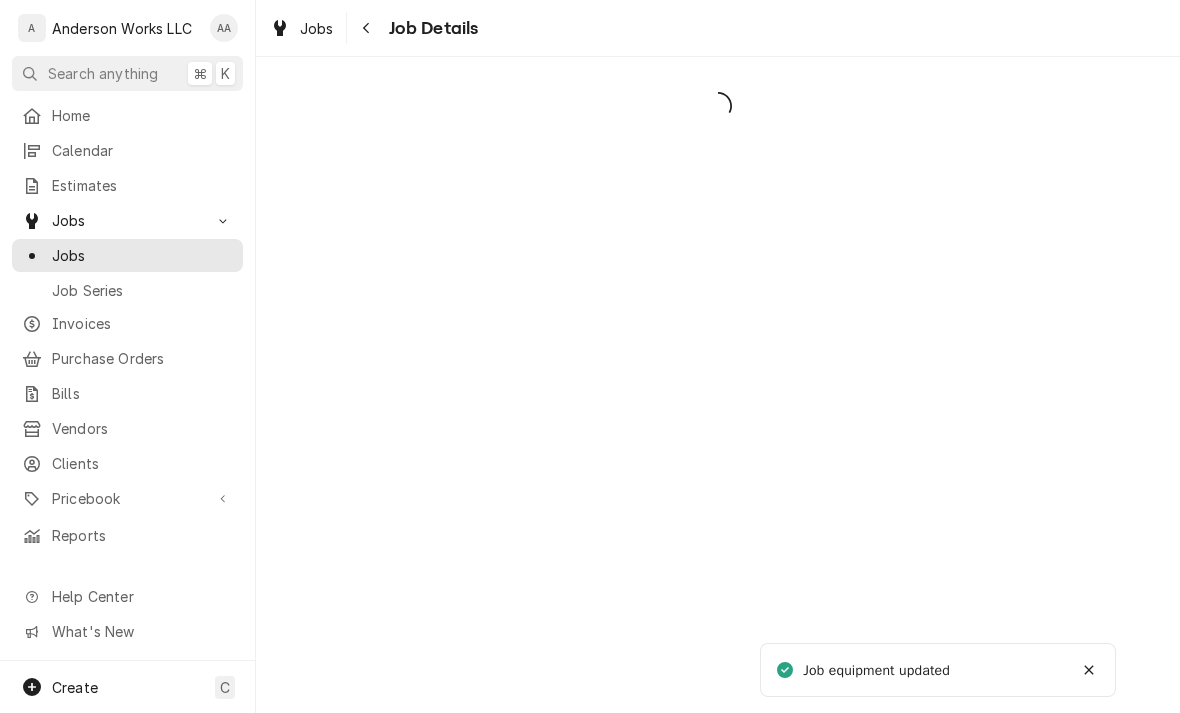 scroll, scrollTop: 0, scrollLeft: 0, axis: both 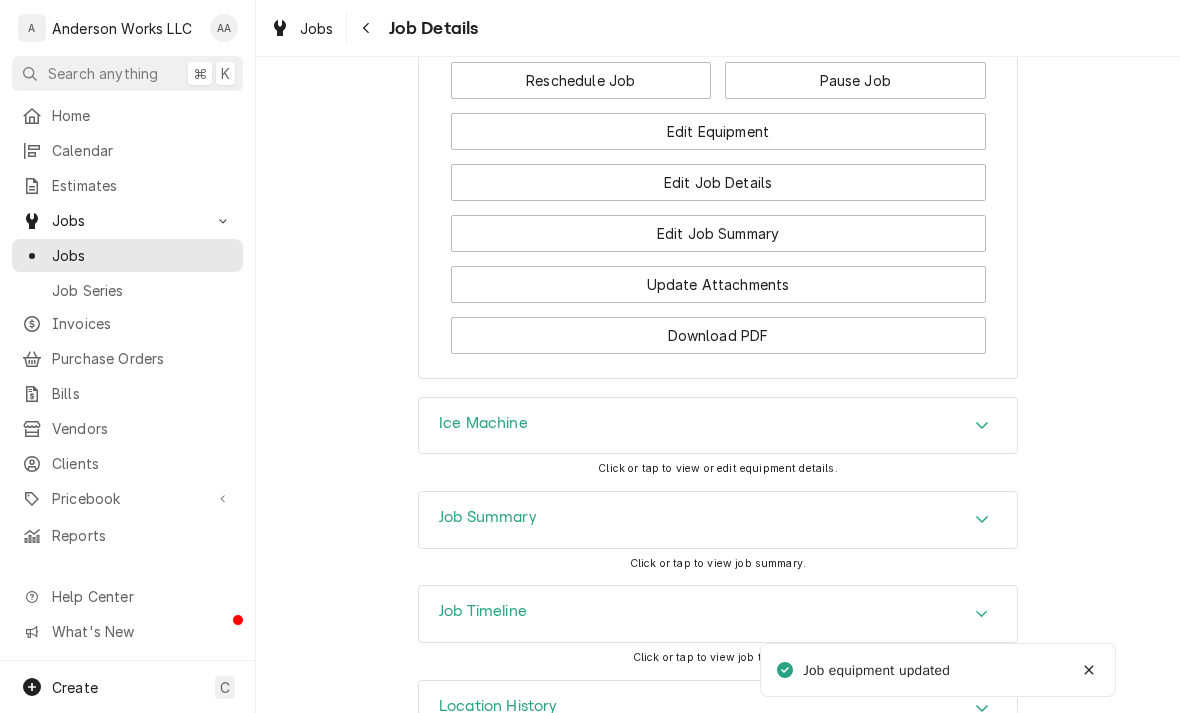 click on "Ice Machine" at bounding box center (483, 423) 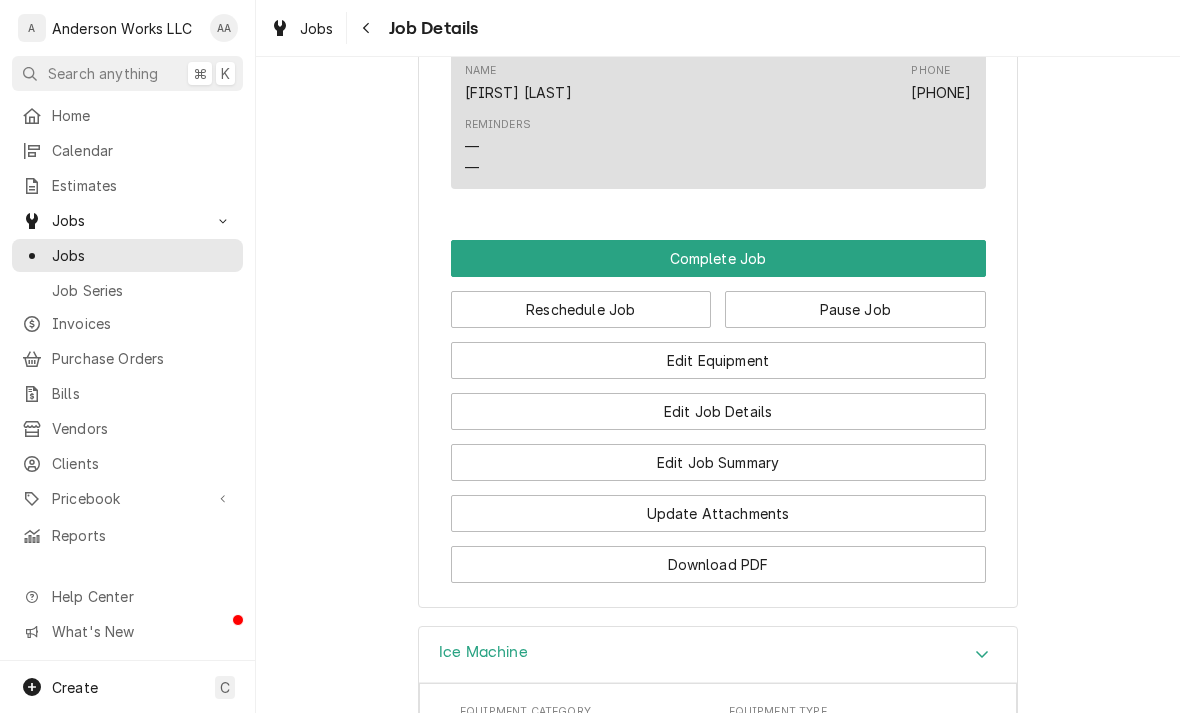 scroll, scrollTop: 1144, scrollLeft: 0, axis: vertical 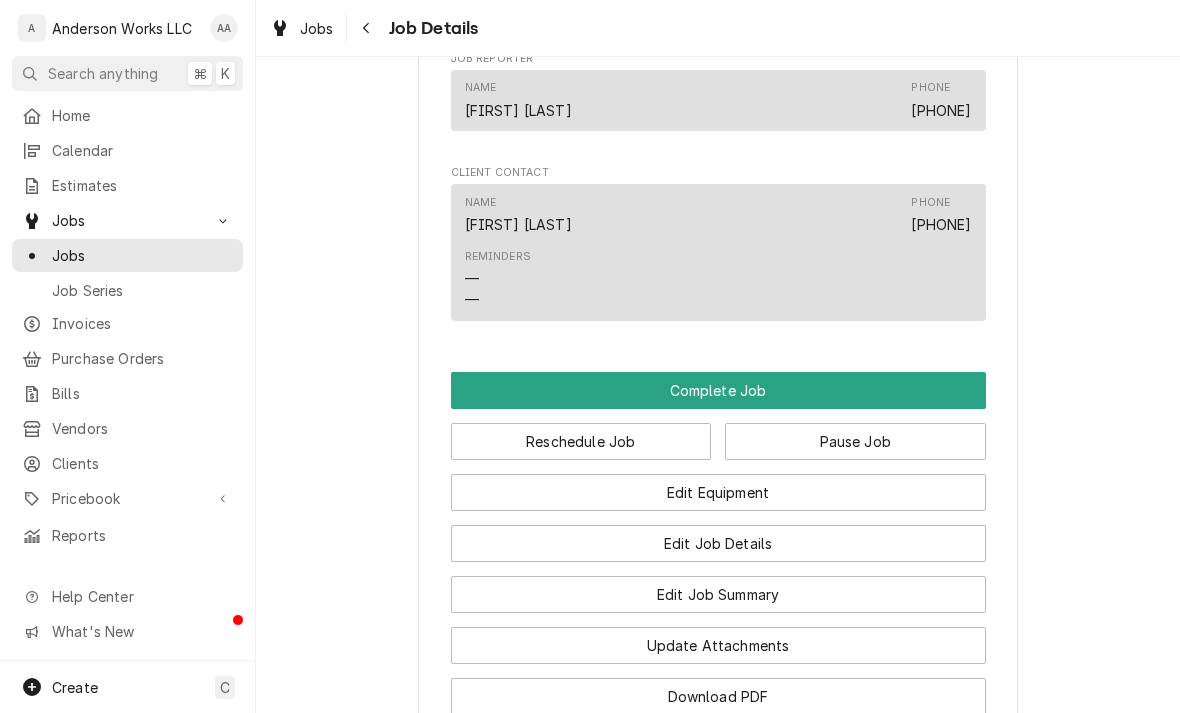 click on "Edit Job Summary" at bounding box center (718, 594) 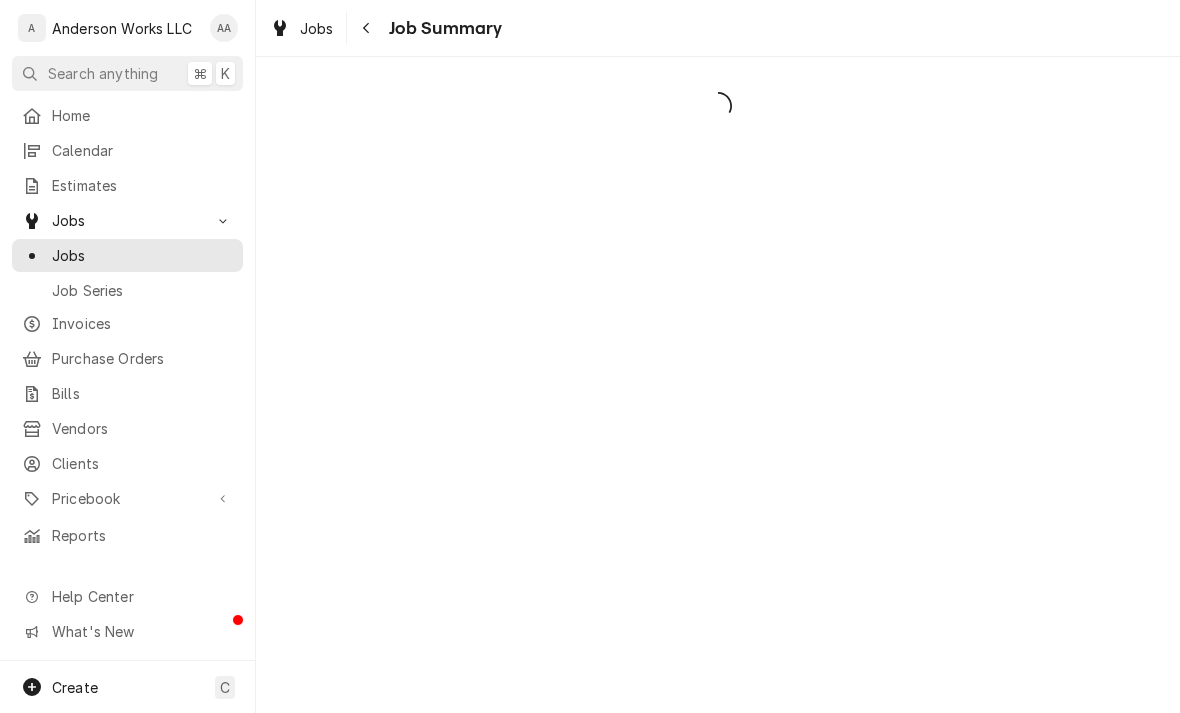 scroll, scrollTop: 0, scrollLeft: 0, axis: both 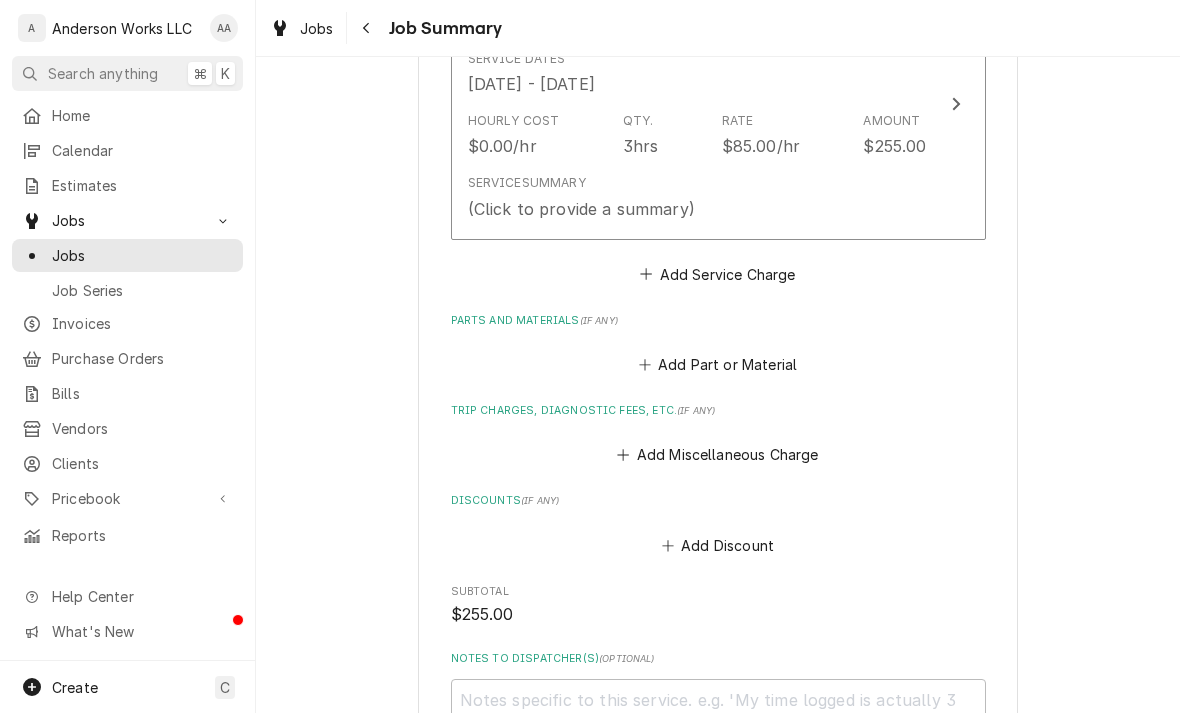 click on "Service  Summary (Click to provide a summary)" at bounding box center (697, 197) 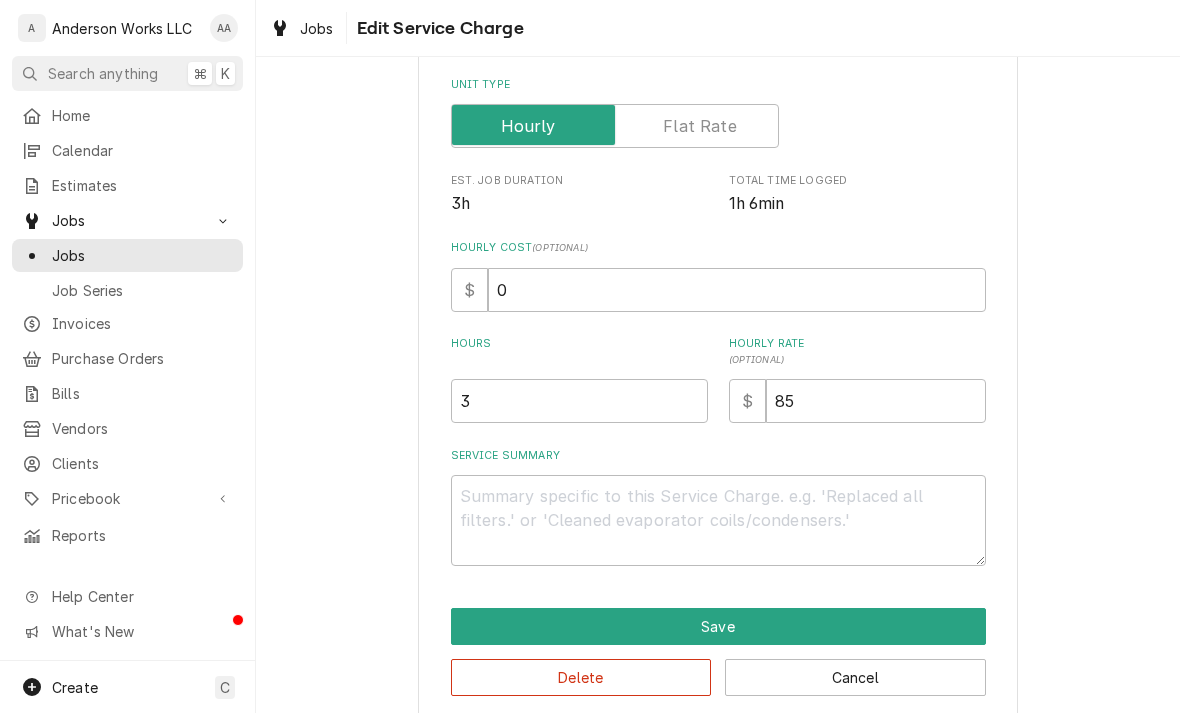 type on "x" 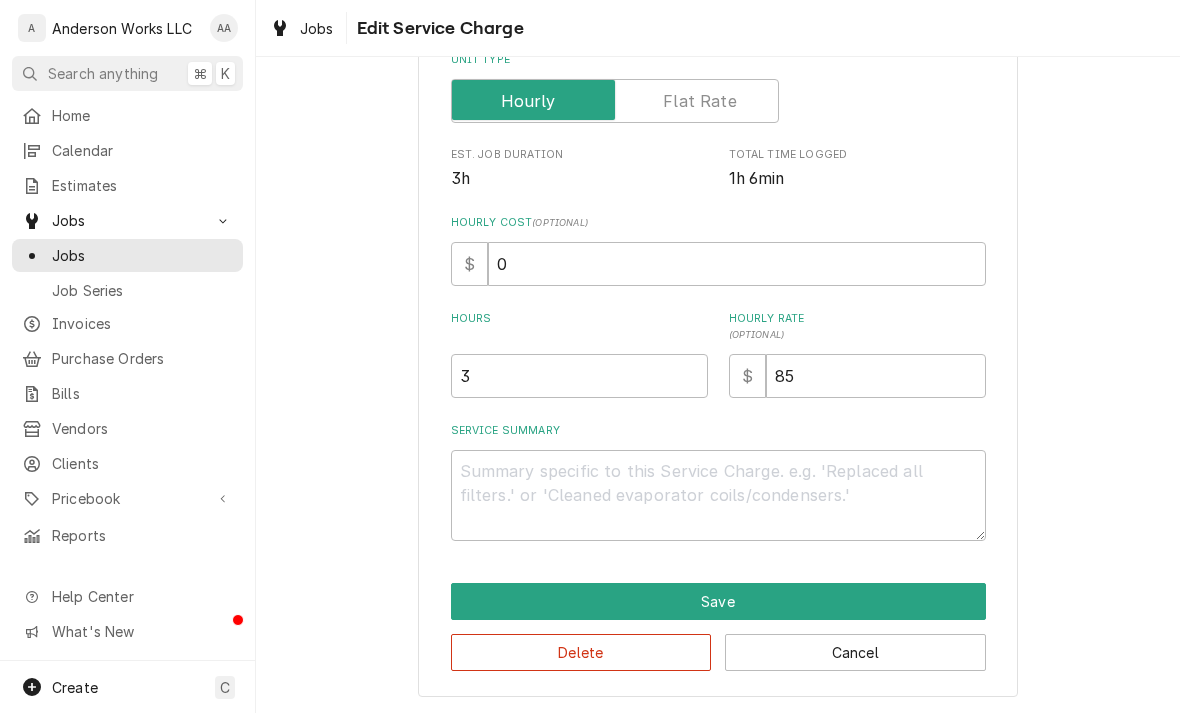 scroll, scrollTop: 338, scrollLeft: 0, axis: vertical 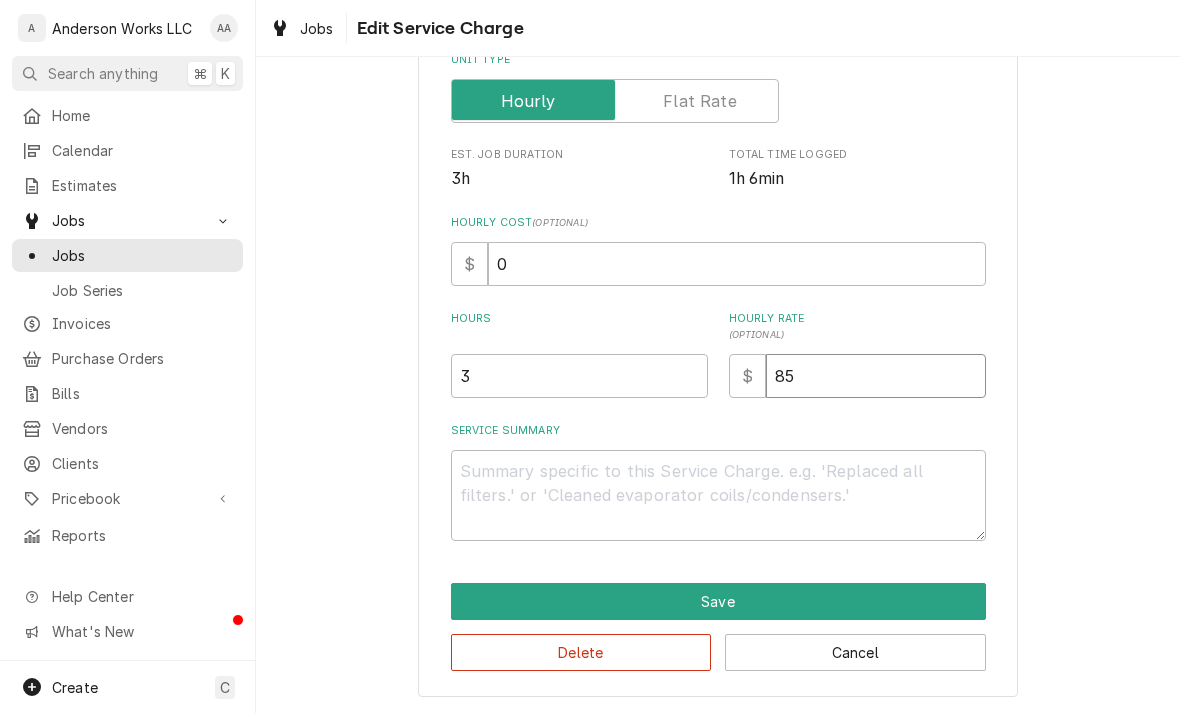 click on "85" at bounding box center [876, 376] 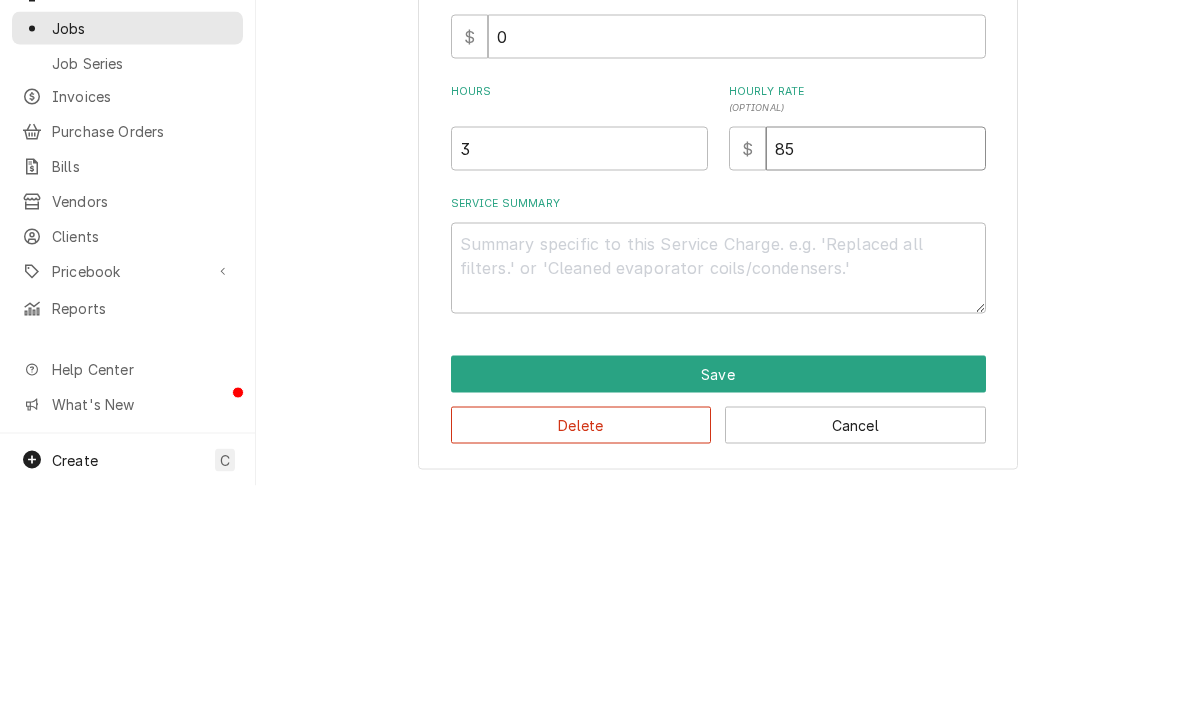 type on "8" 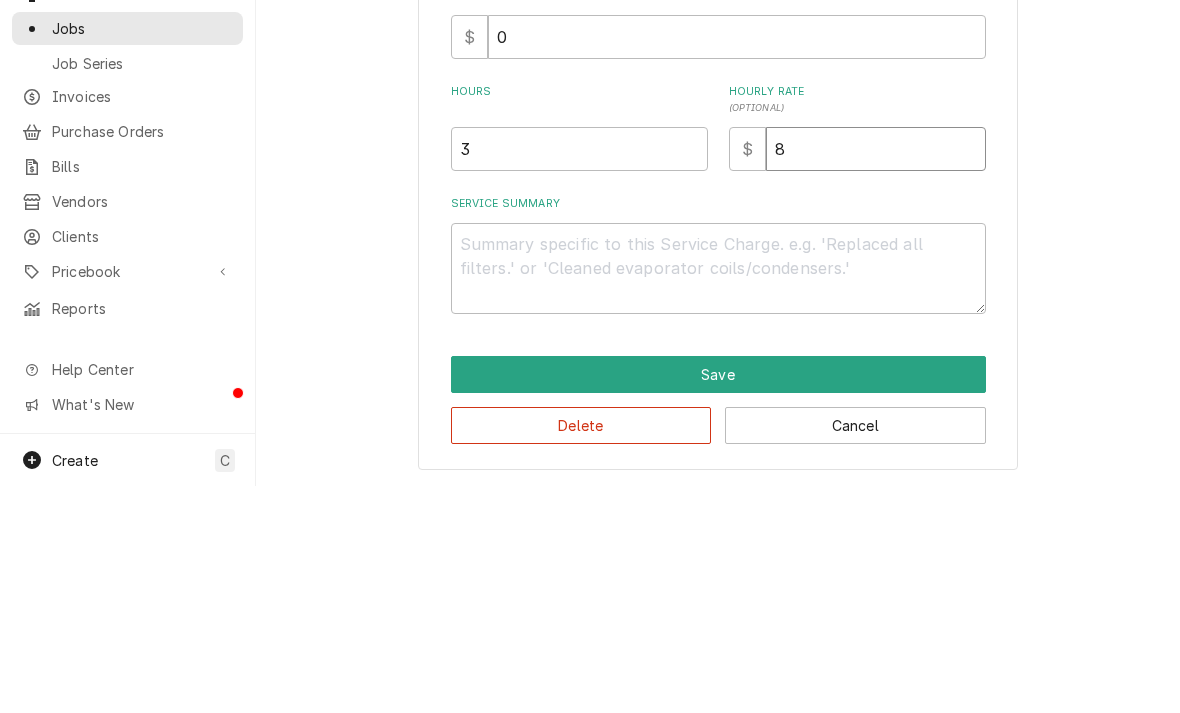 type 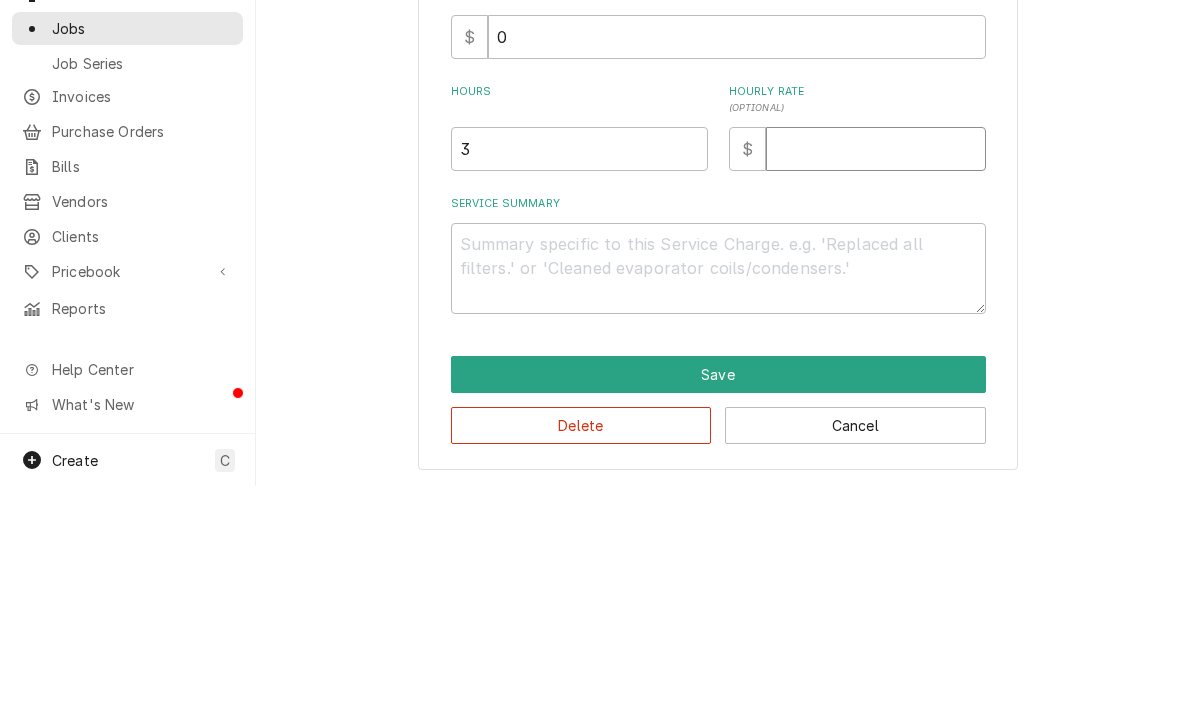 type on "9" 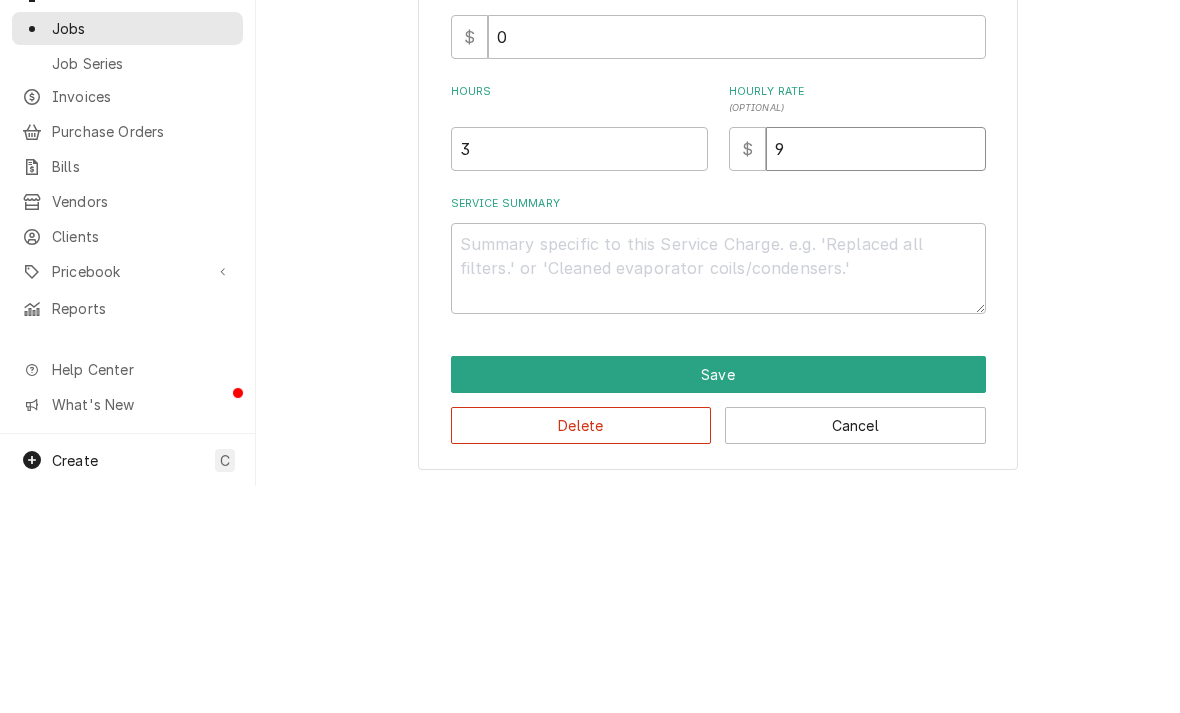 type on "x" 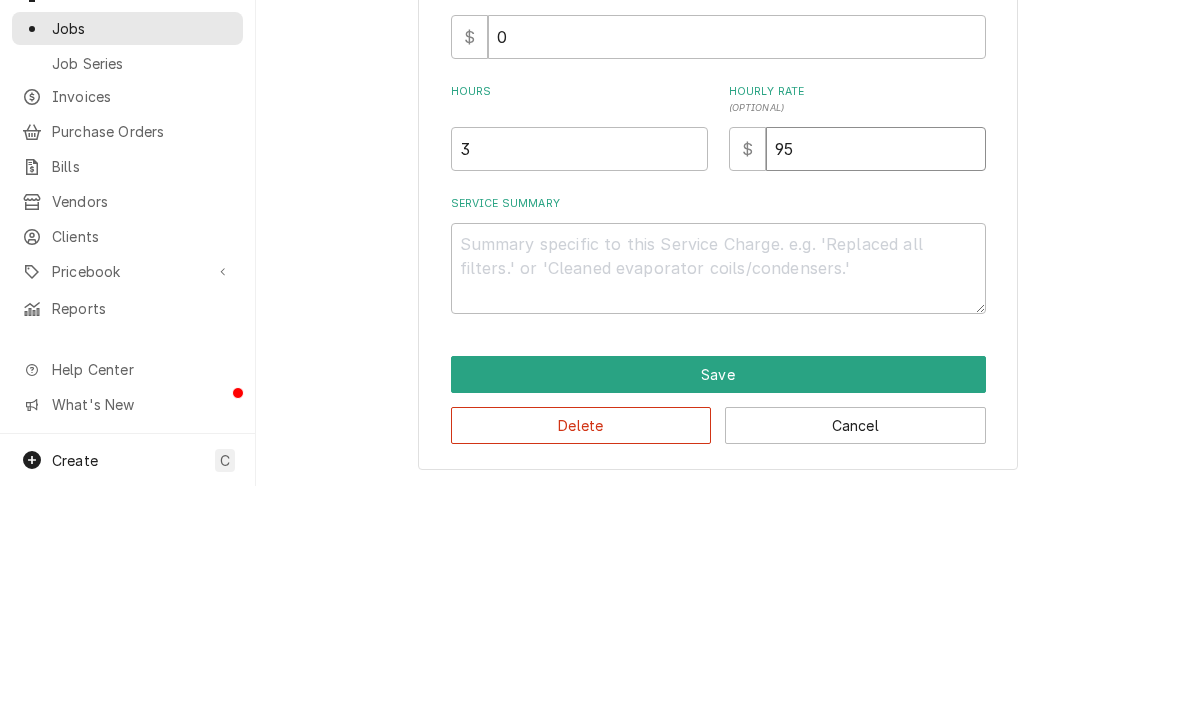 type on "x" 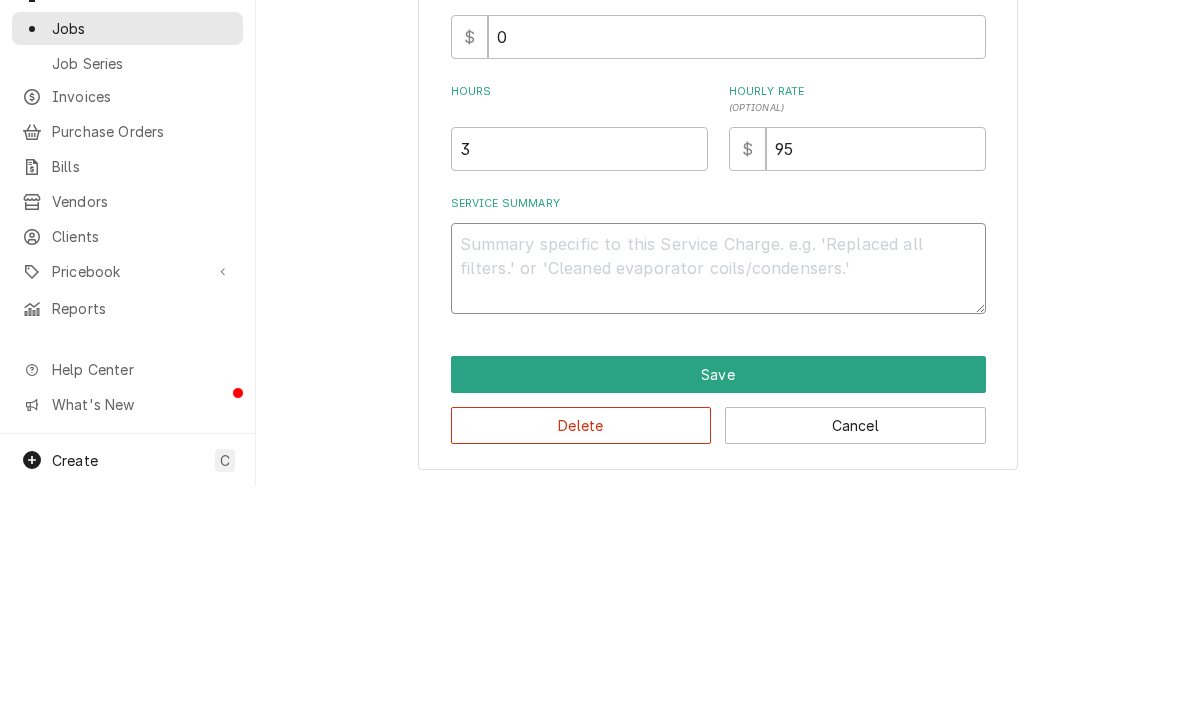 click on "Service Summary" at bounding box center (718, 495) 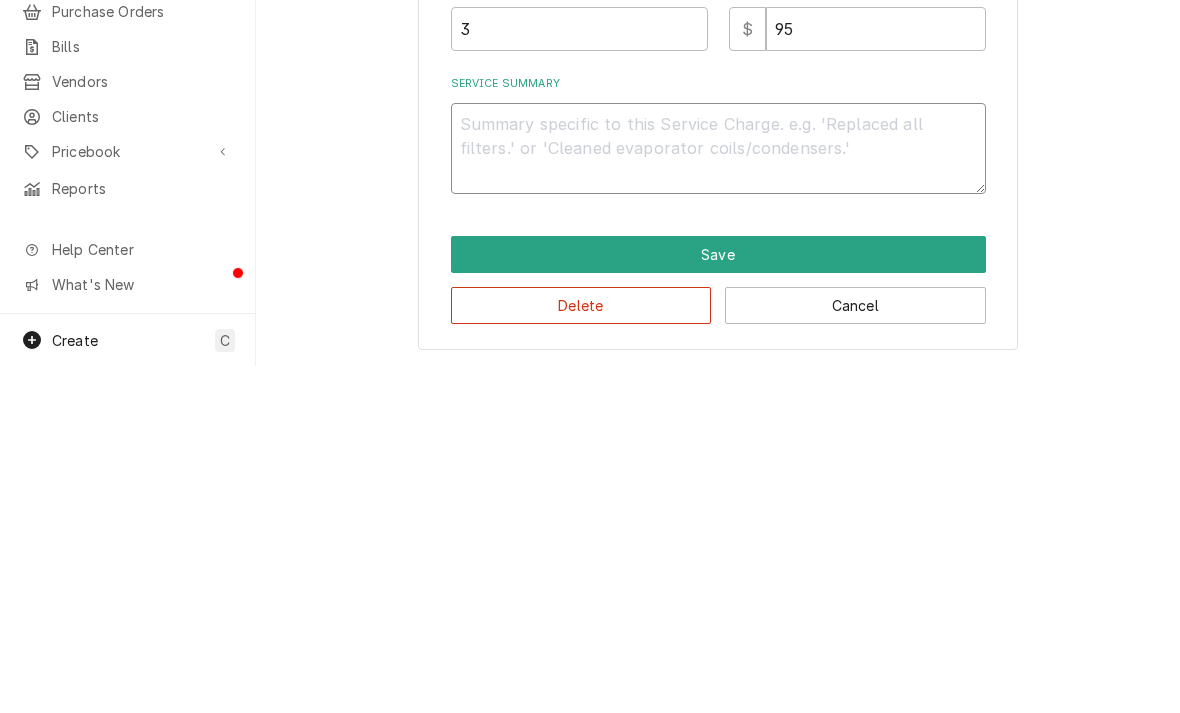 type on "x" 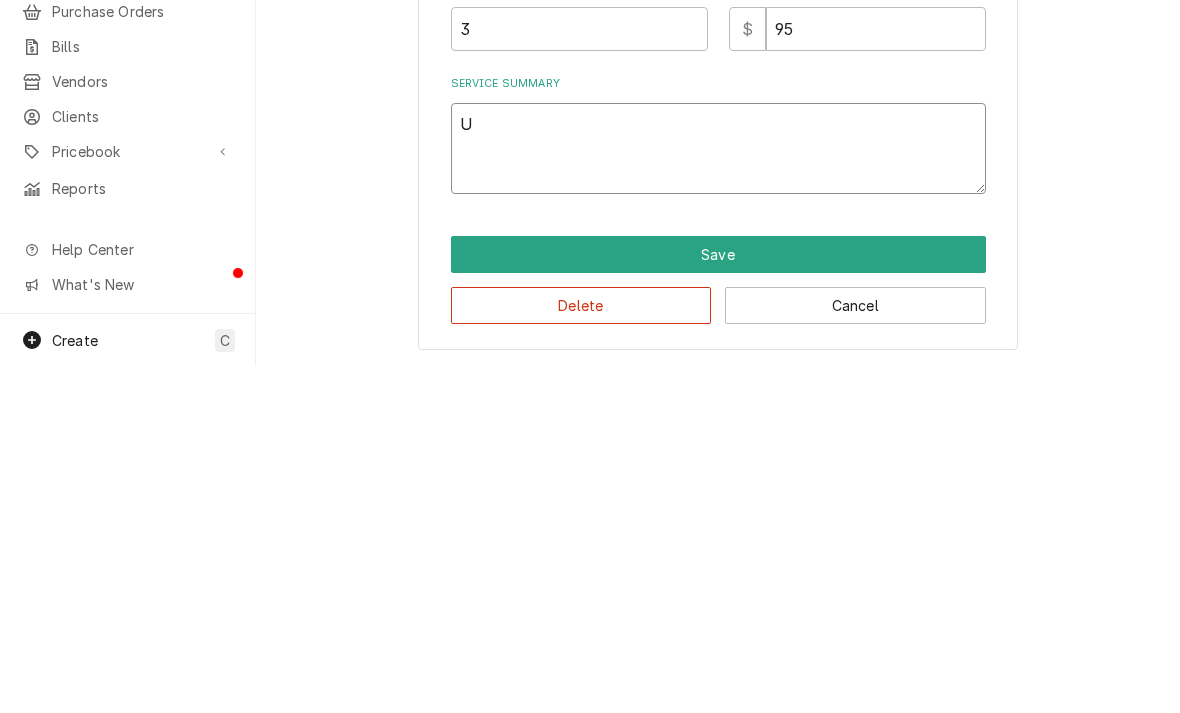type on "Un" 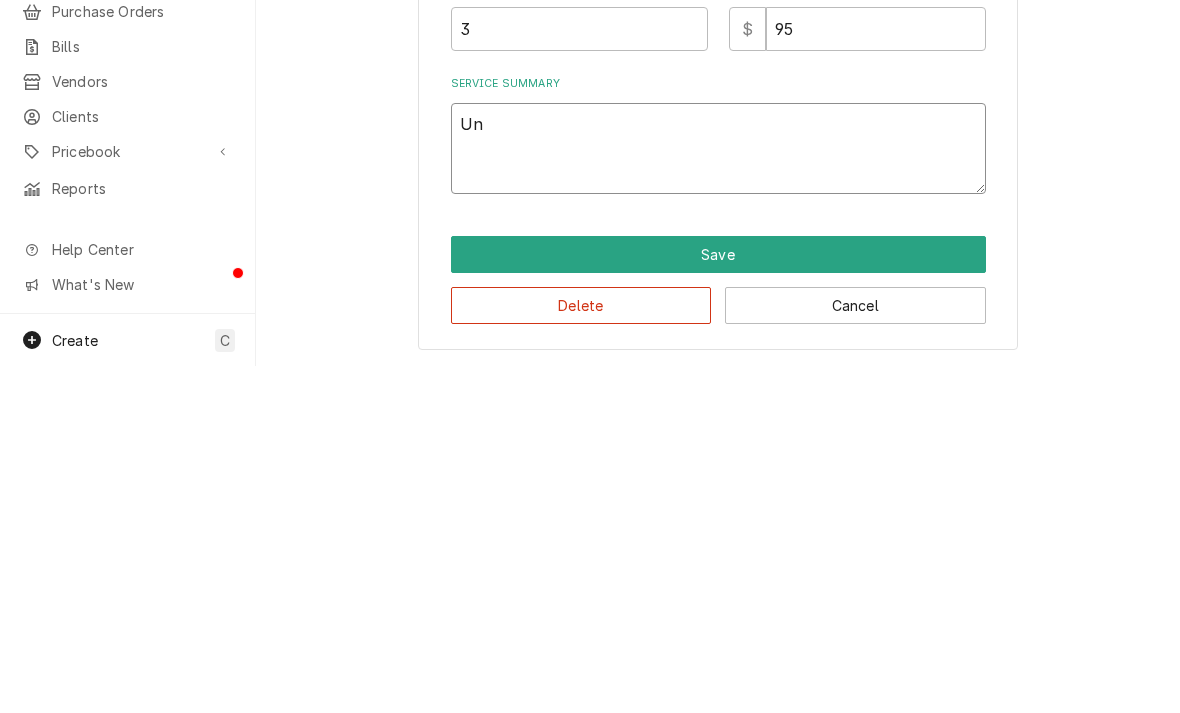 type on "x" 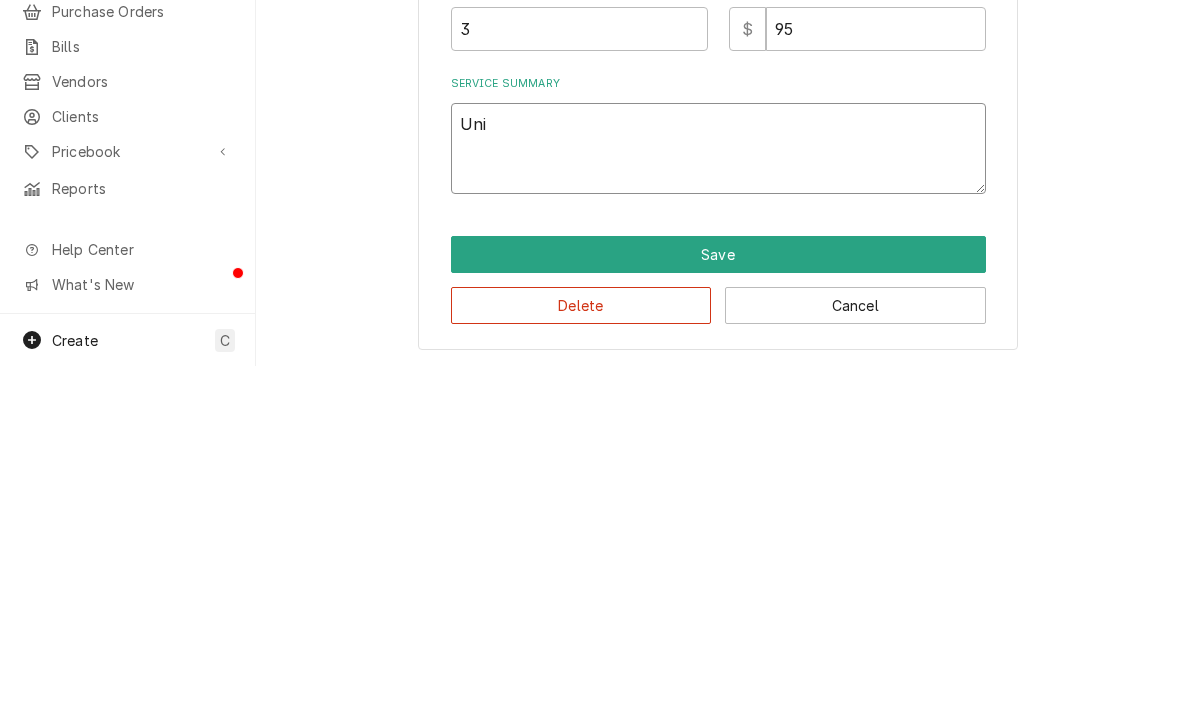 type on "x" 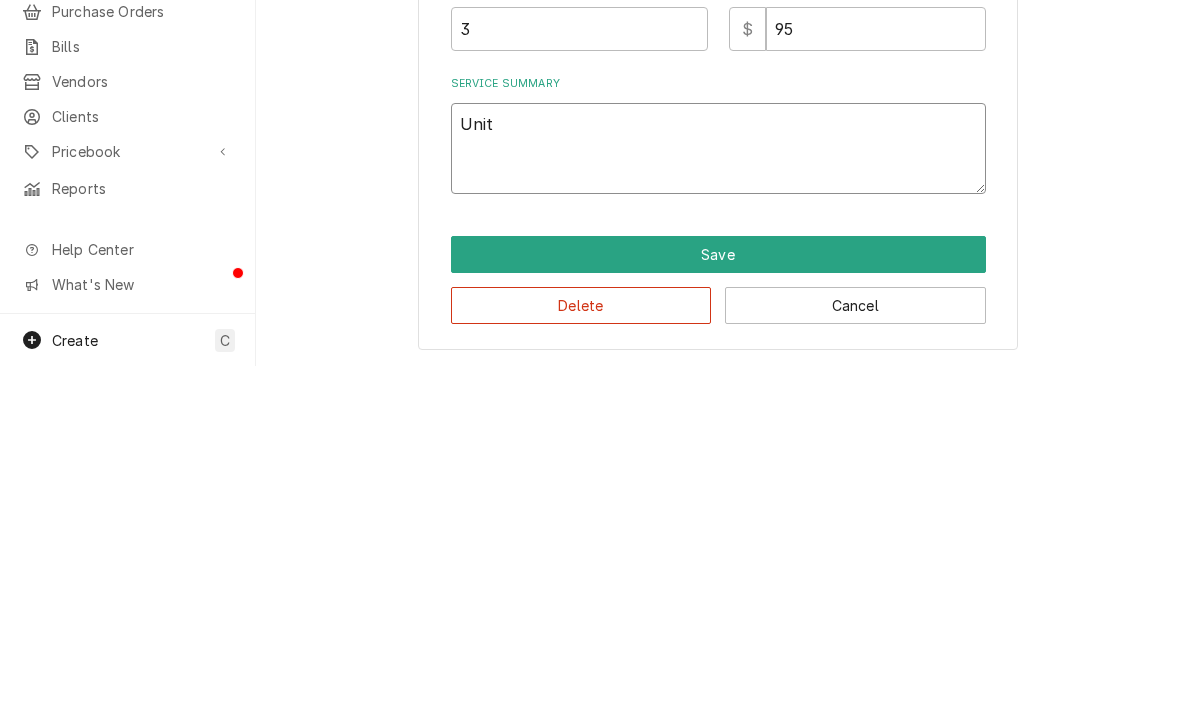 type on "Unit" 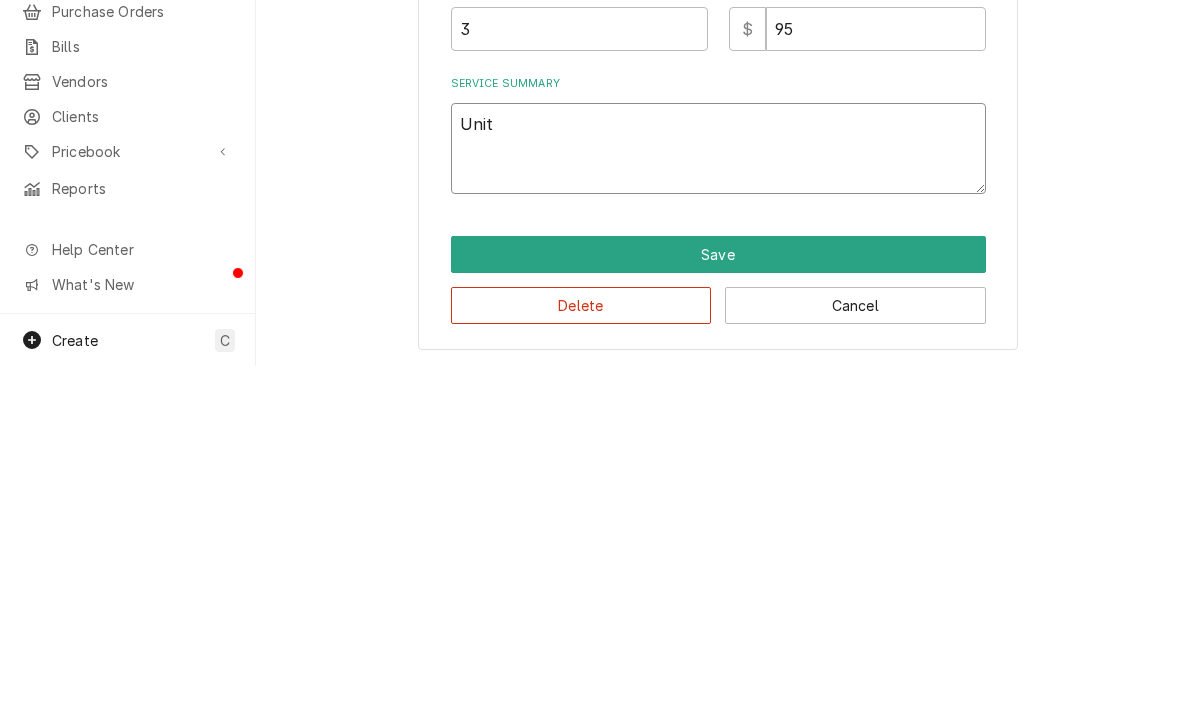 type on "x" 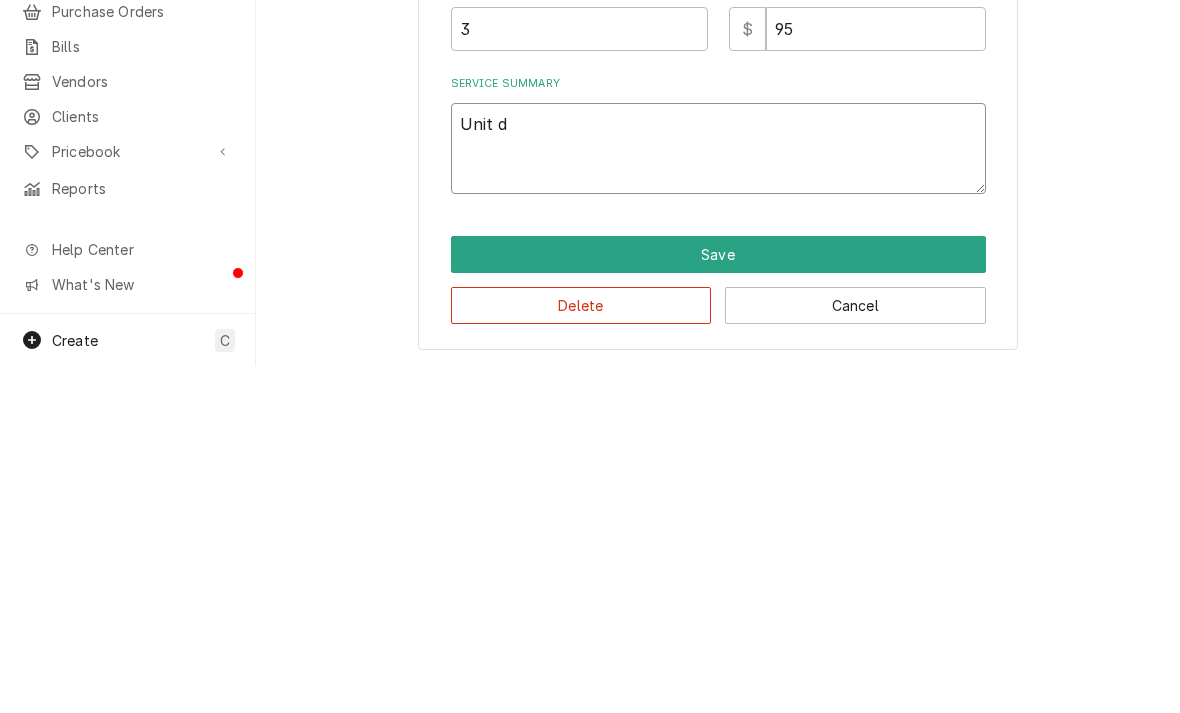 type on "x" 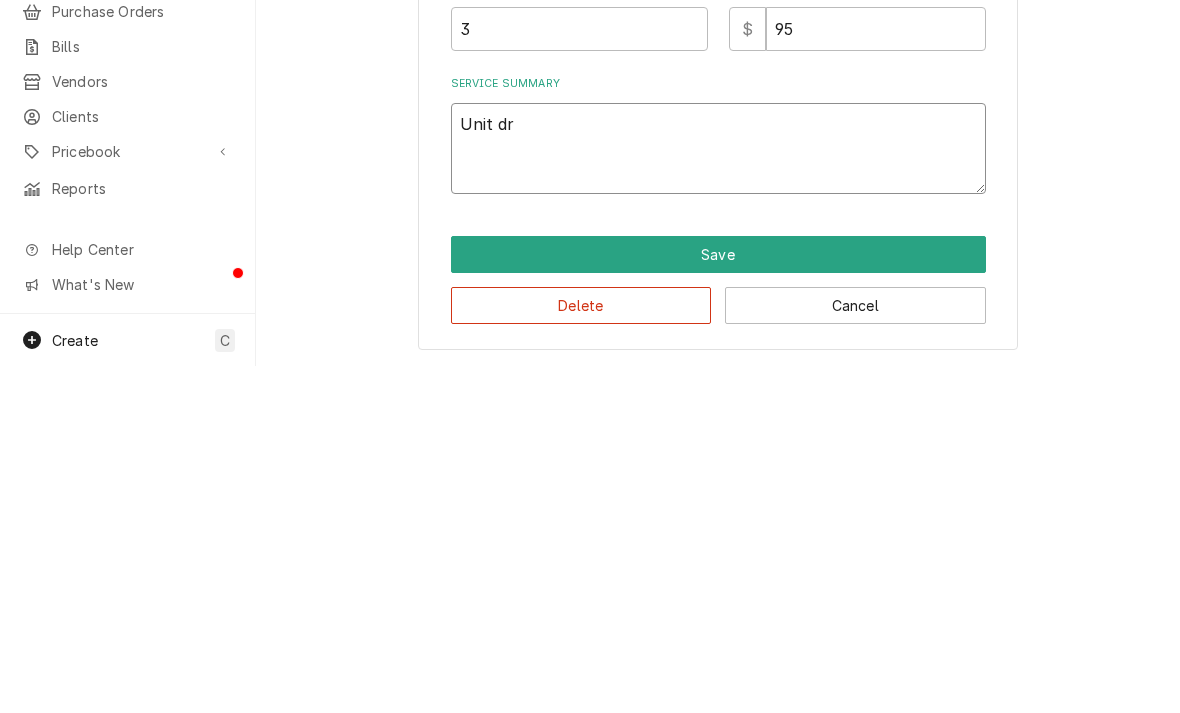 type on "Unit dro" 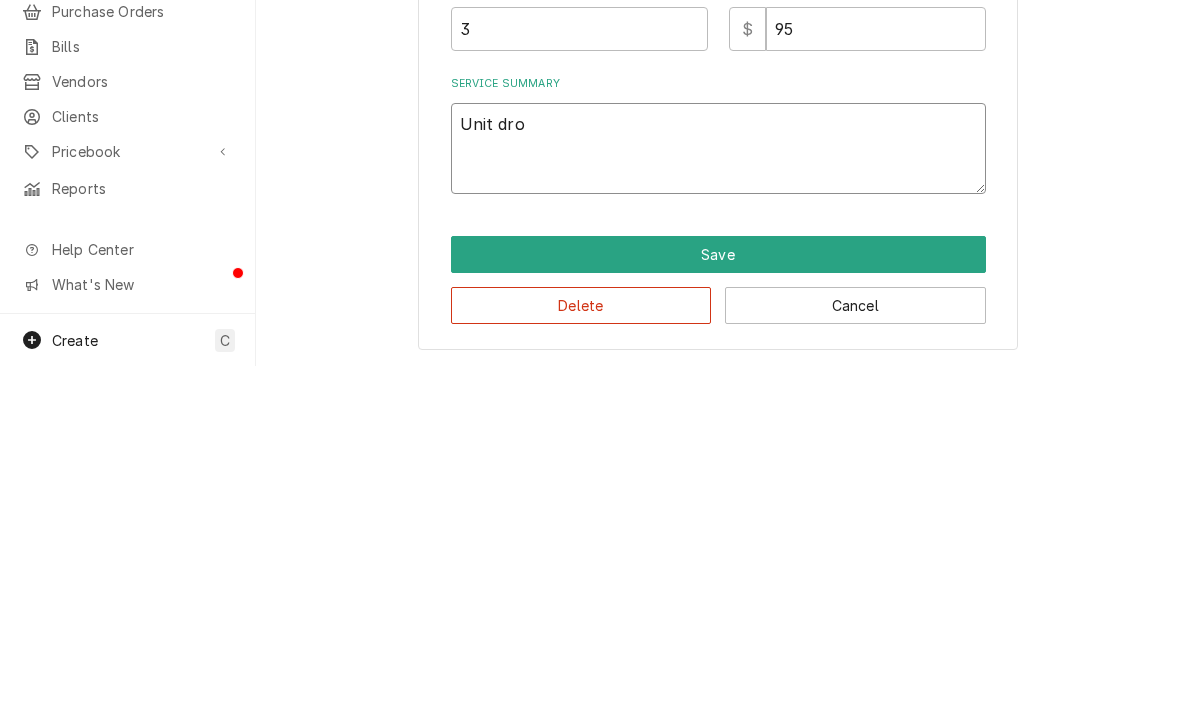 type on "x" 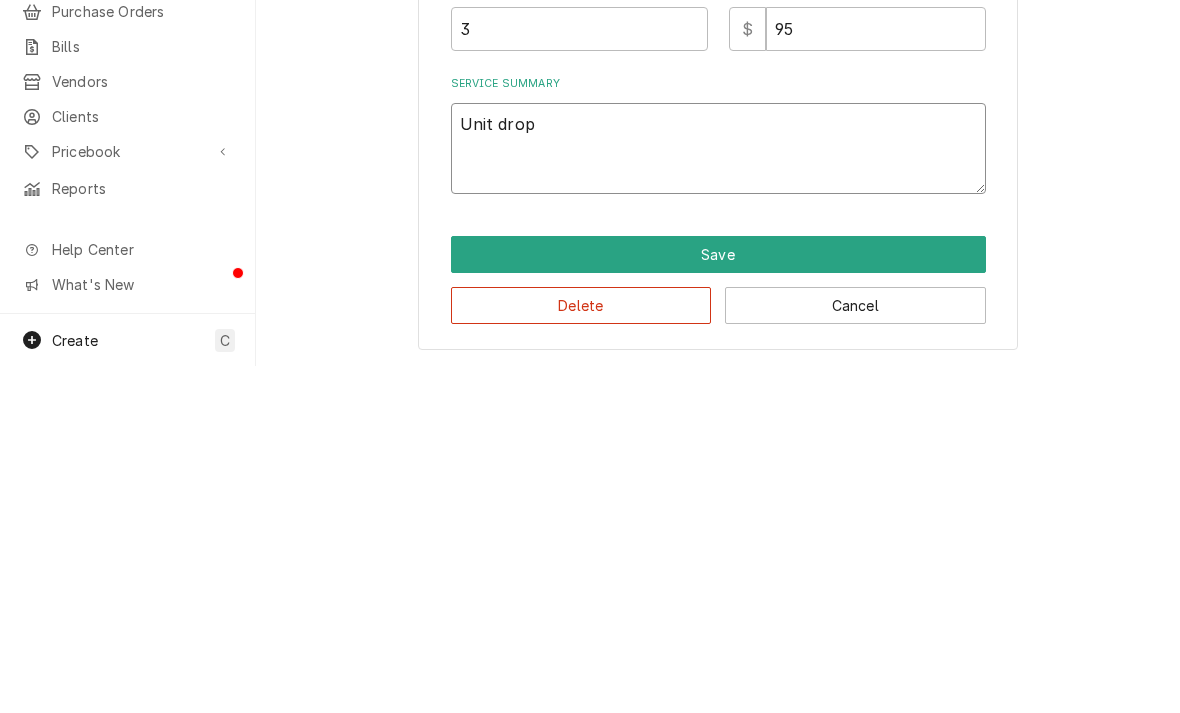 type on "x" 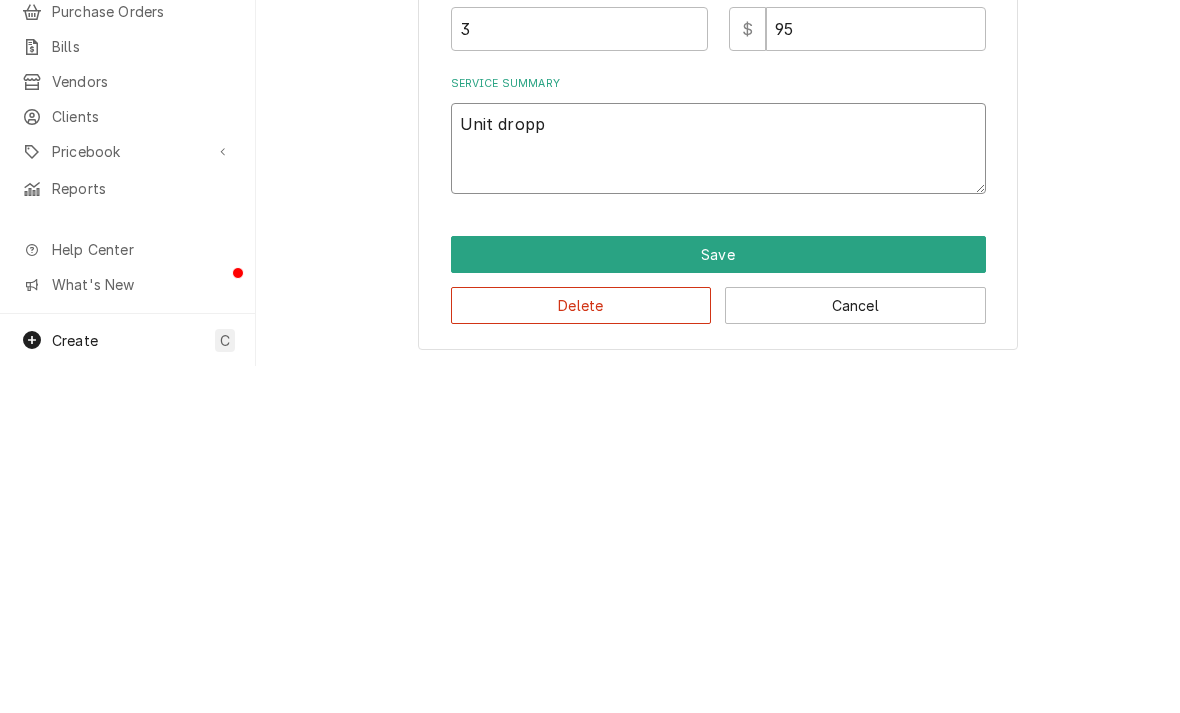 type on "x" 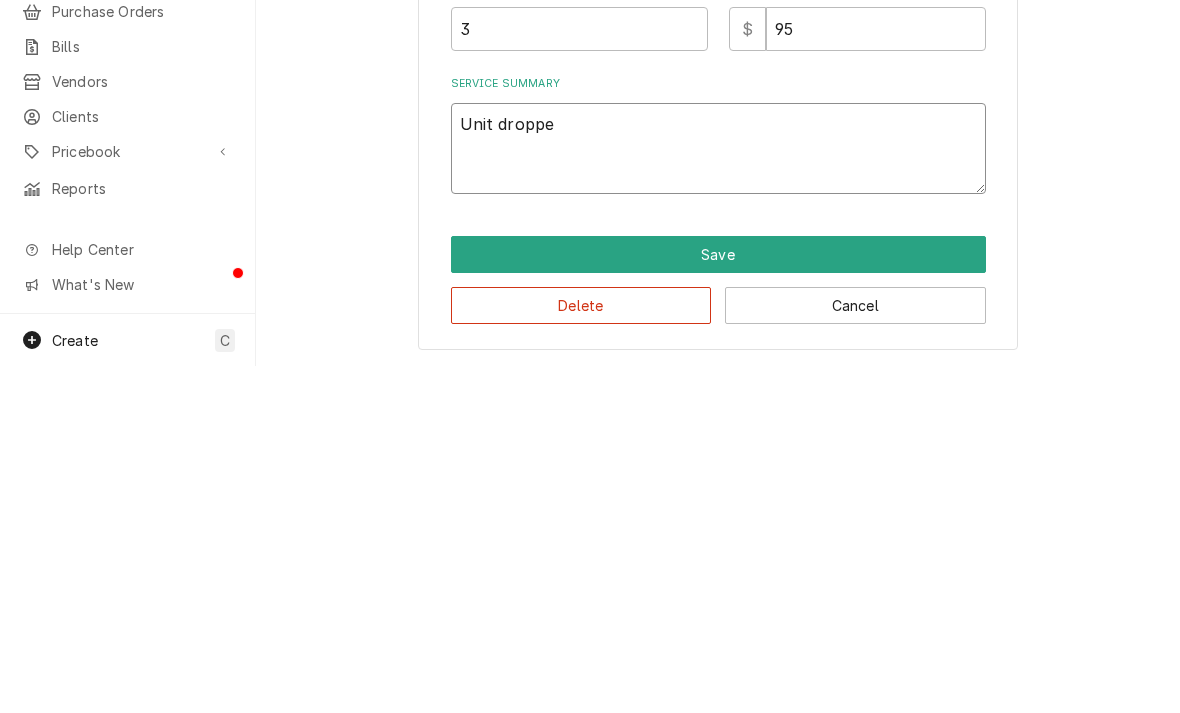 type on "x" 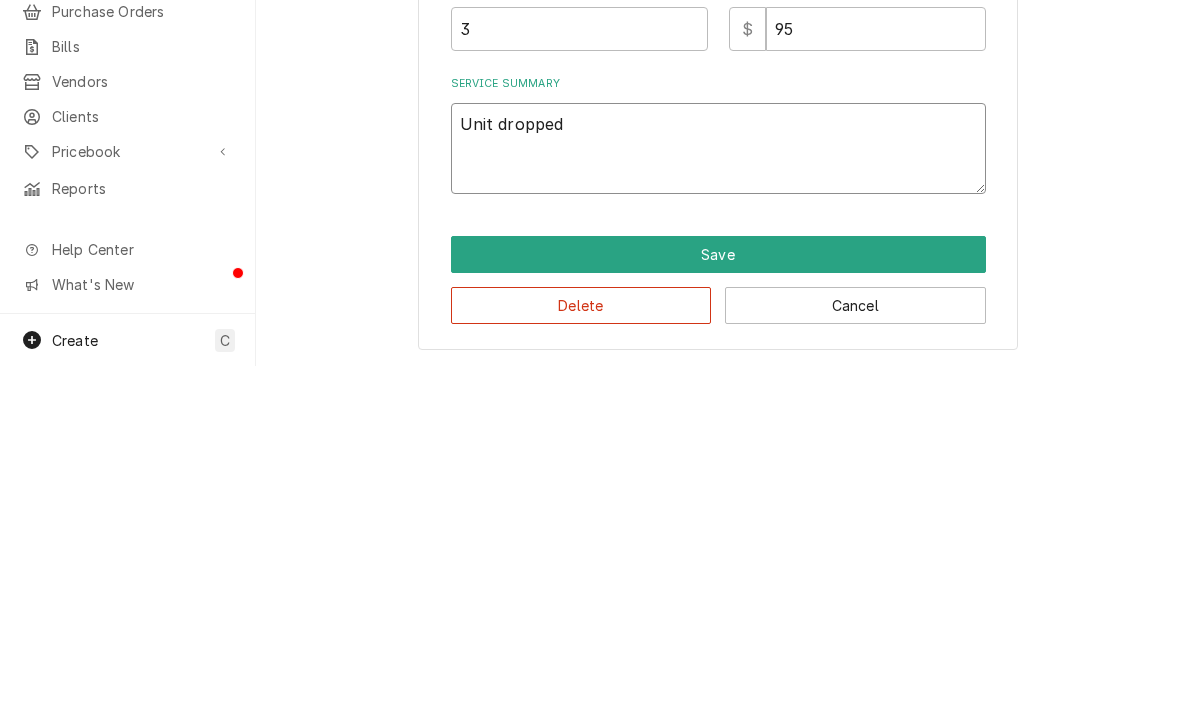 type on "x" 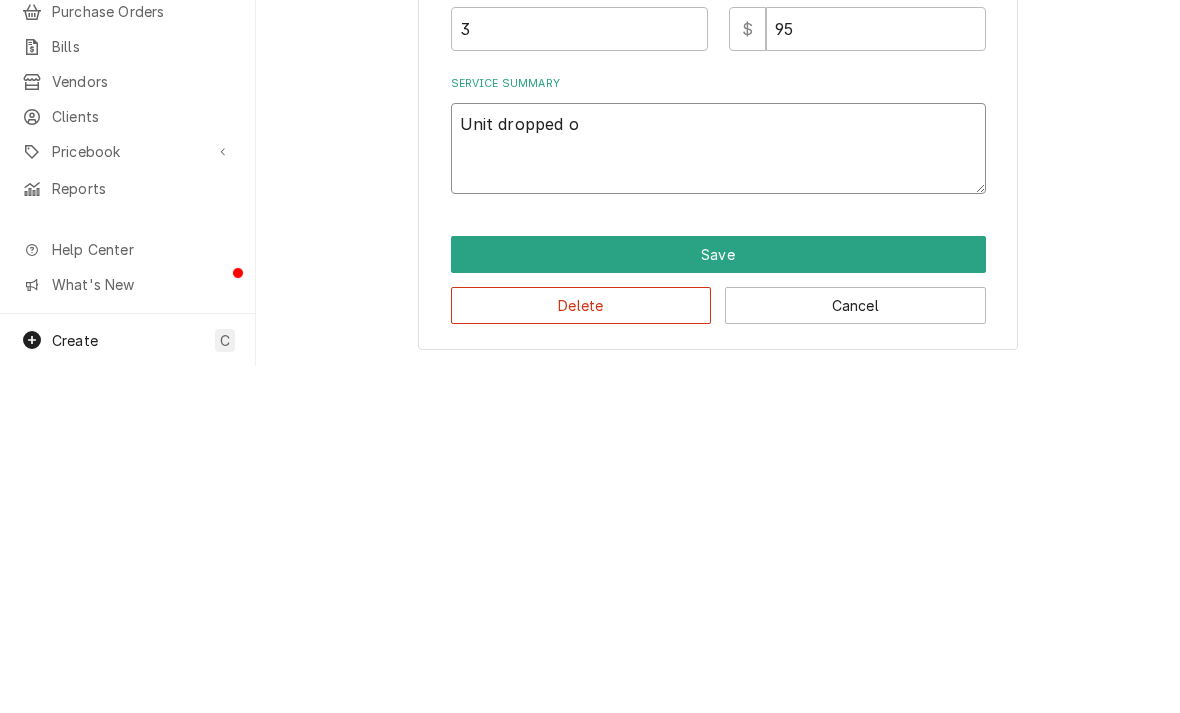 type on "x" 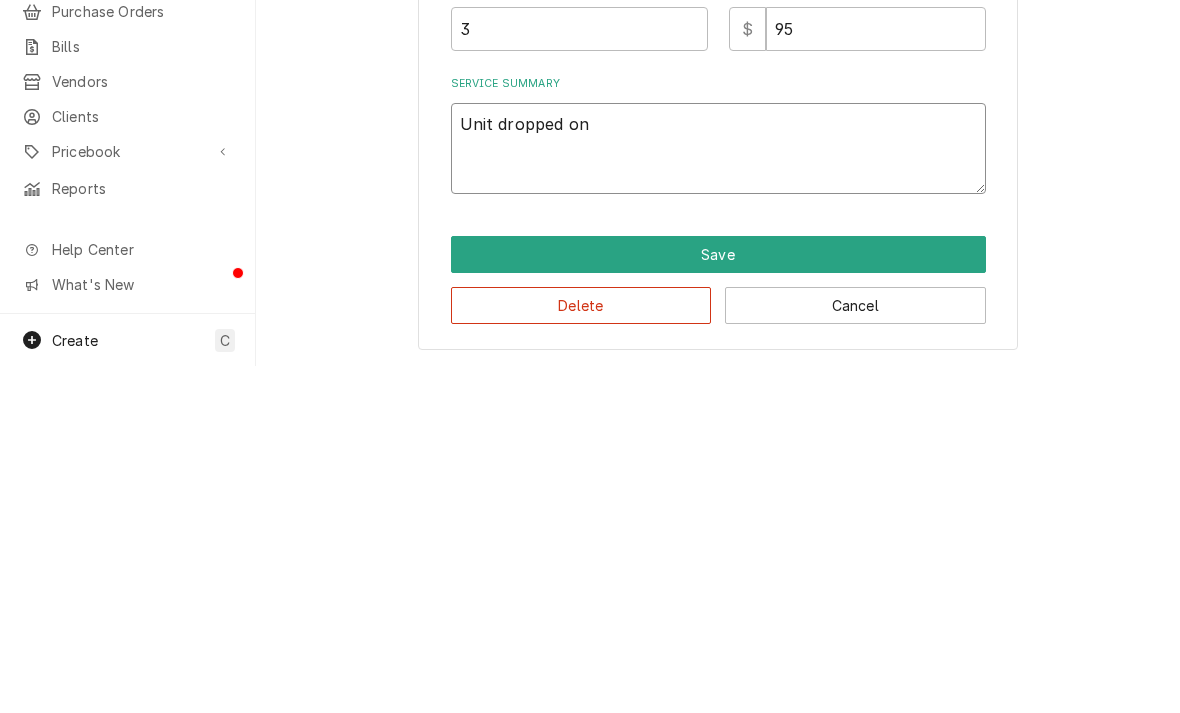 type on "x" 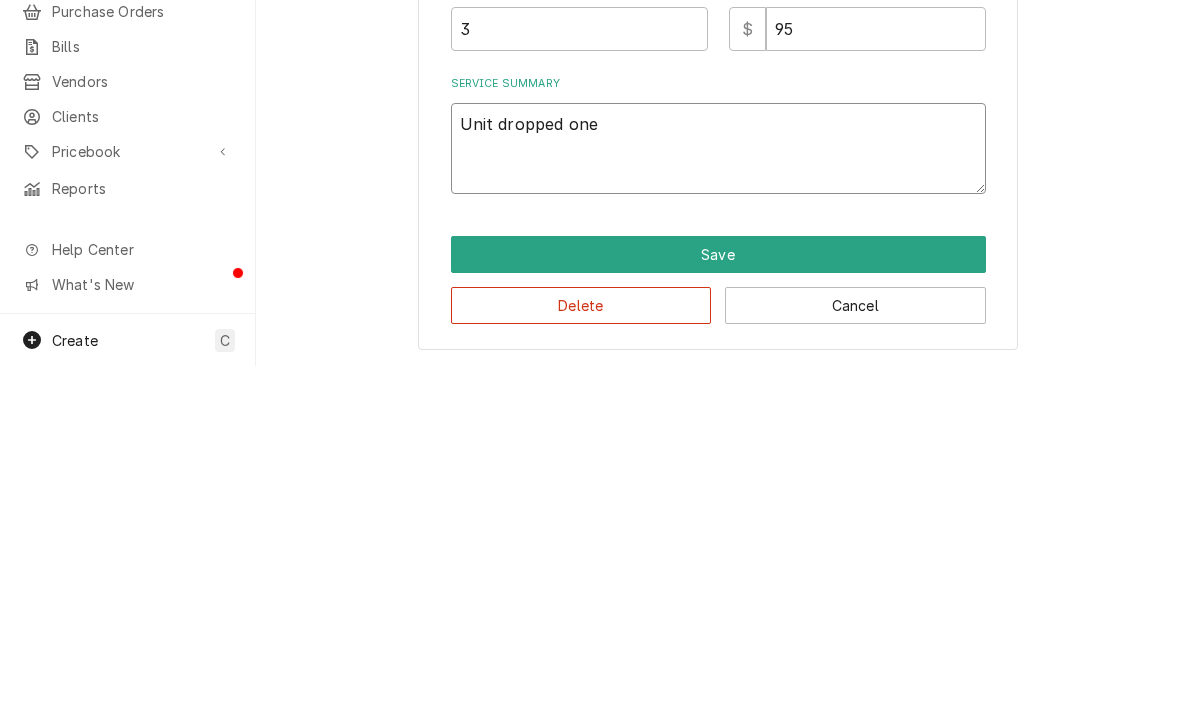 type on "x" 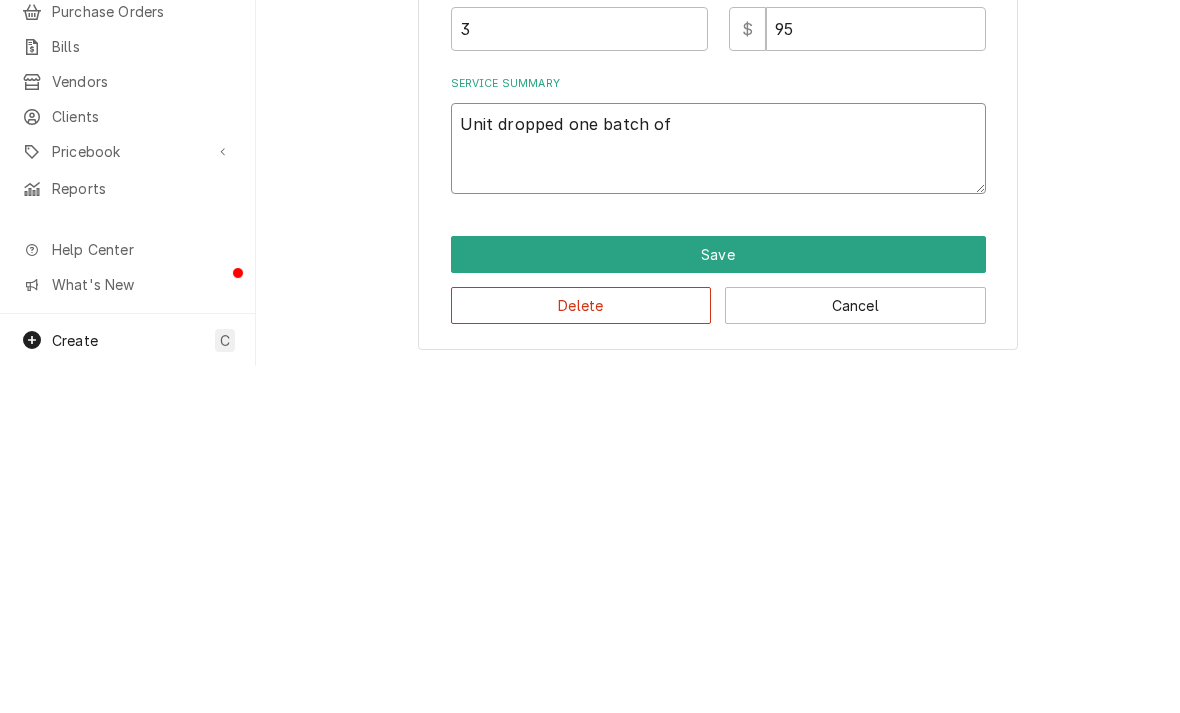 type on "Unit dropped one ba" 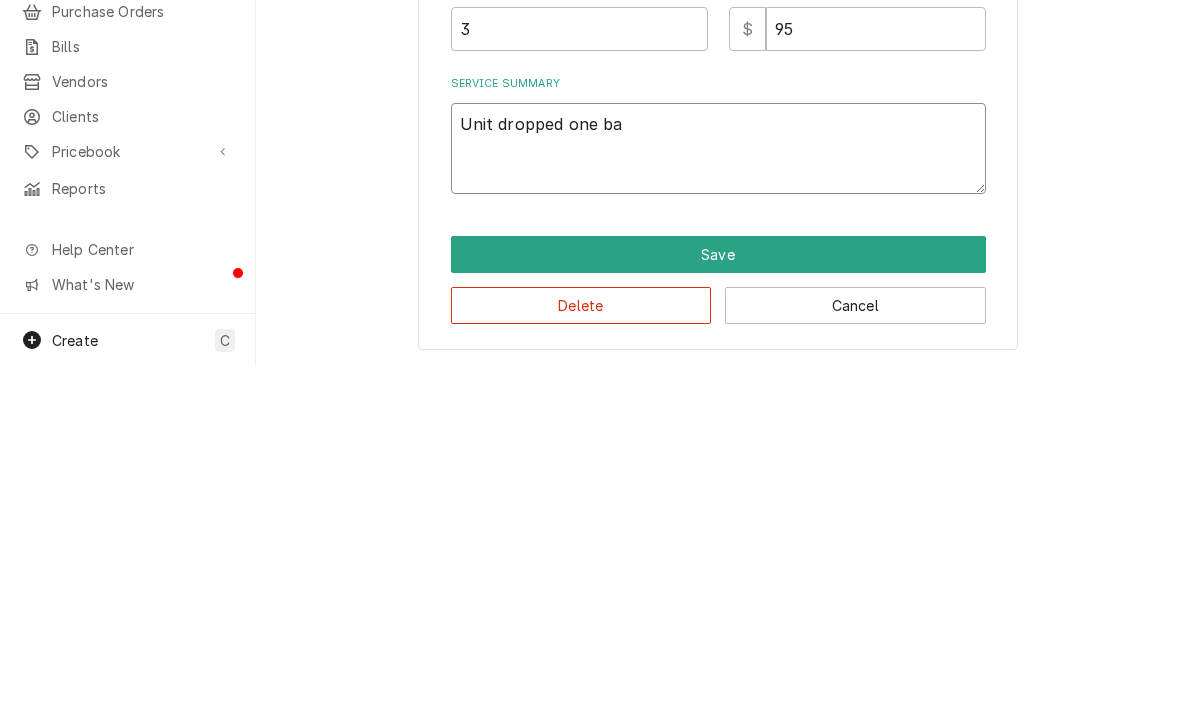 type on "x" 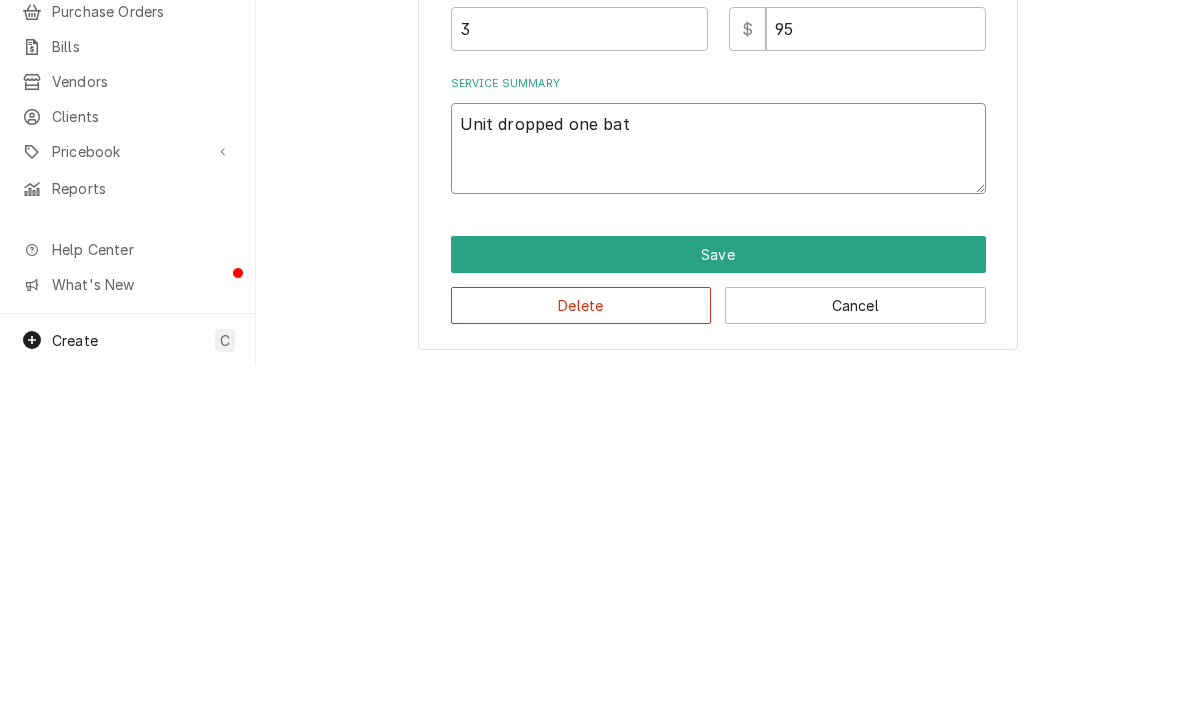 type on "x" 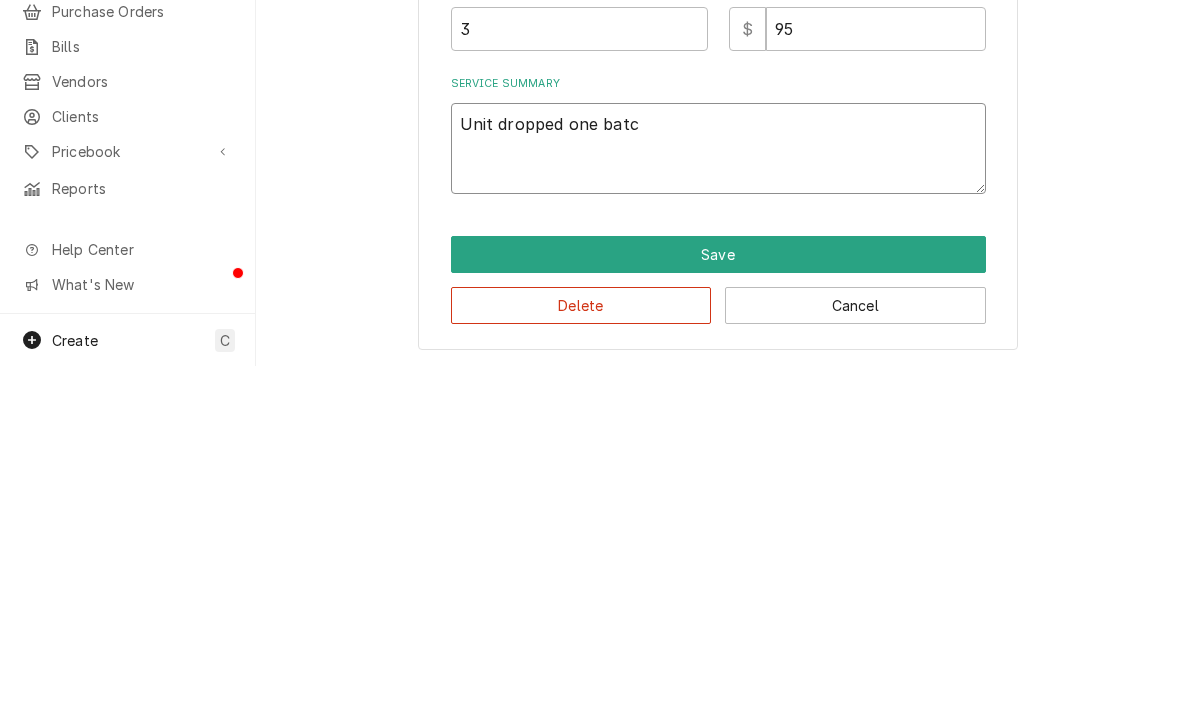 type on "x" 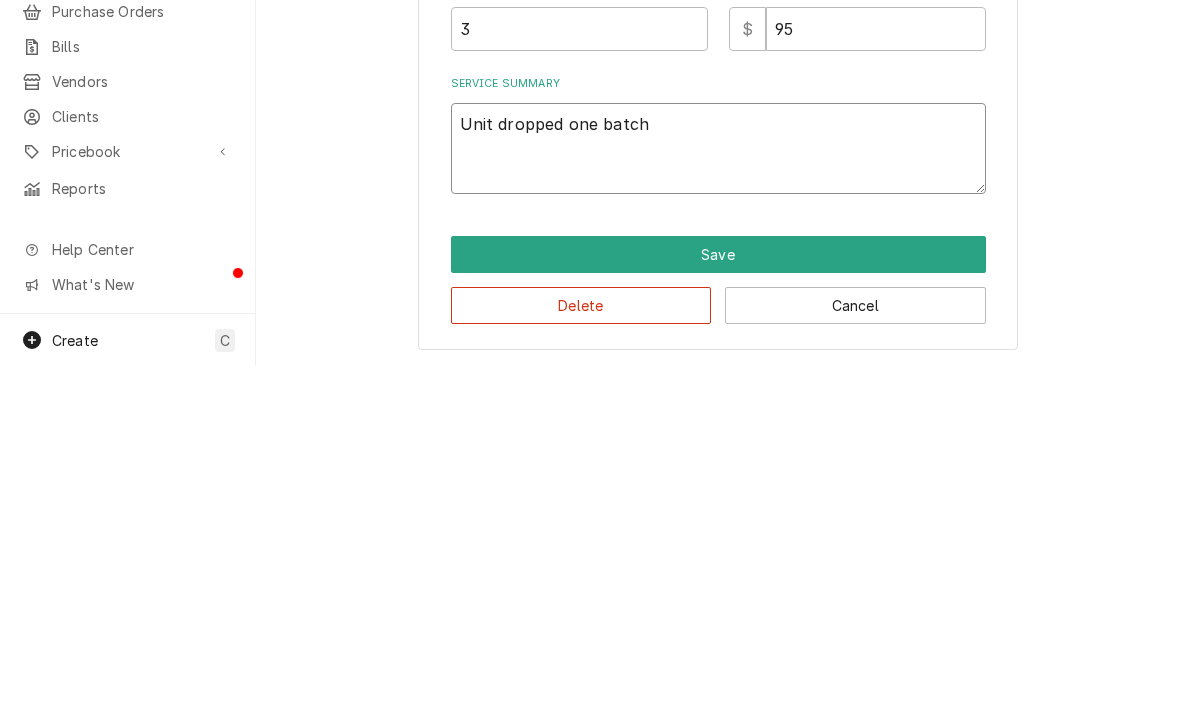 type on "Unit dropped one batch" 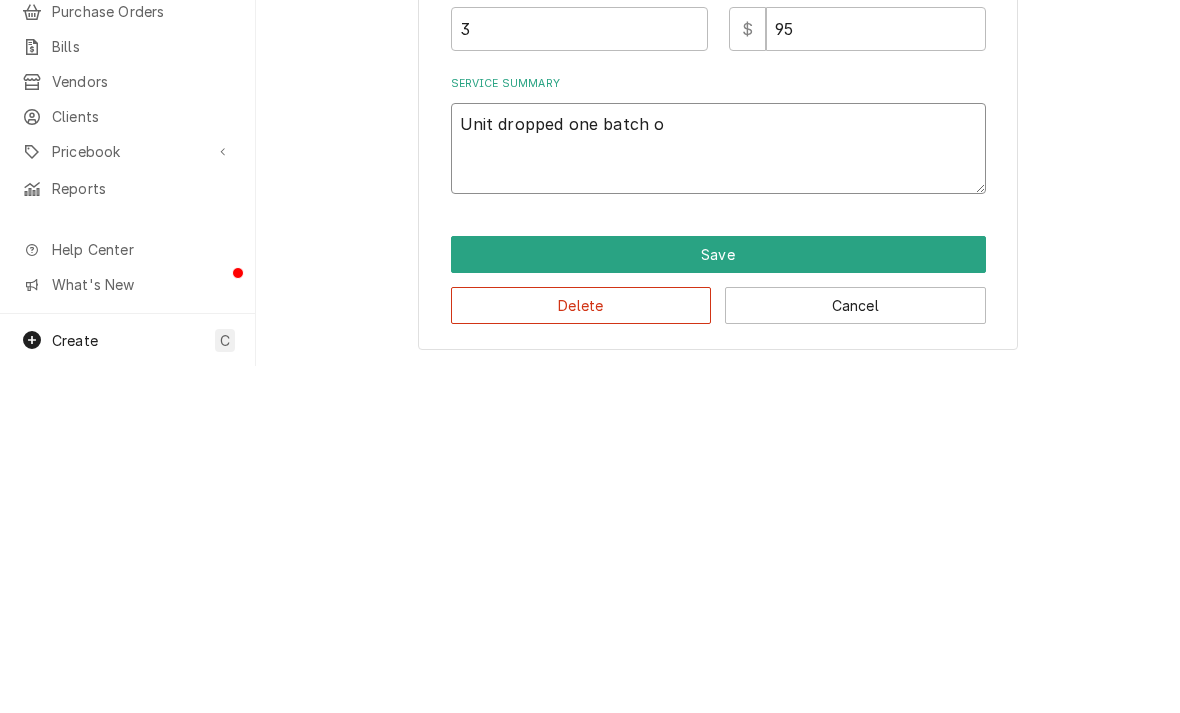 type on "x" 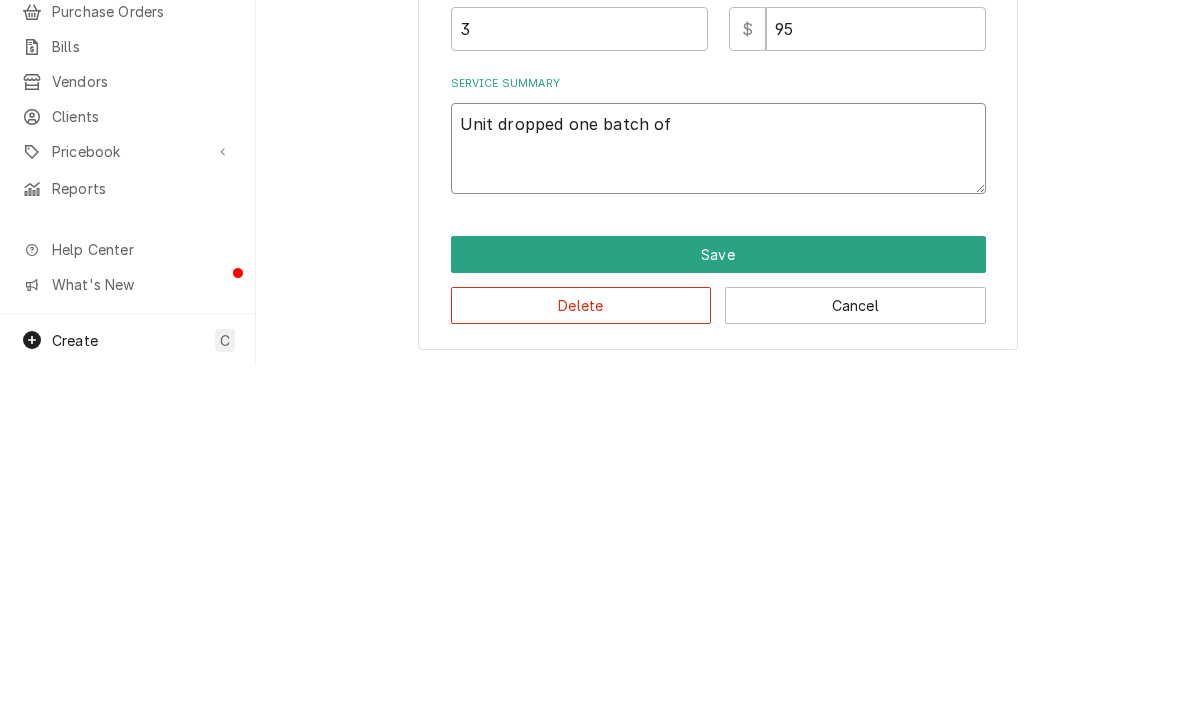 type on "x" 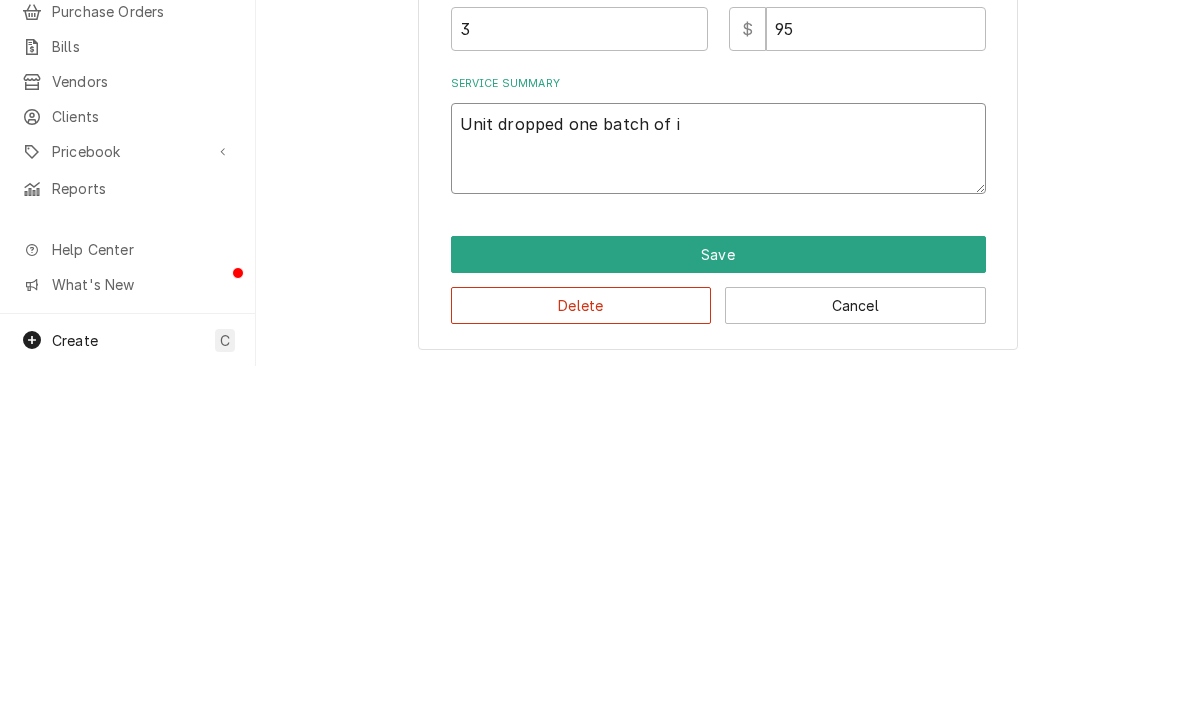 type on "x" 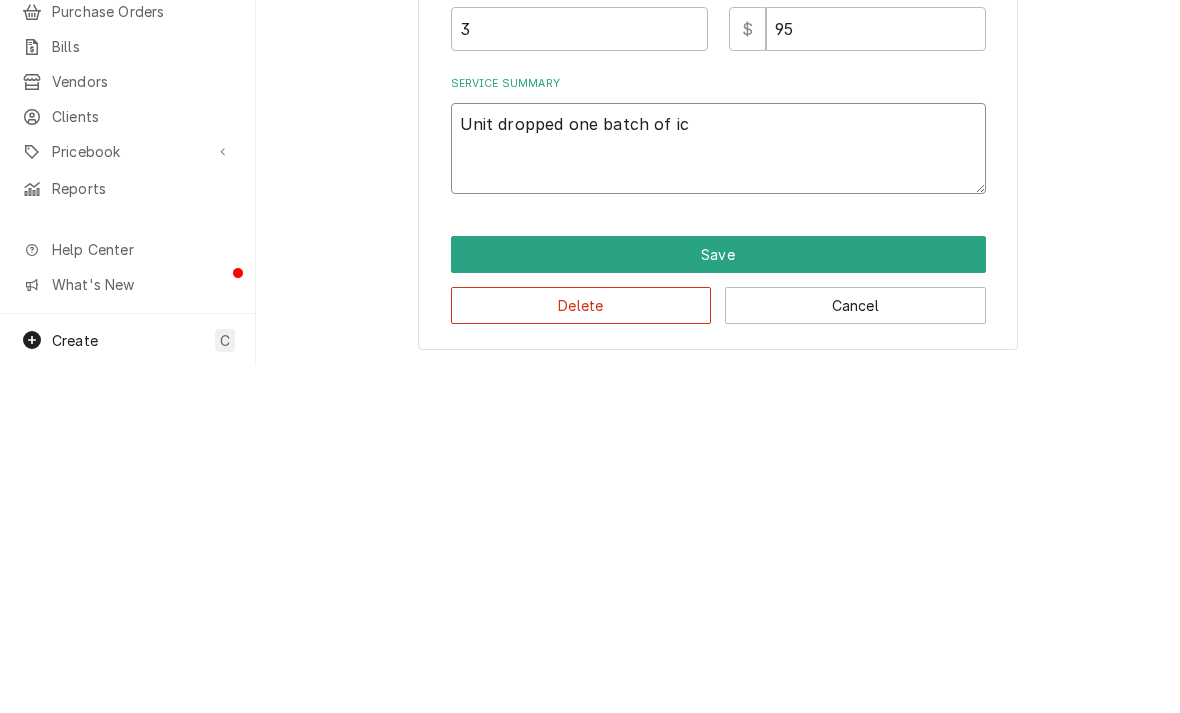 type on "Unit dropped one batch of ice" 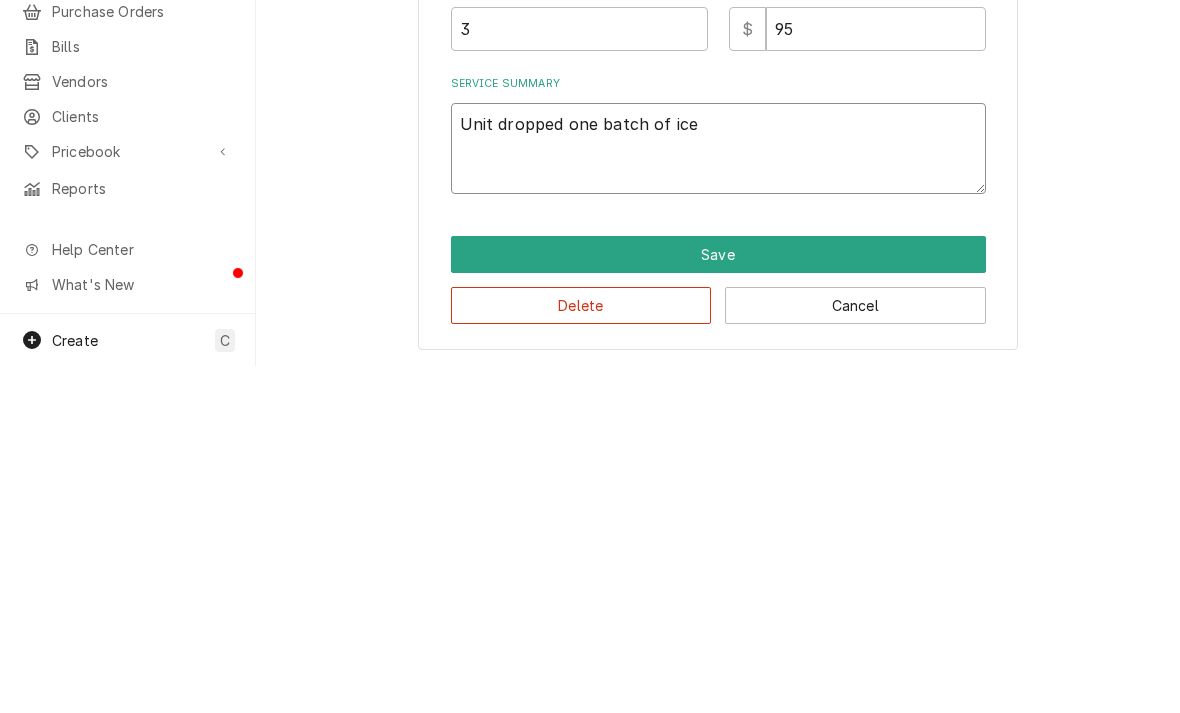type on "x" 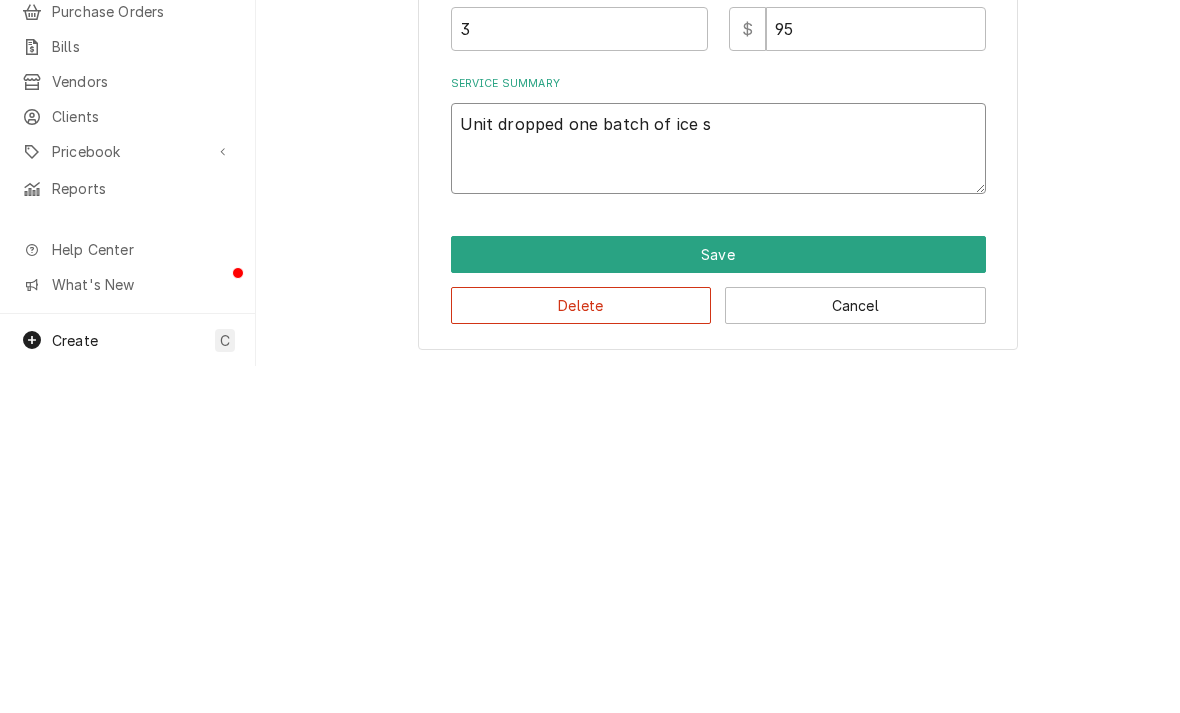 type on "x" 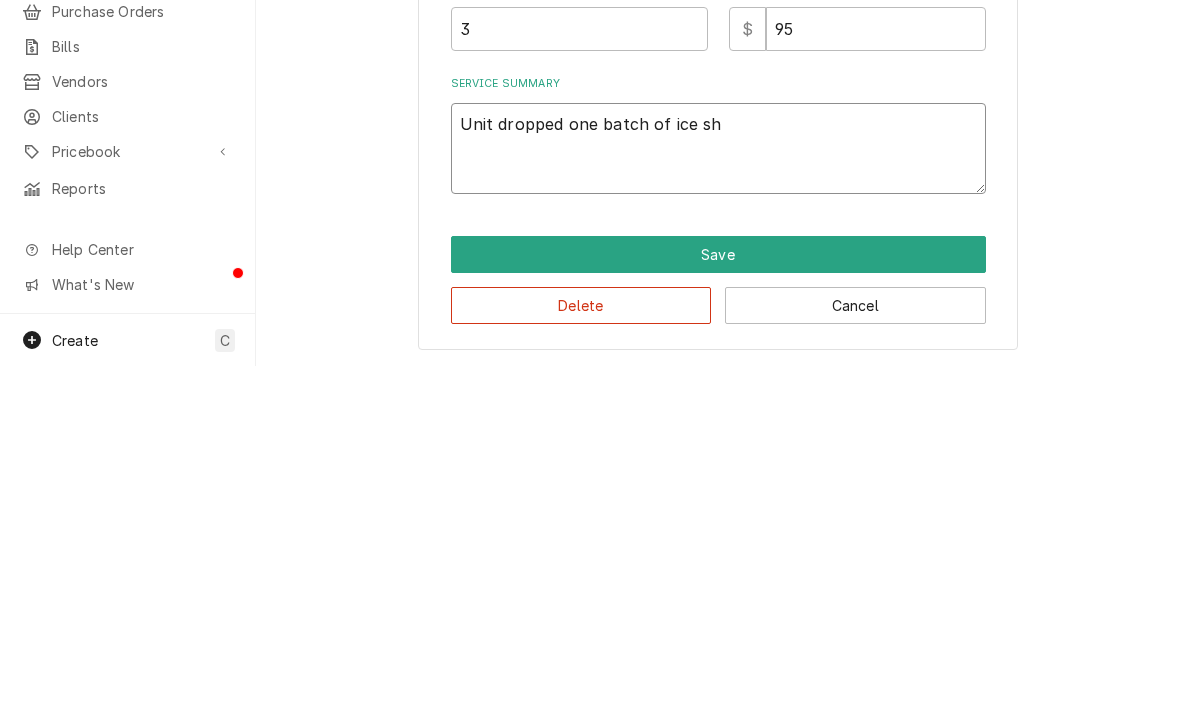 type on "x" 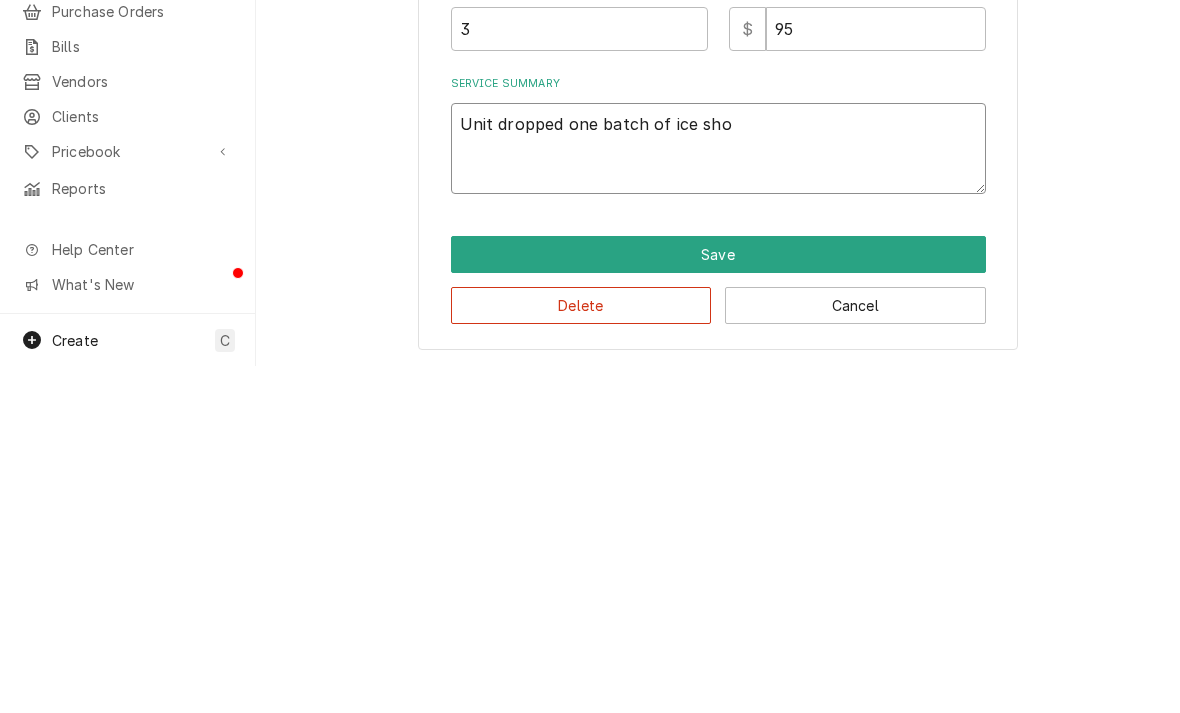 type on "x" 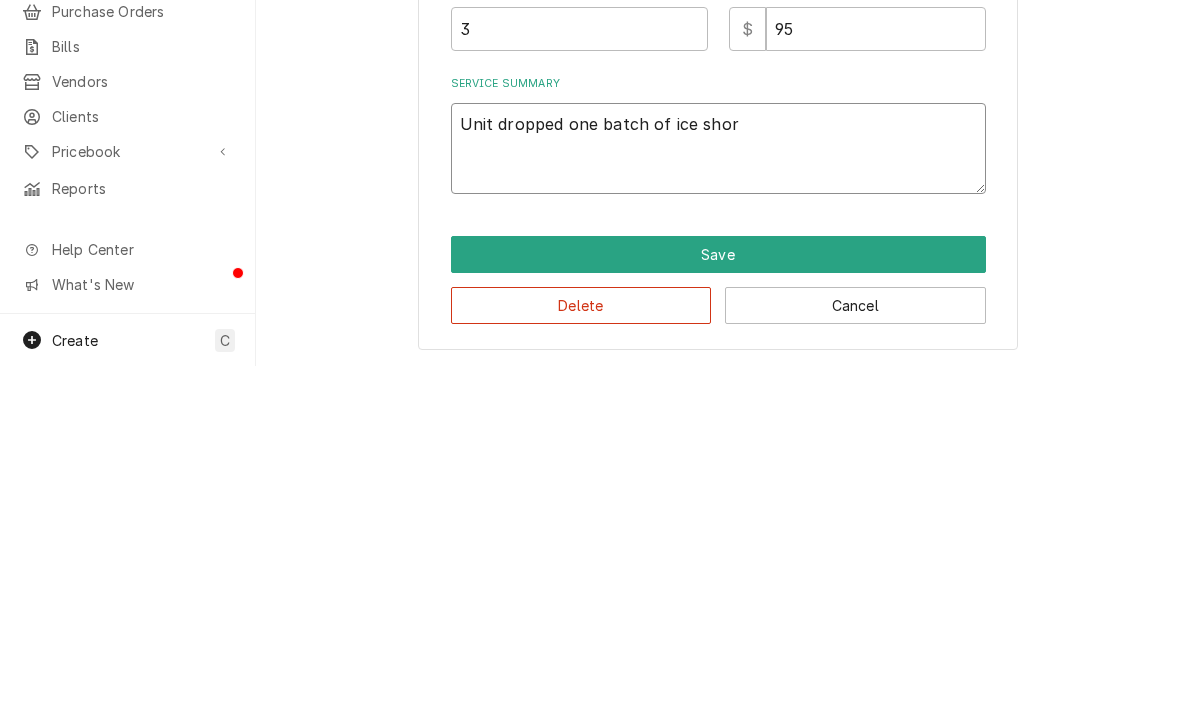 type on "x" 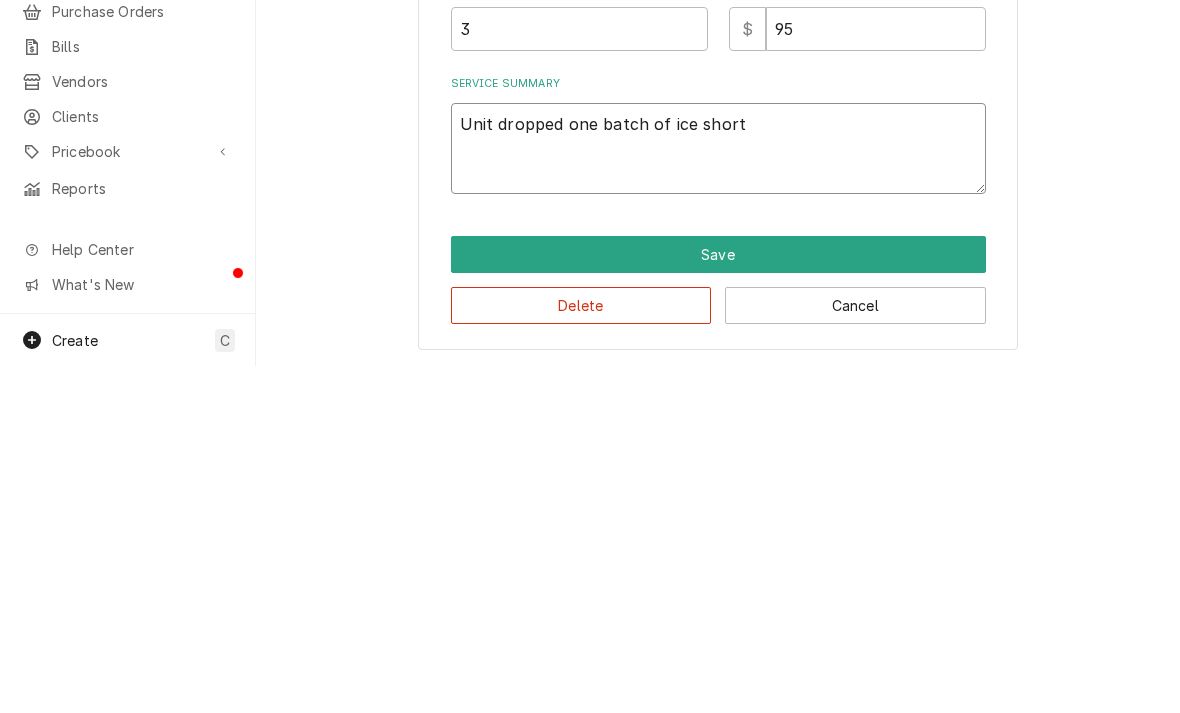 type on "x" 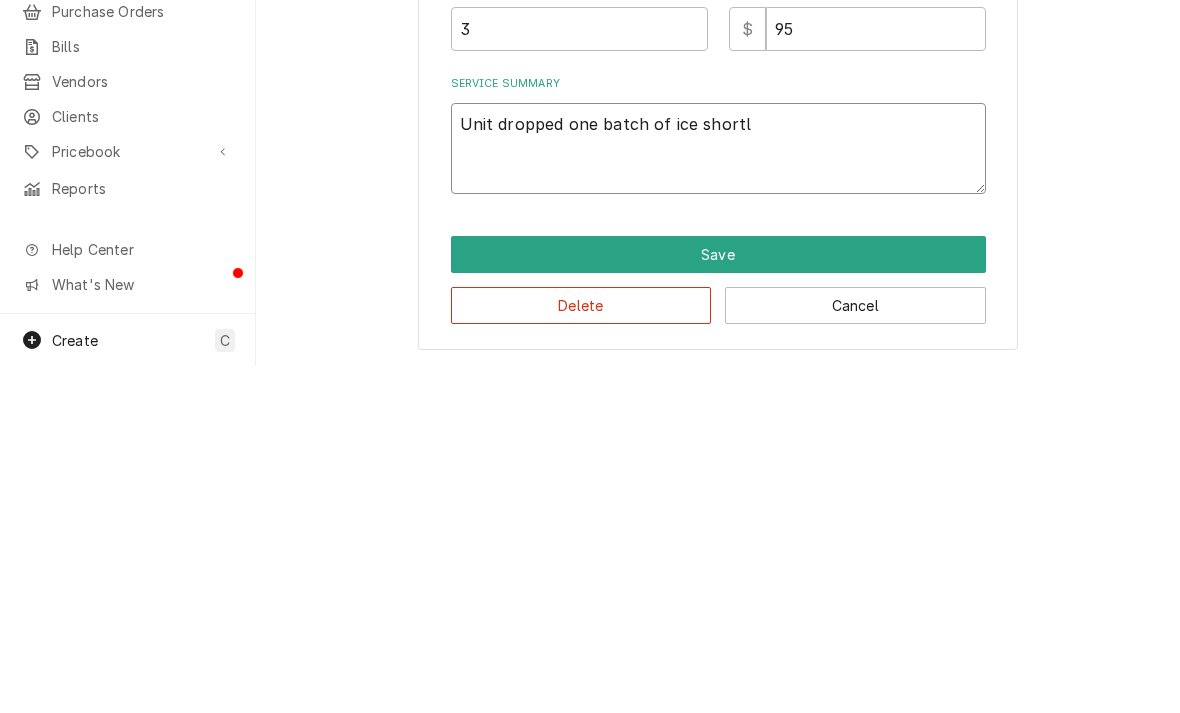 type on "x" 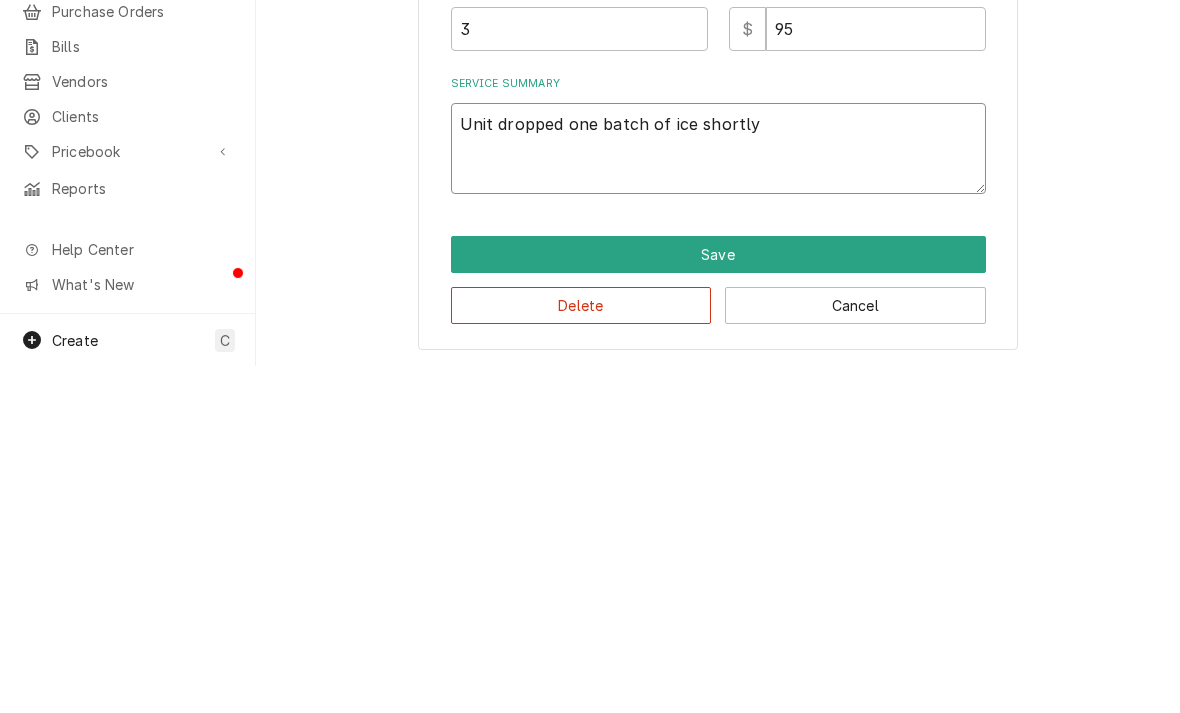 type on "Unit dropped one batch of ice shortly" 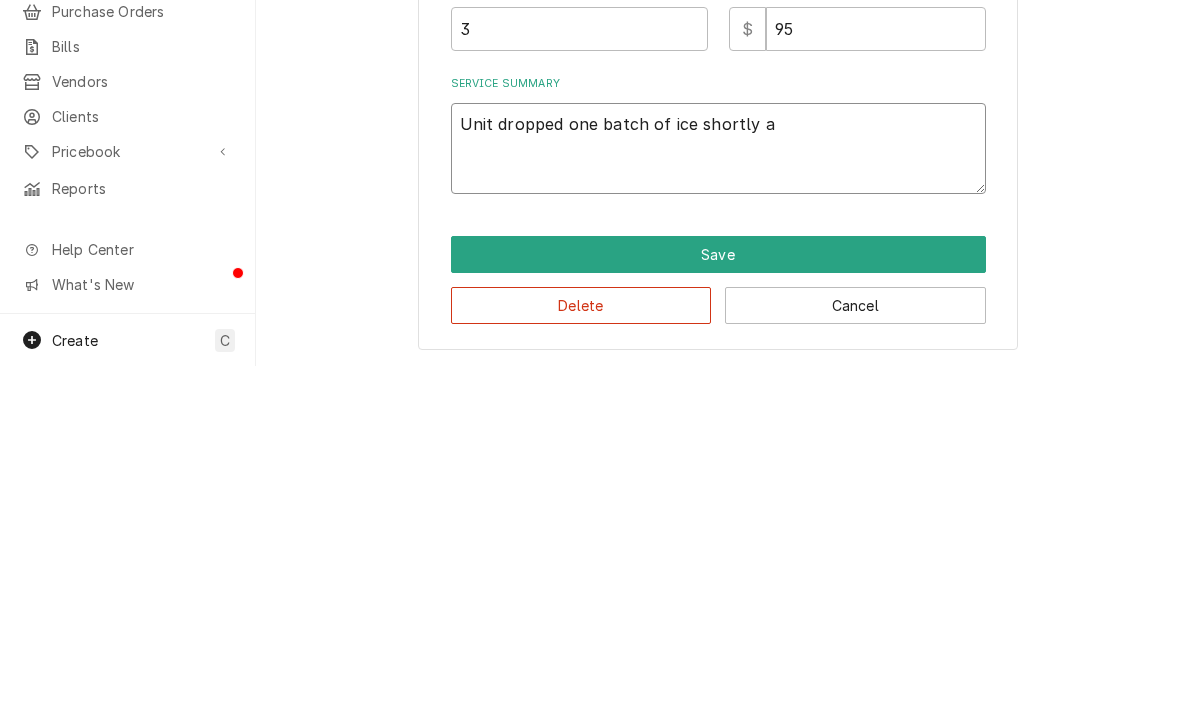 type on "x" 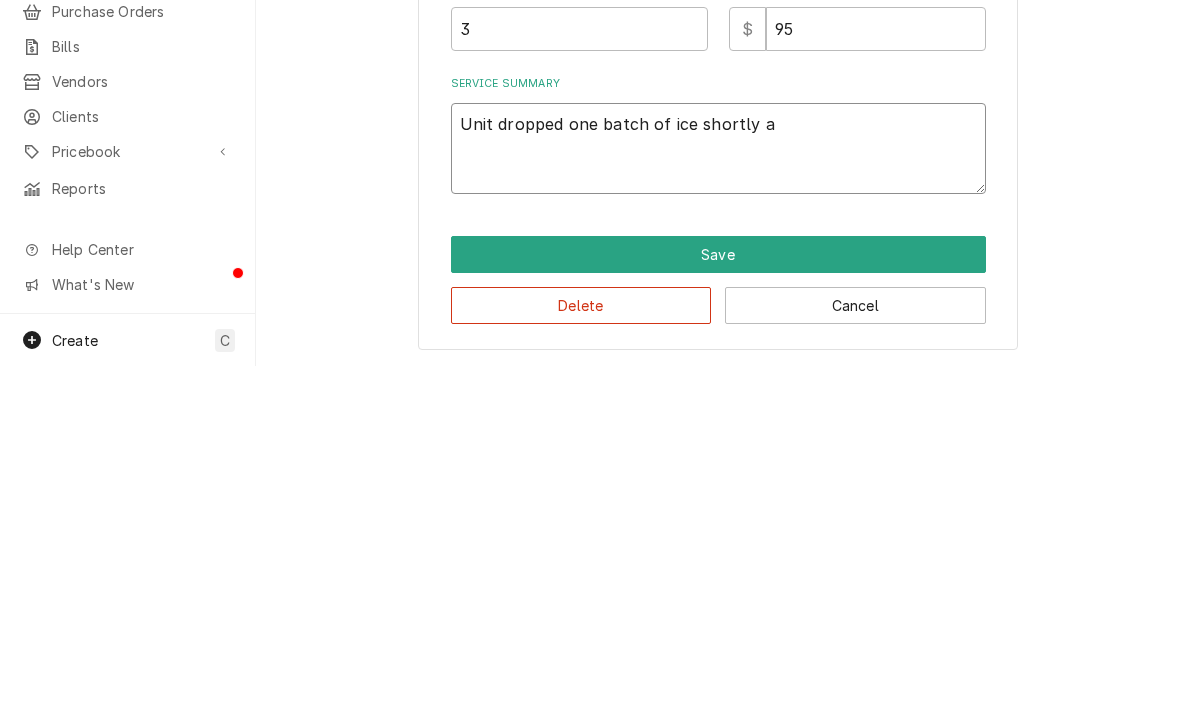 type on "Unit dropped one batch of ice shortly af" 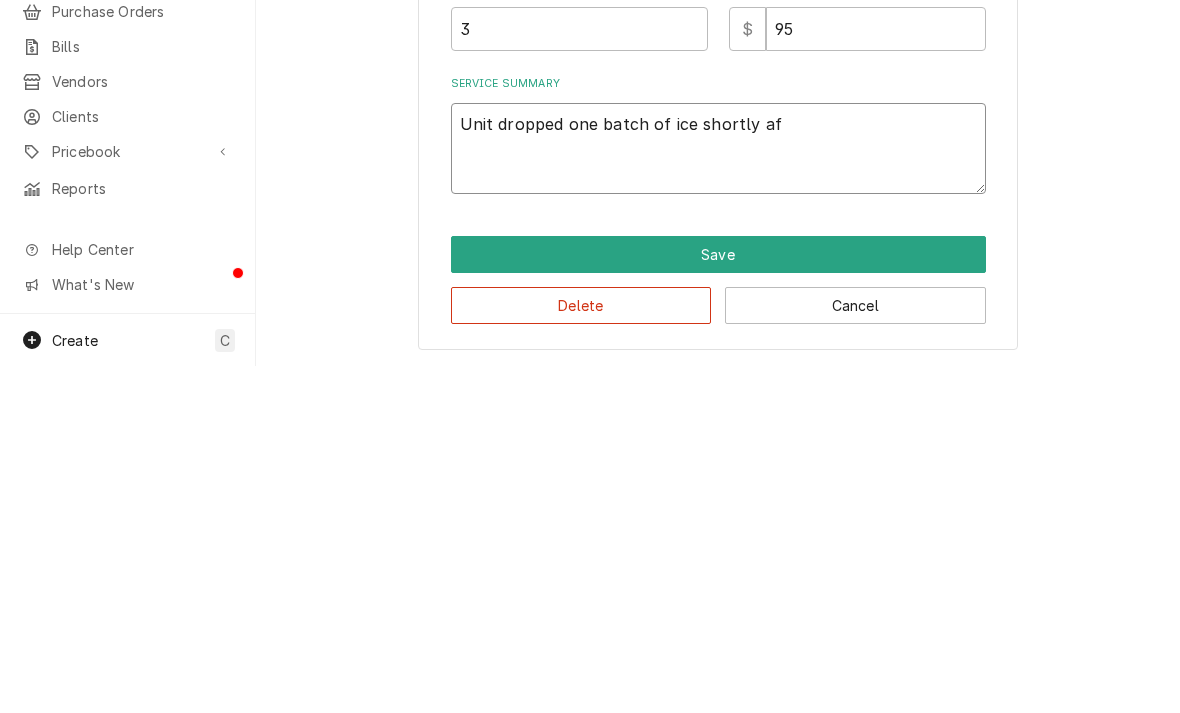 type on "x" 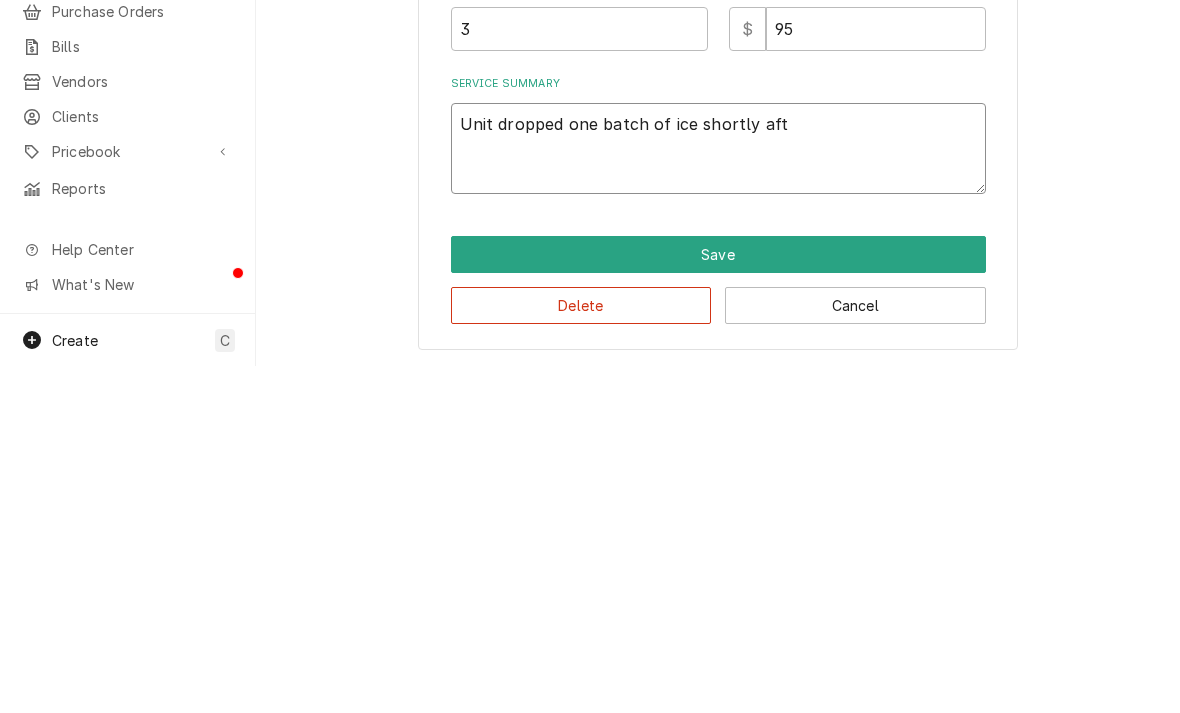 type on "x" 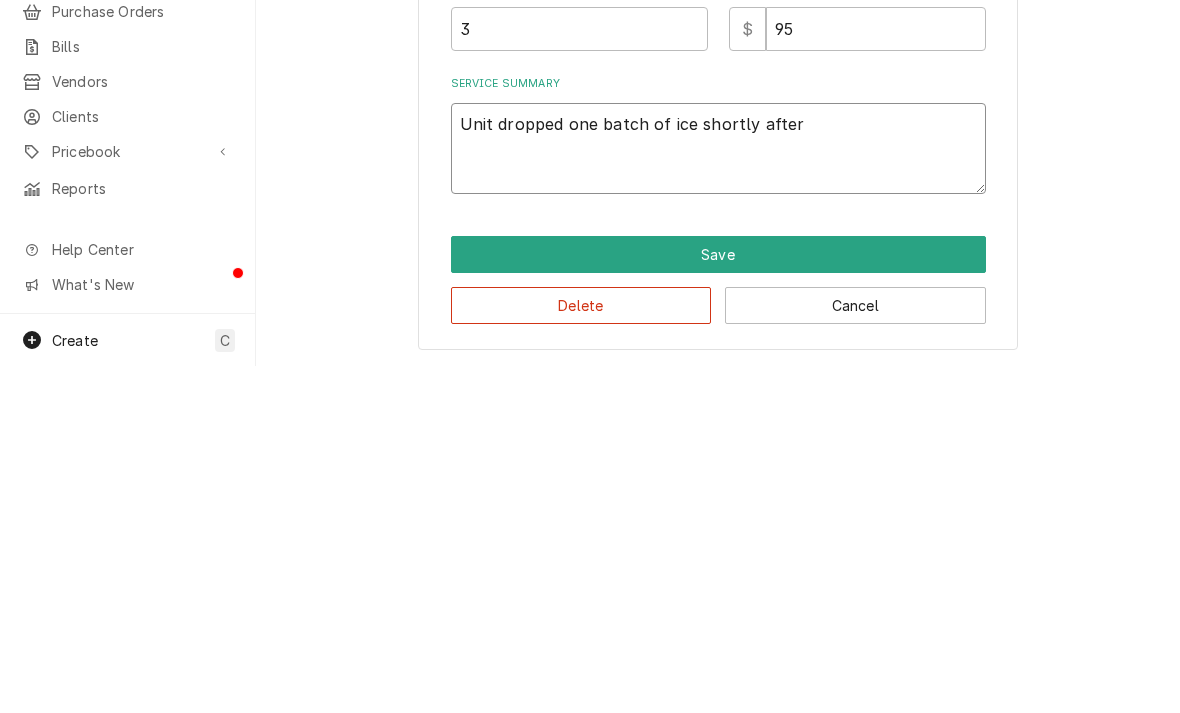 type on "x" 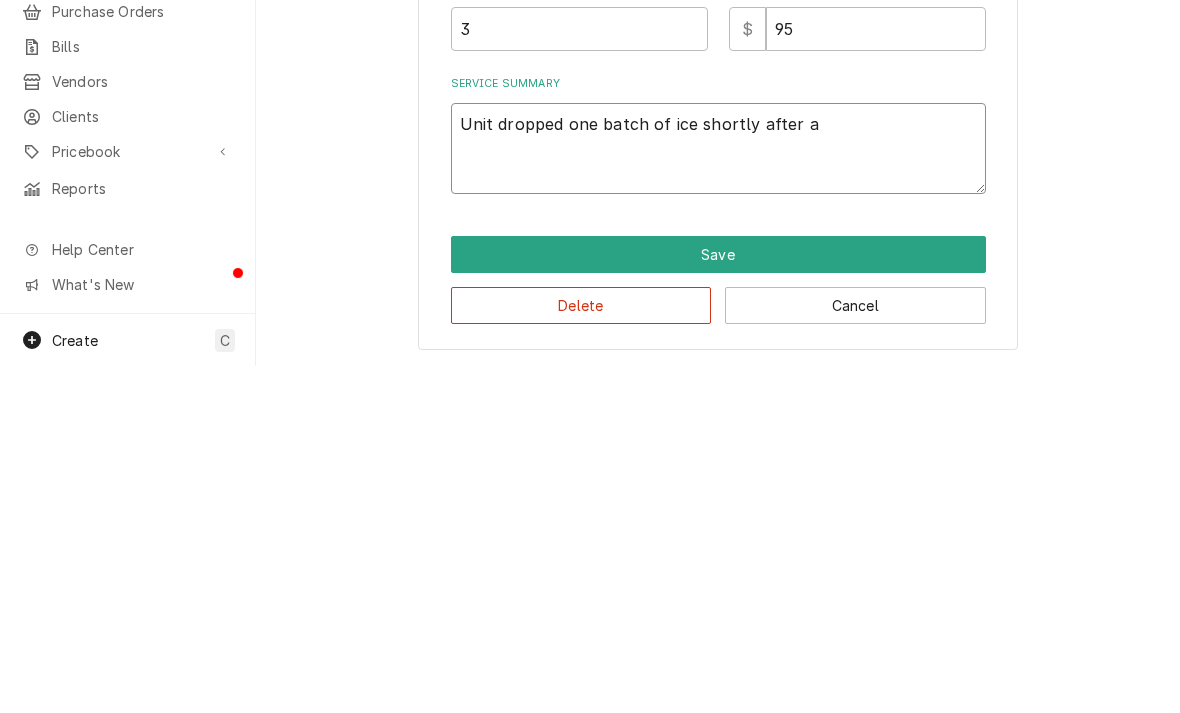 type on "x" 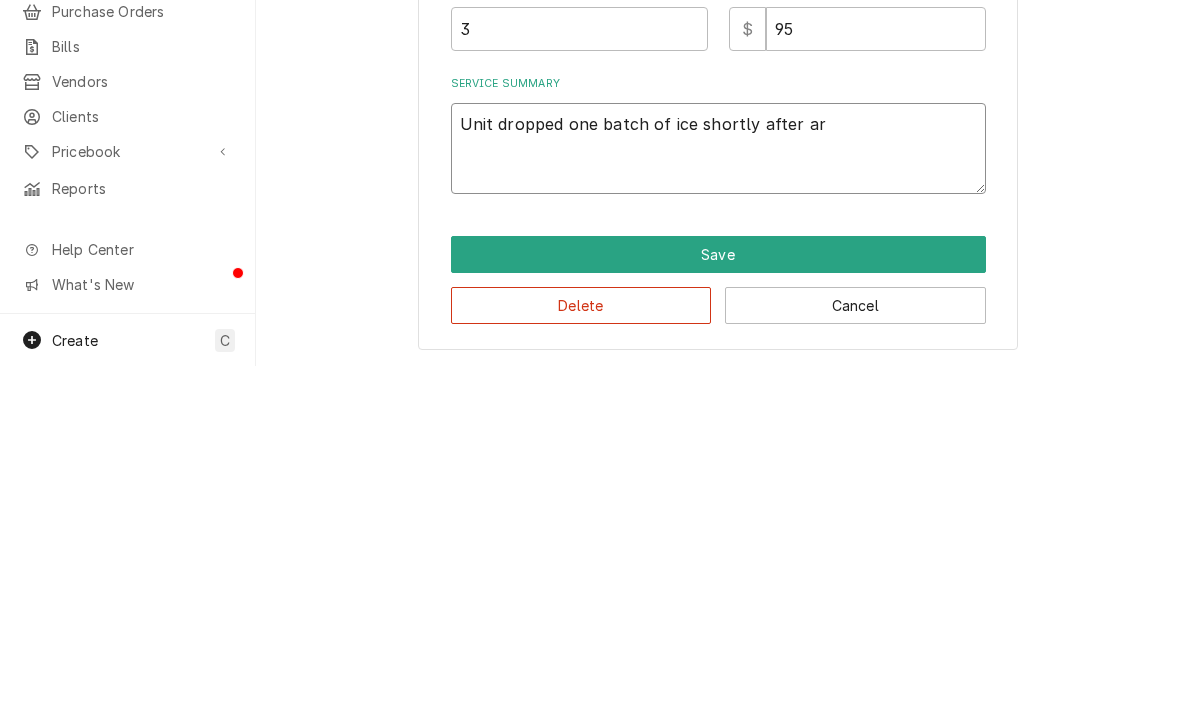 type on "x" 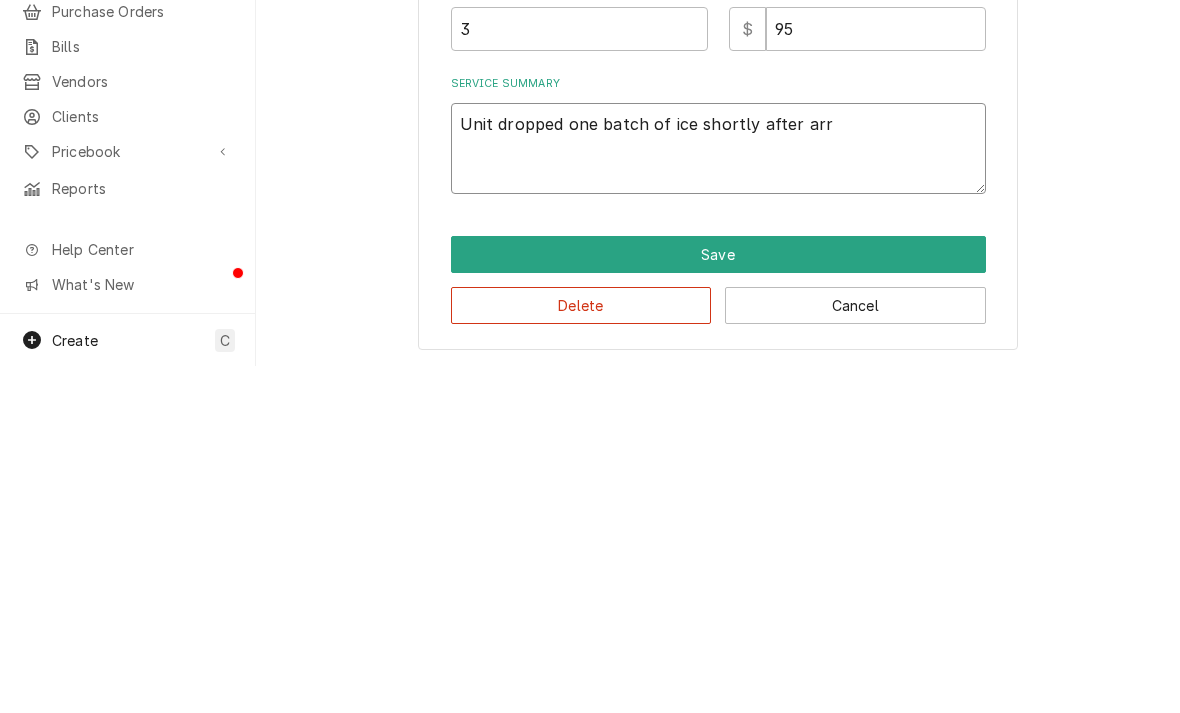 type on "Unit dropped one batch of ice shortly after arri" 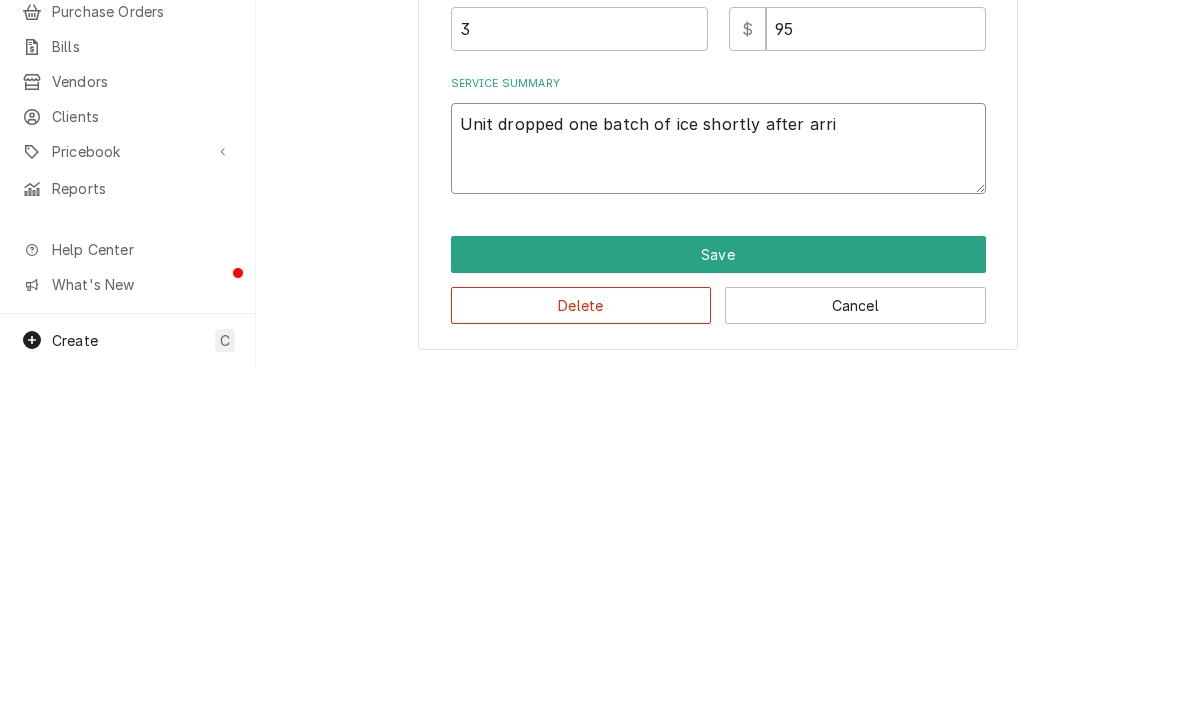 type on "x" 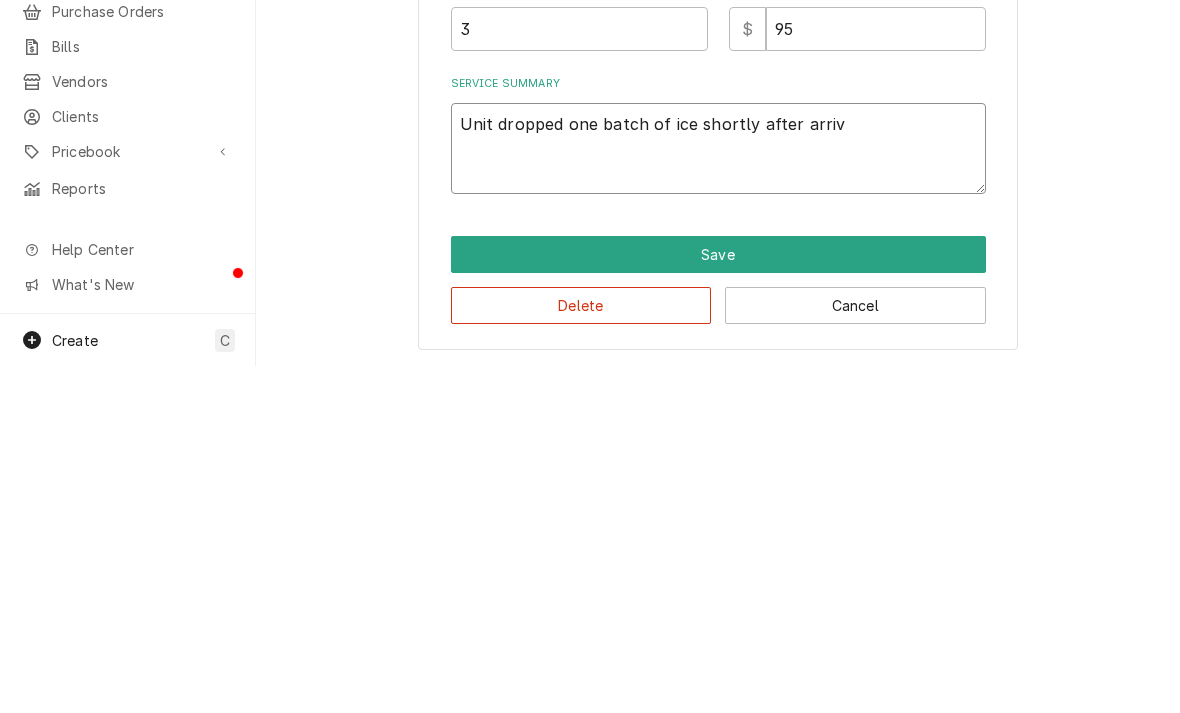 type on "x" 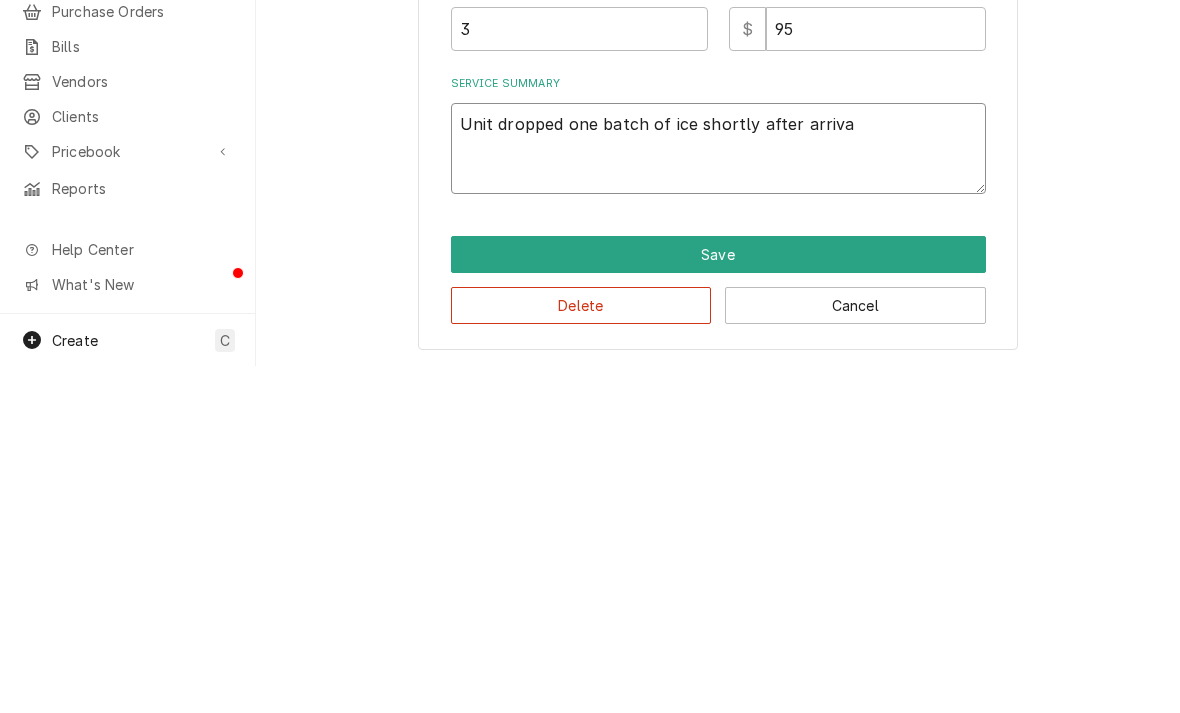 type on "x" 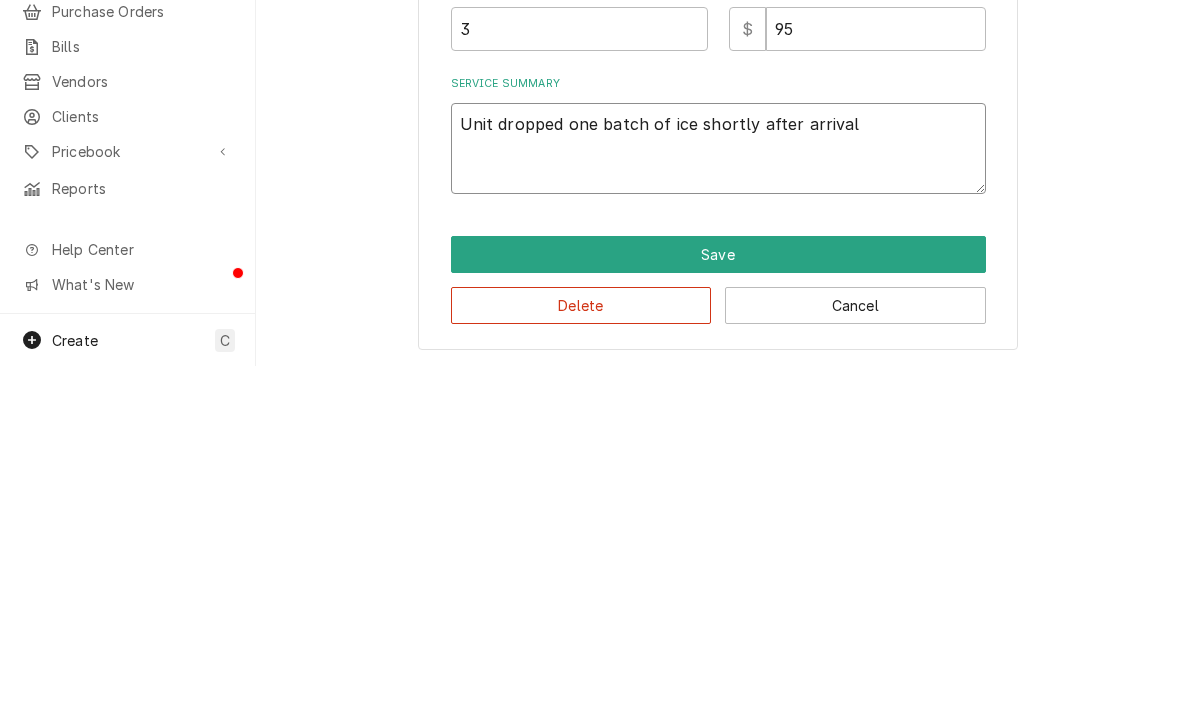 type on "x" 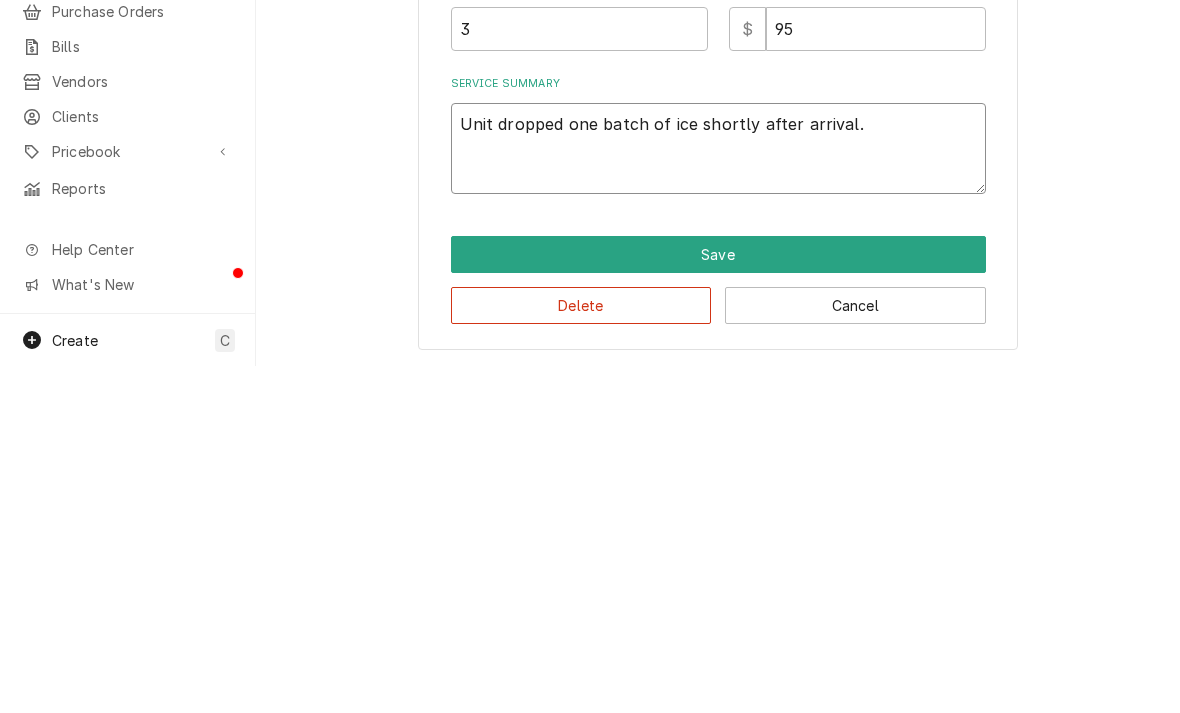 type on "x" 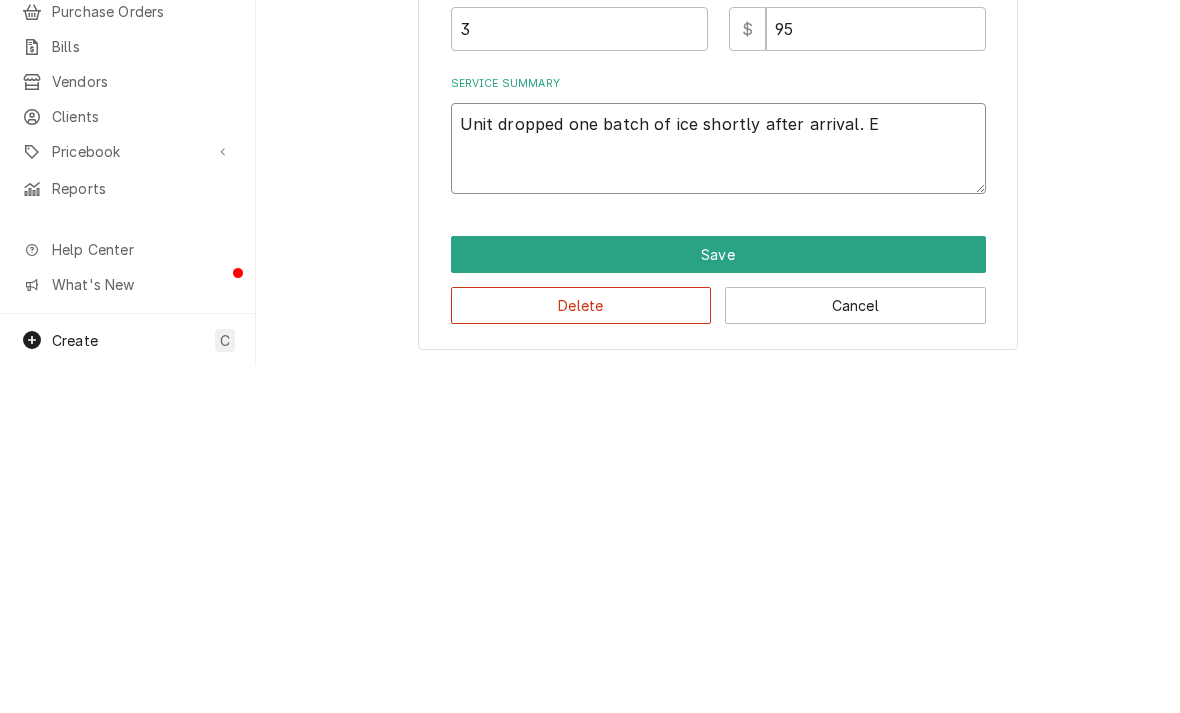 type on "x" 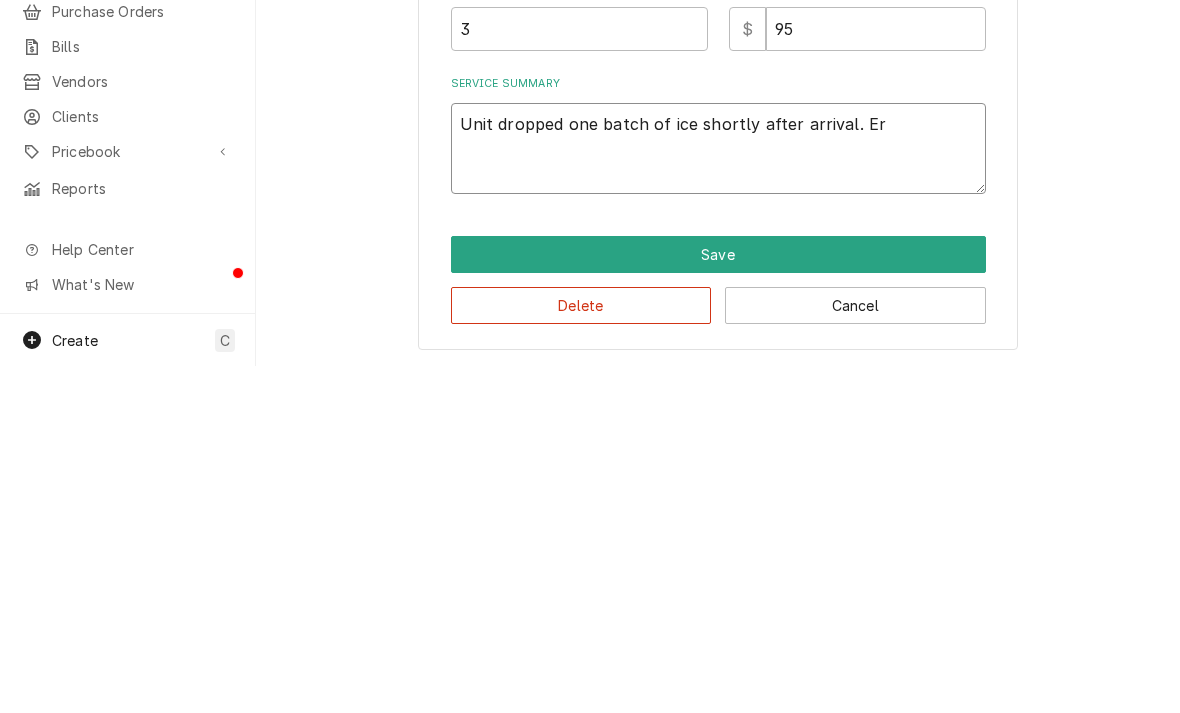type on "x" 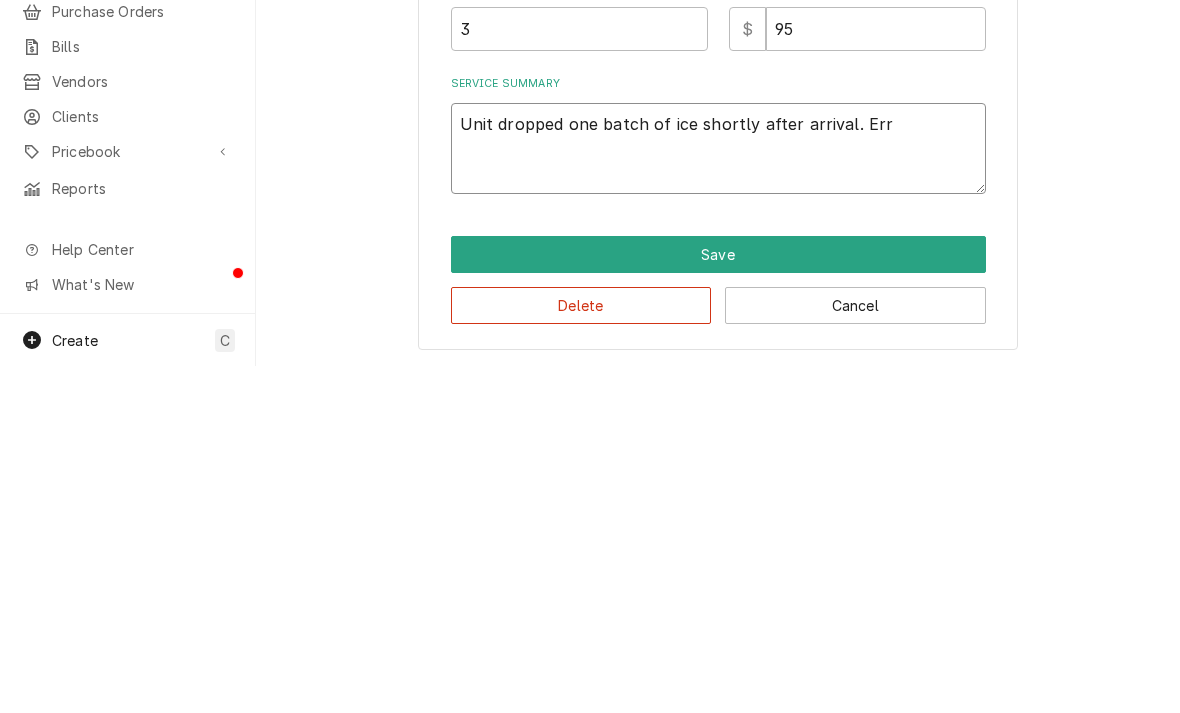 type on "x" 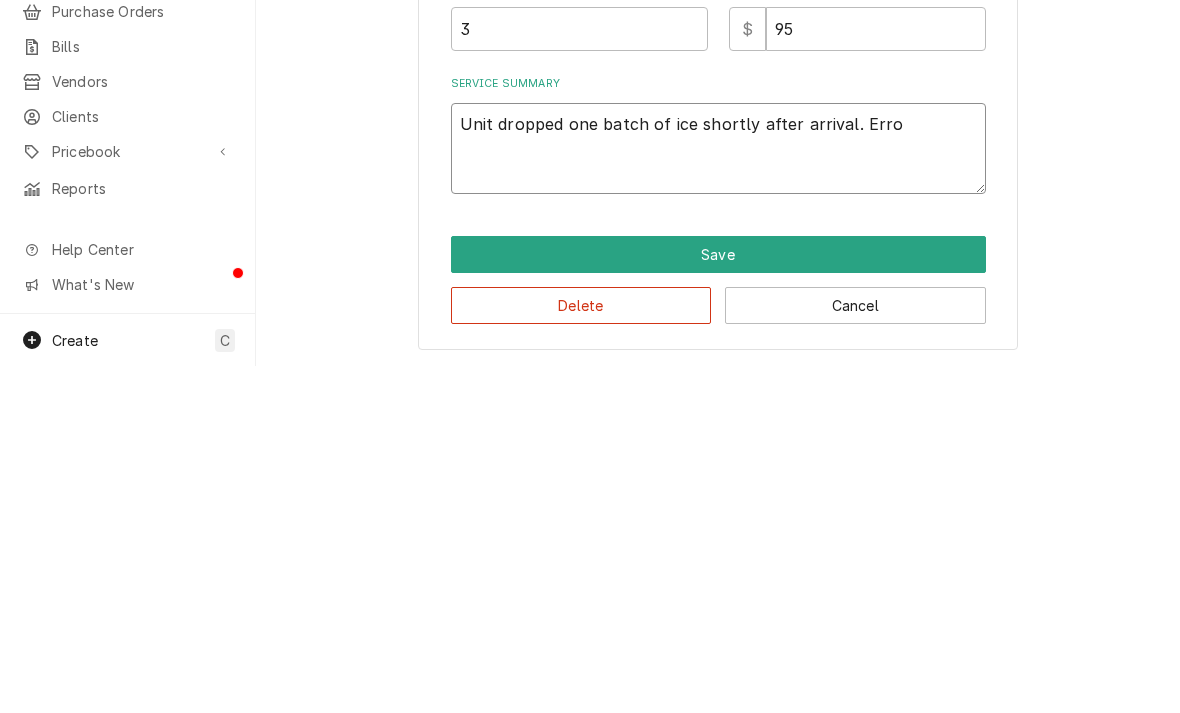 type on "Unit dropped one batch of ice shortly after arrival. Error" 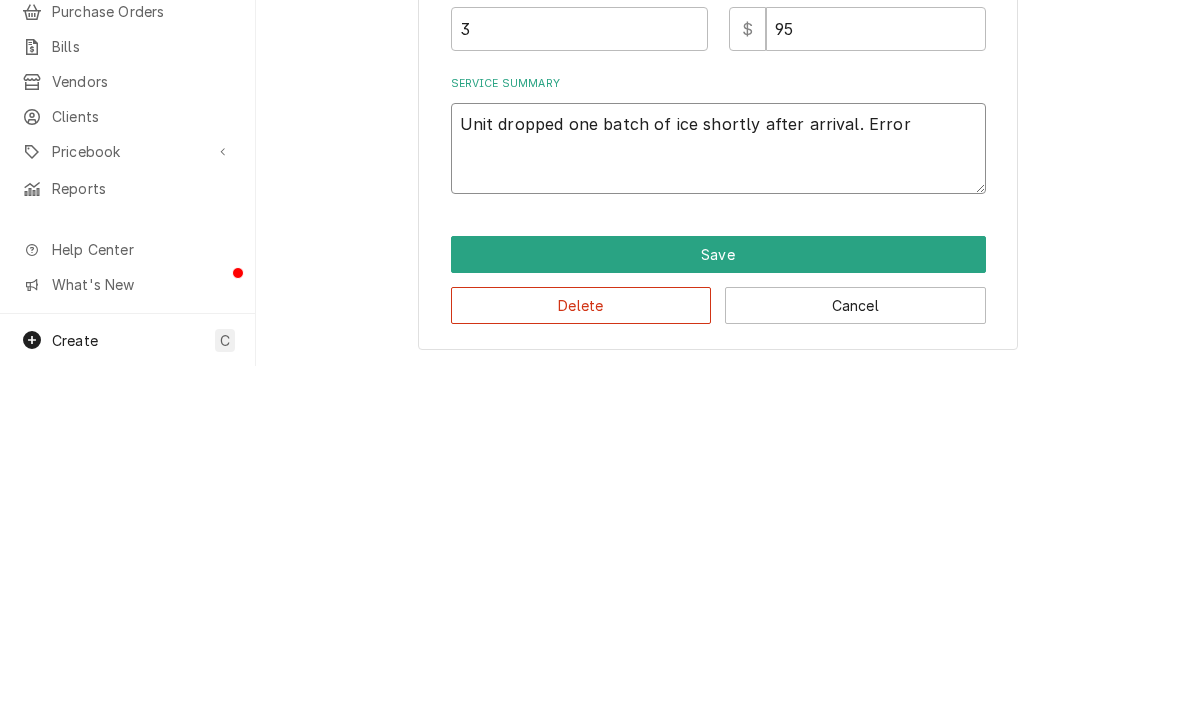 type on "x" 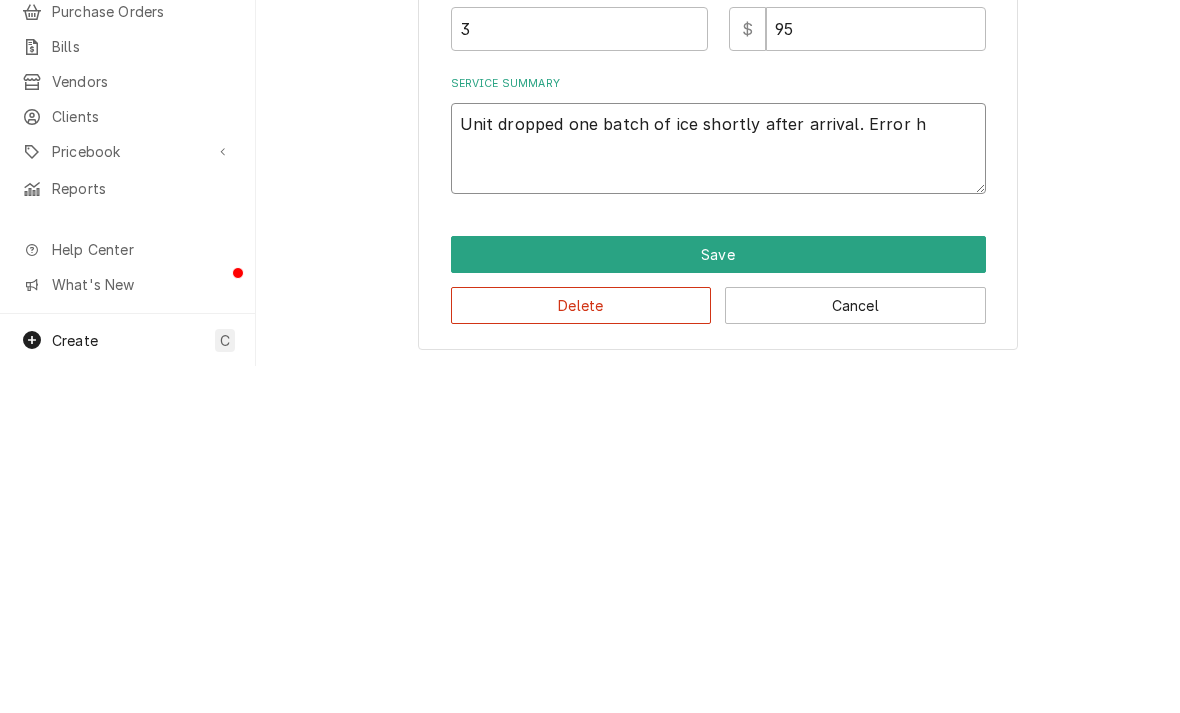 type on "x" 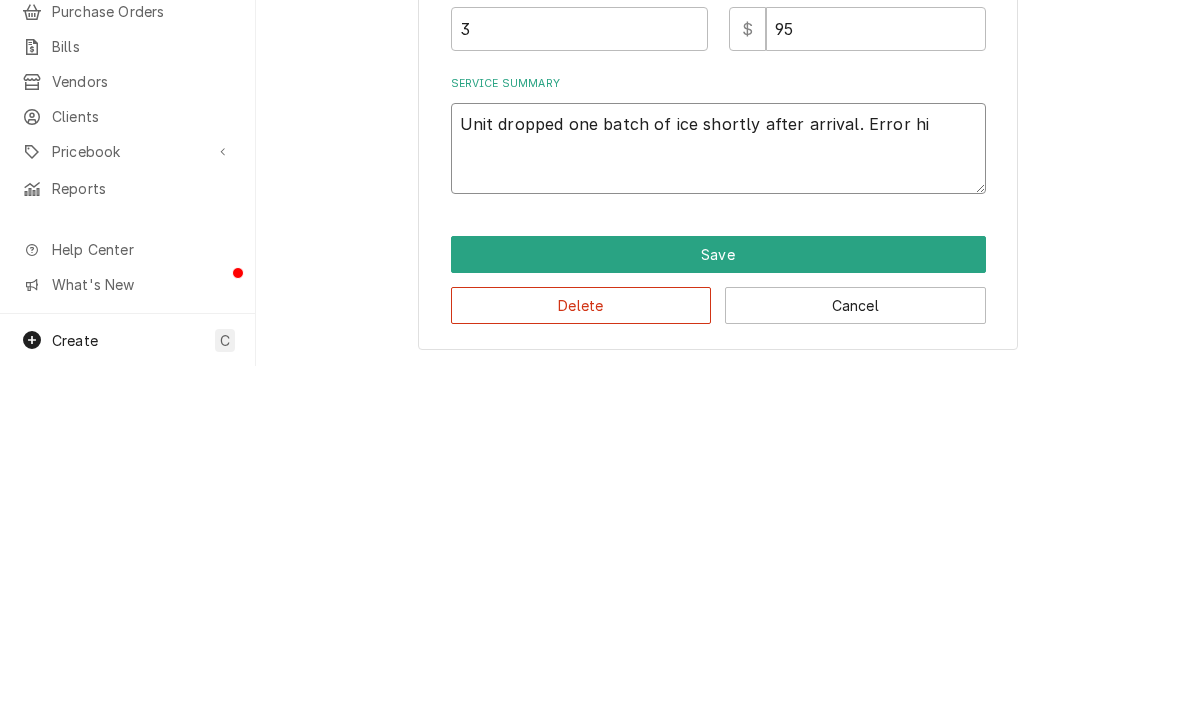 type on "x" 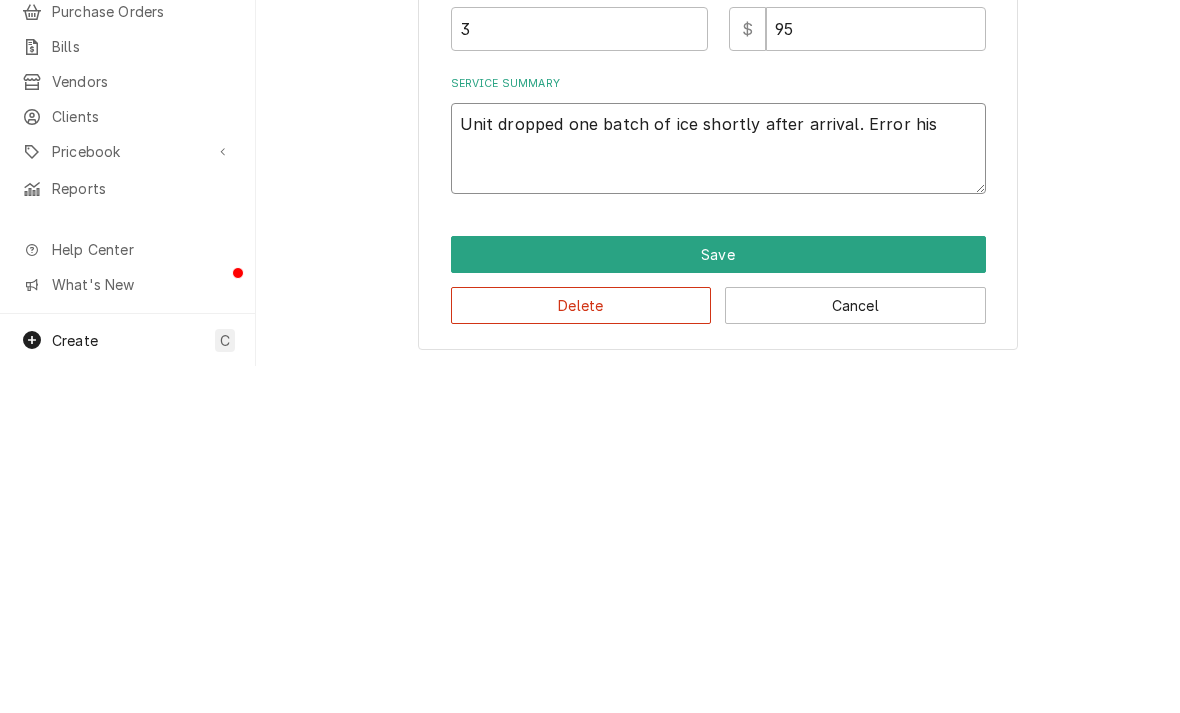 type on "x" 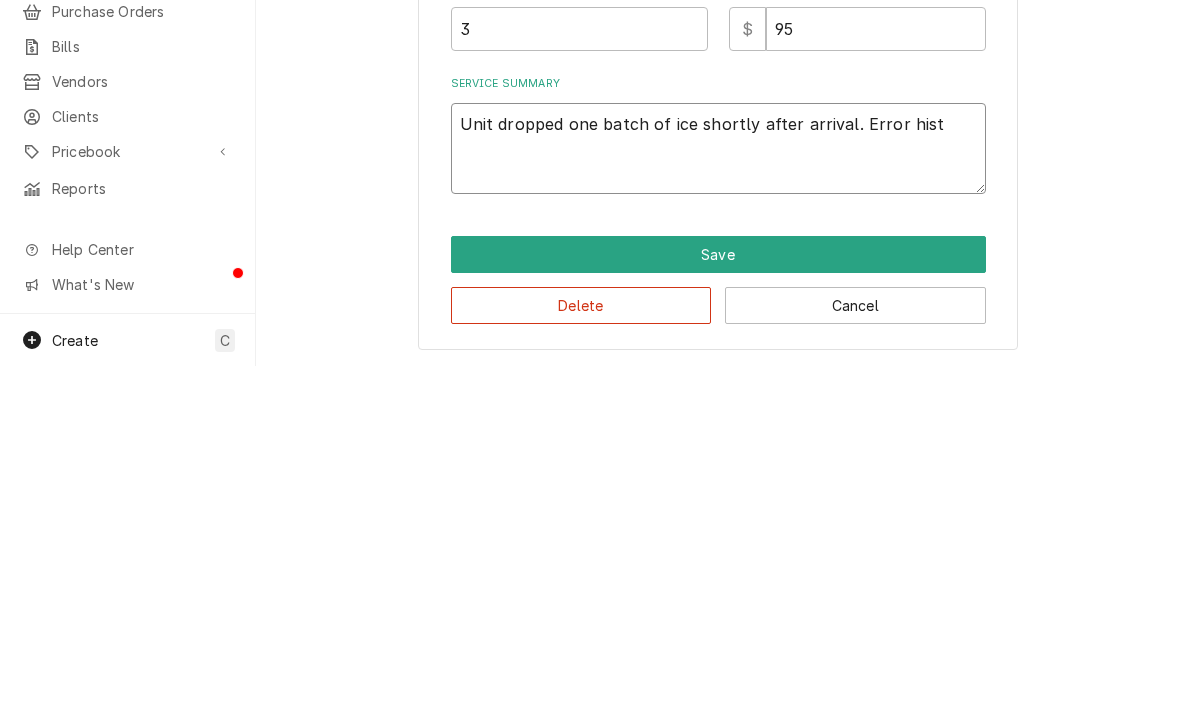 type on "x" 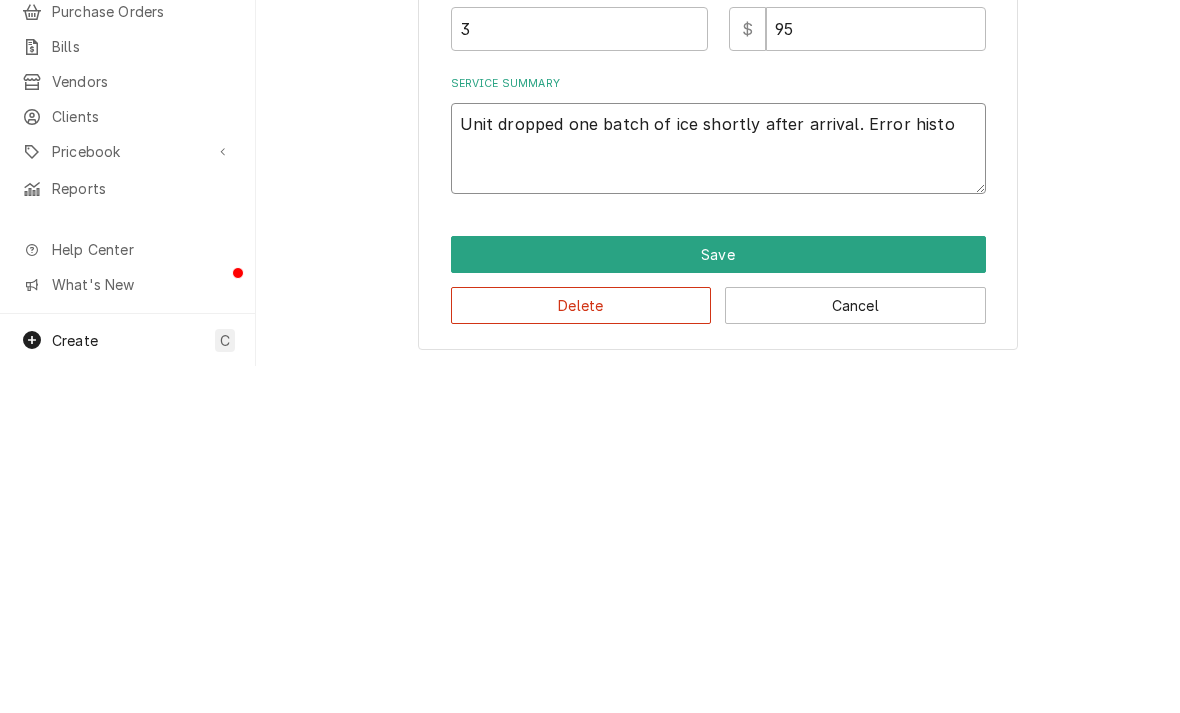 type on "x" 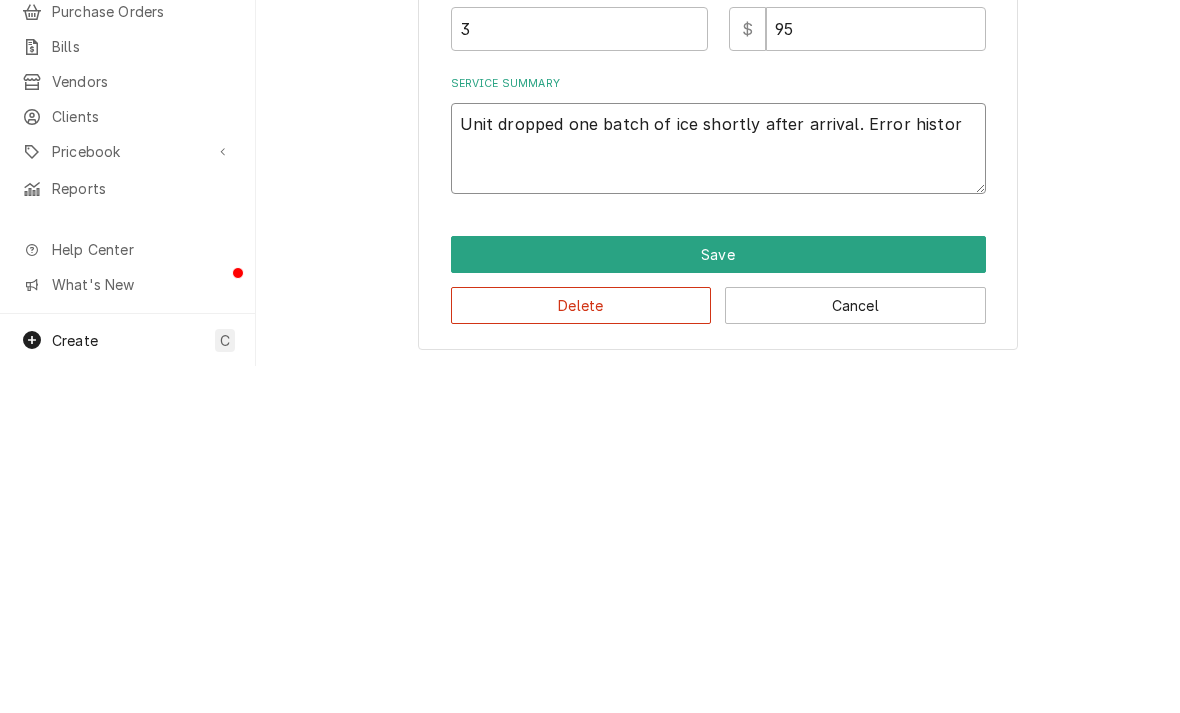type on "x" 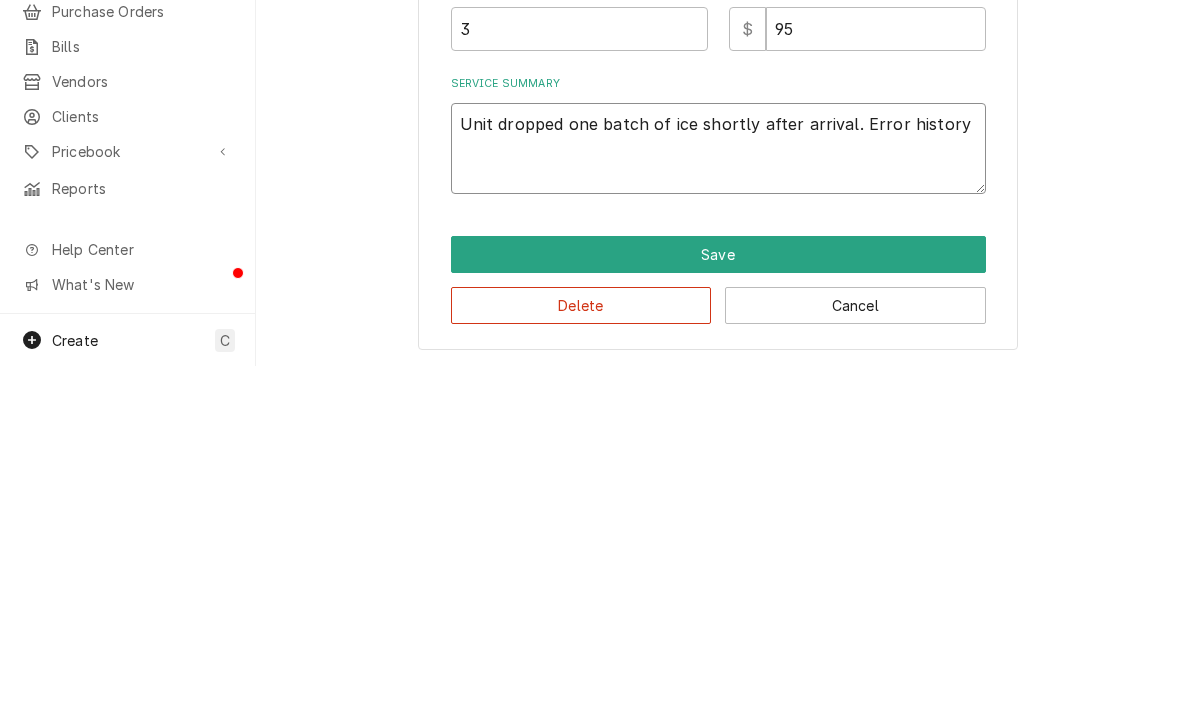 type on "x" 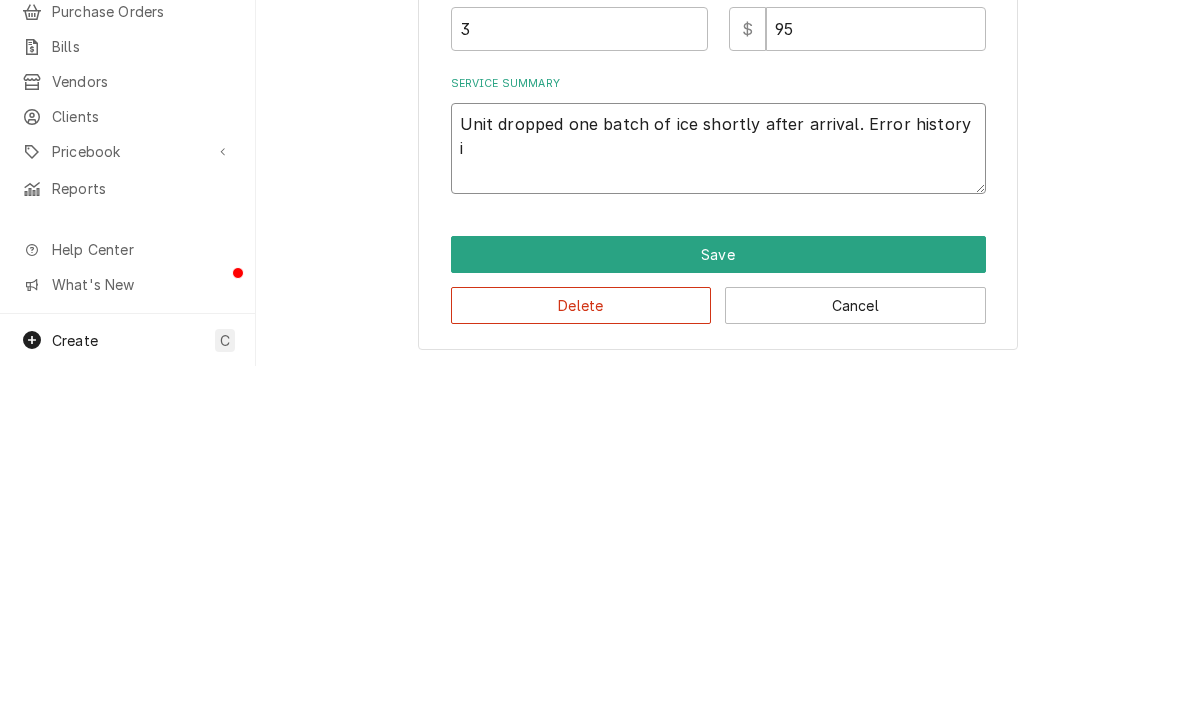 type on "x" 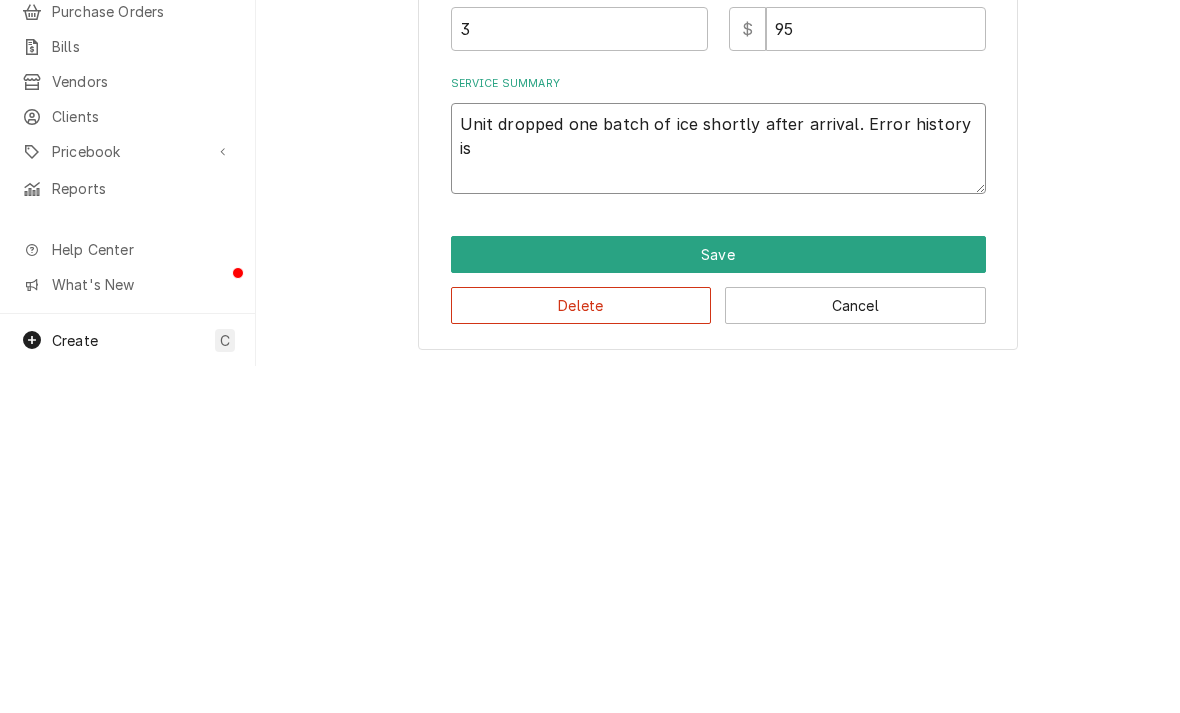 type on "x" 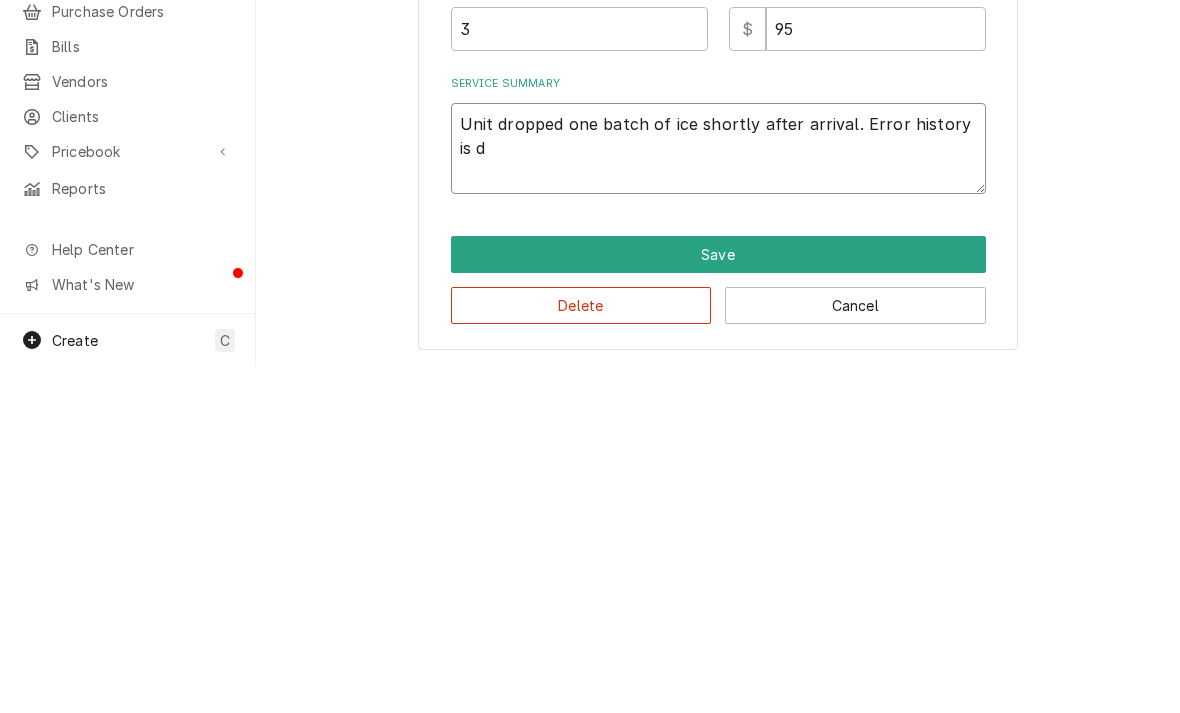 type on "x" 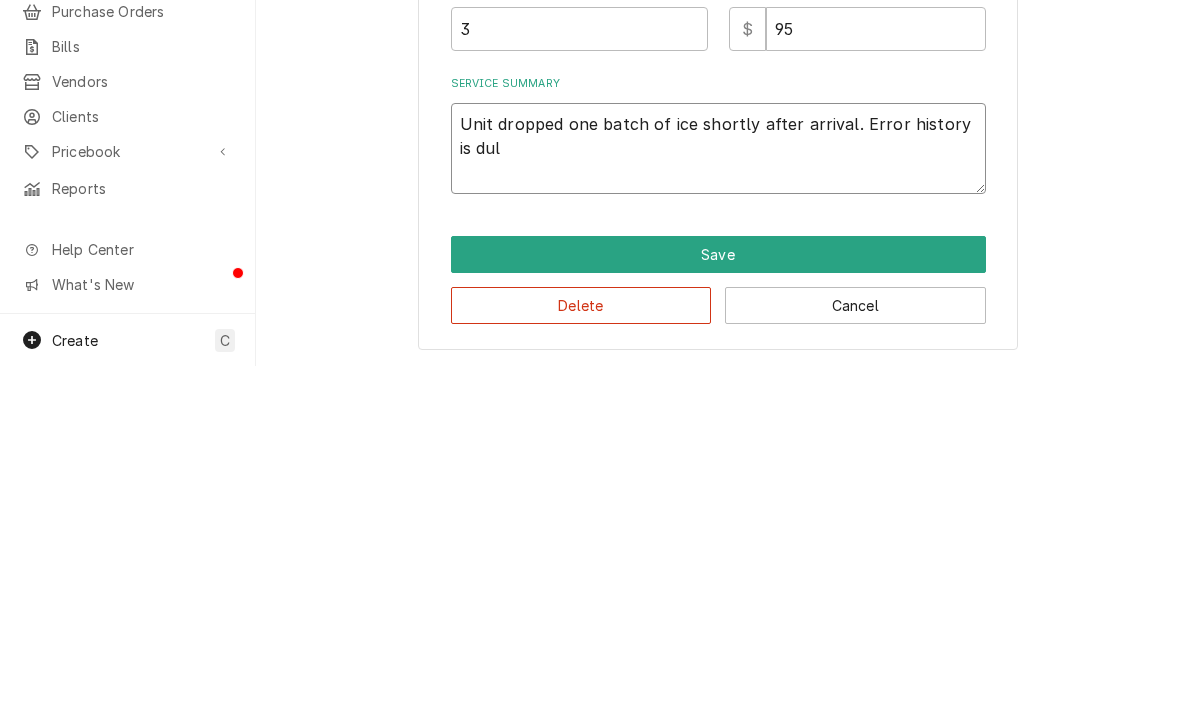 type on "x" 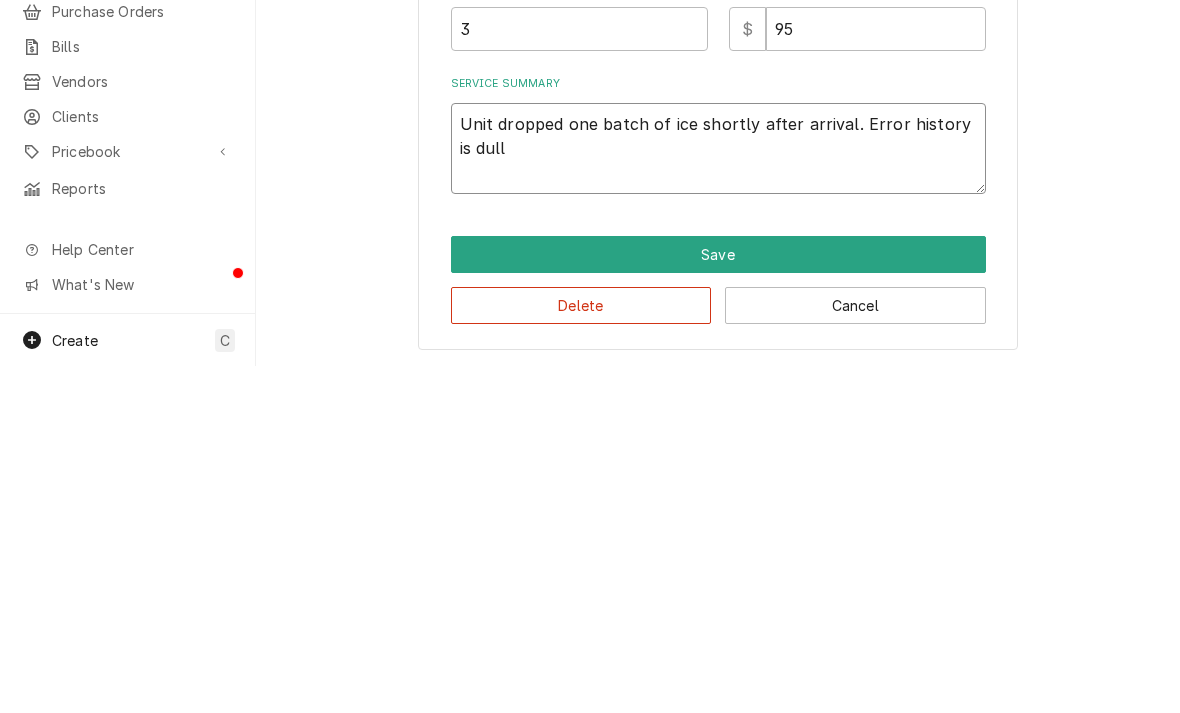 type on "x" 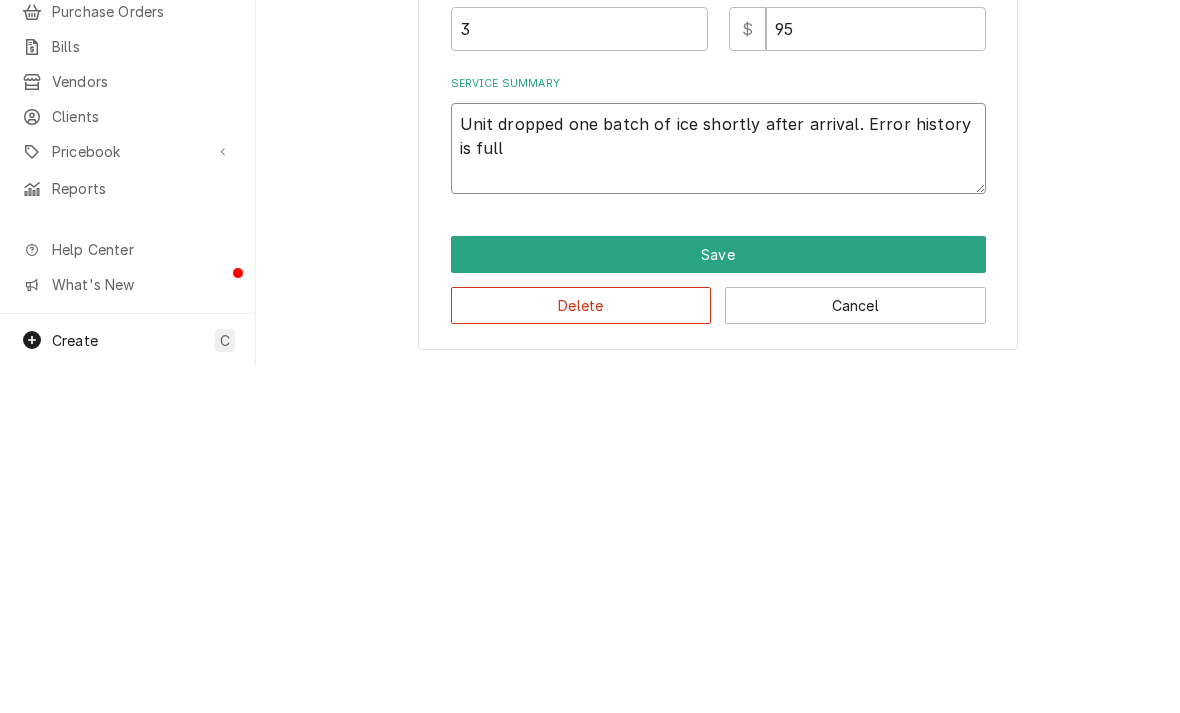type on "x" 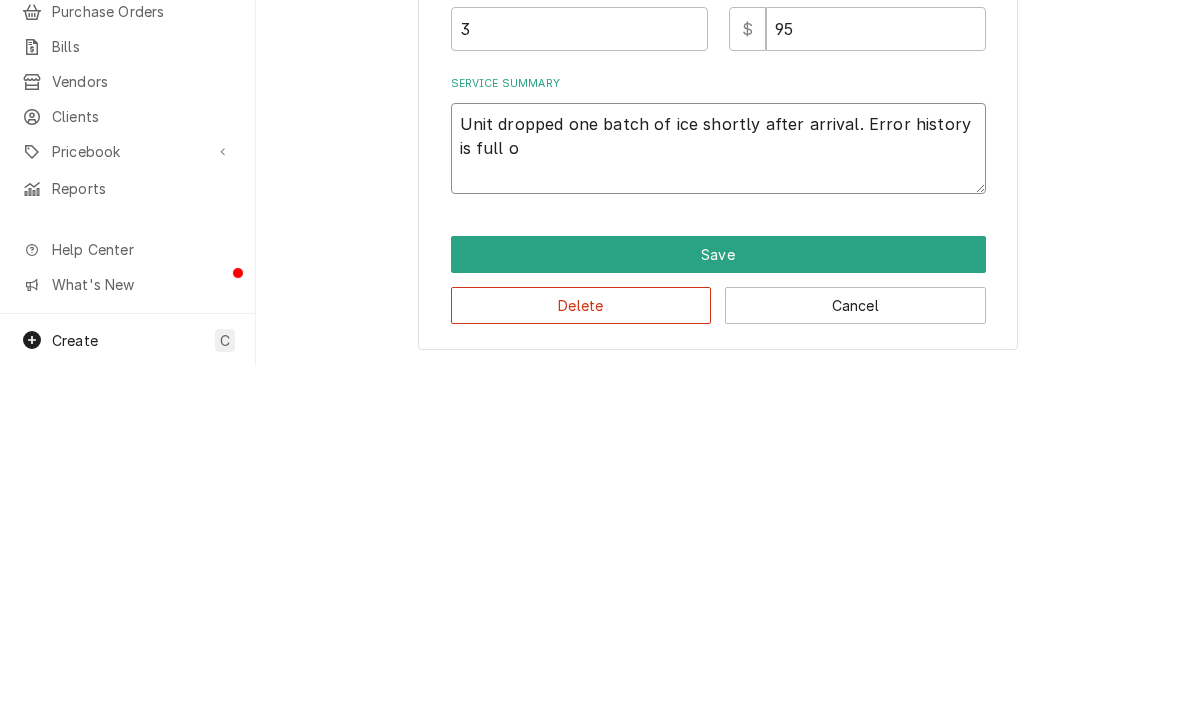 type on "x" 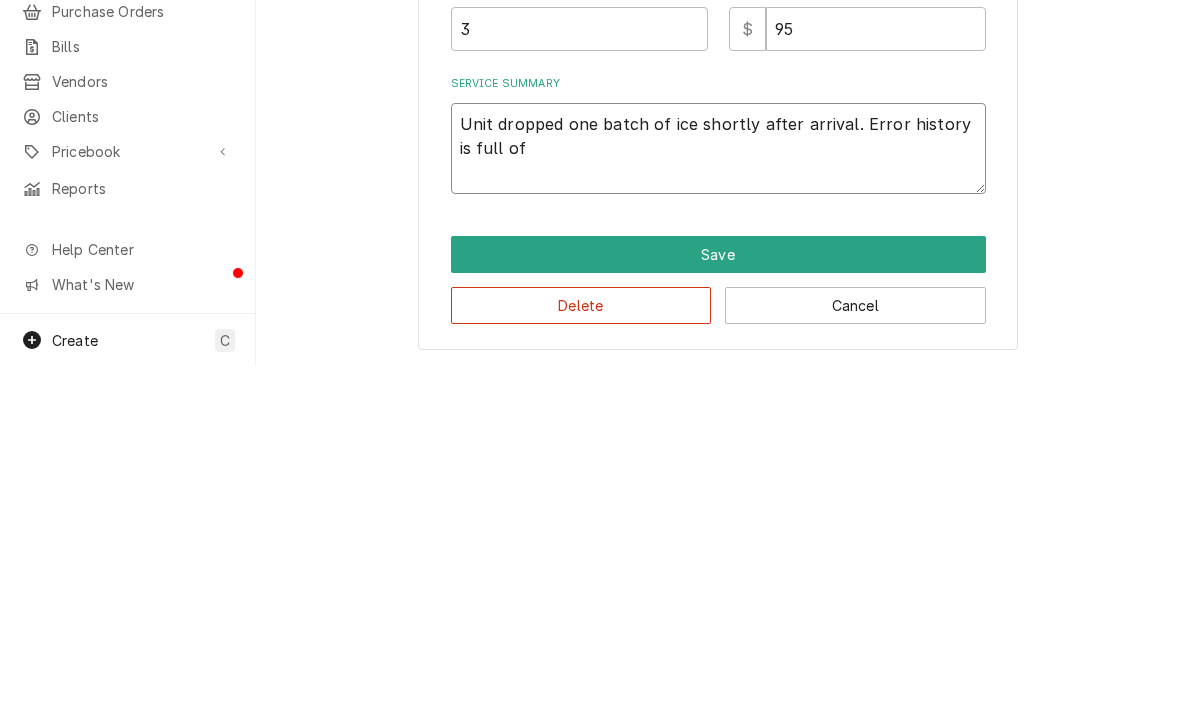 type on "x" 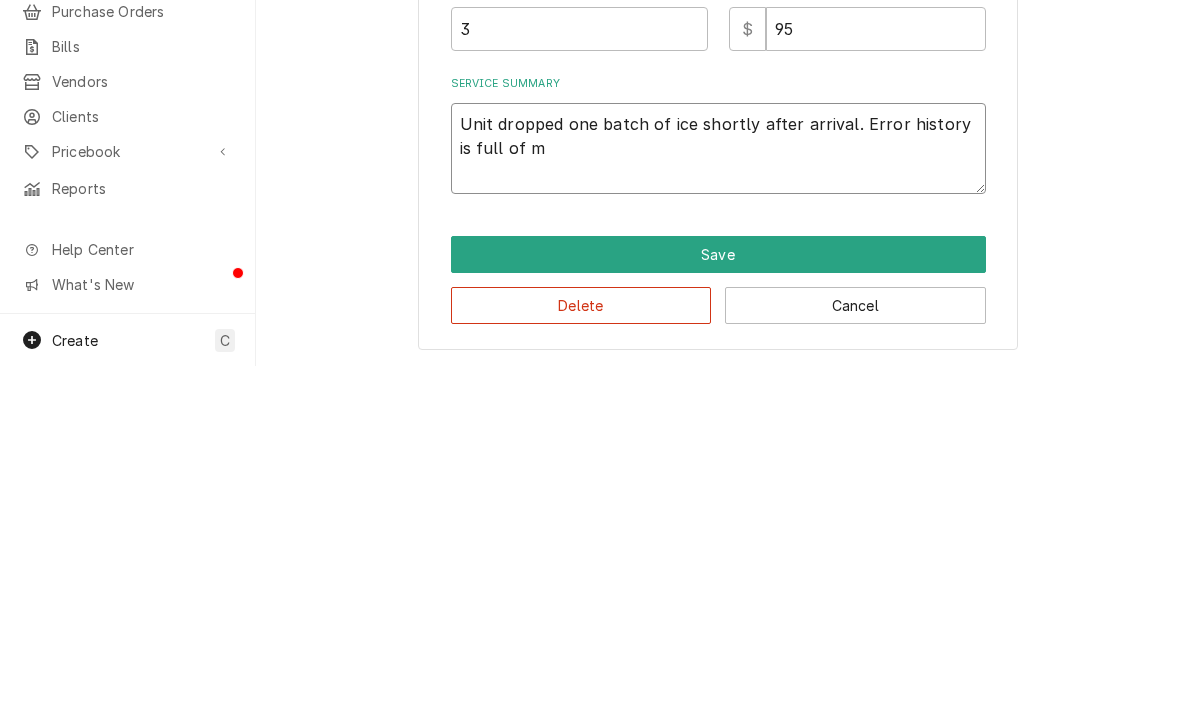 type on "x" 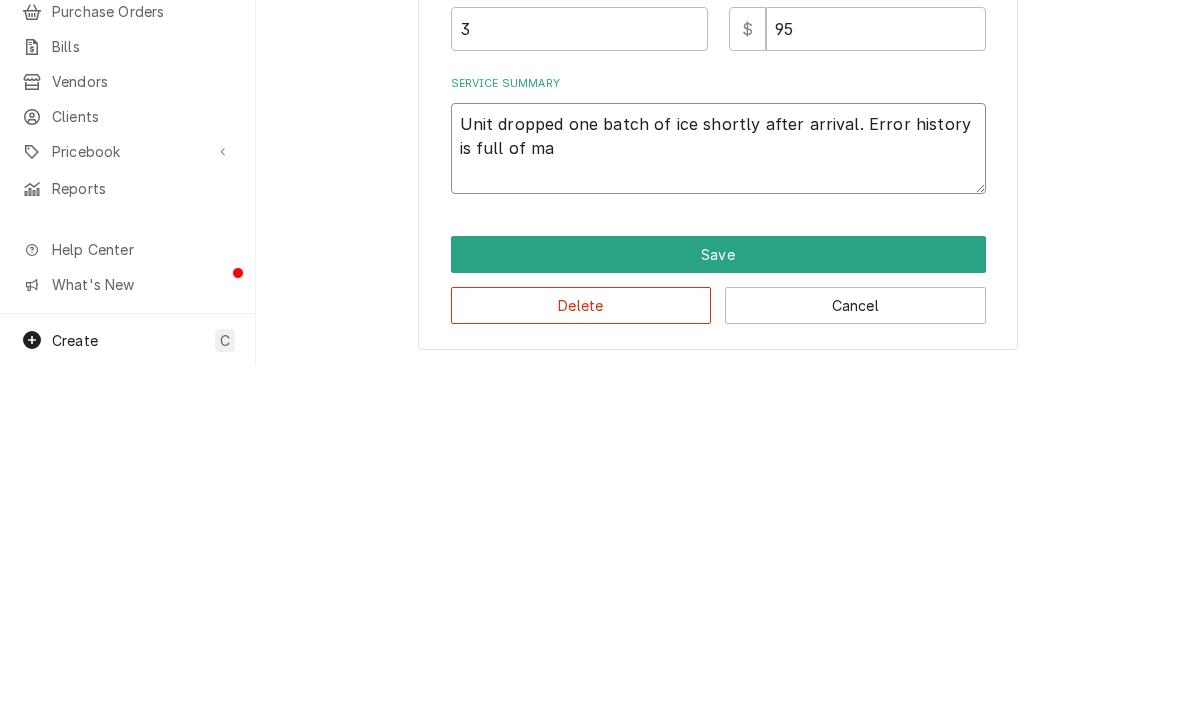 type on "x" 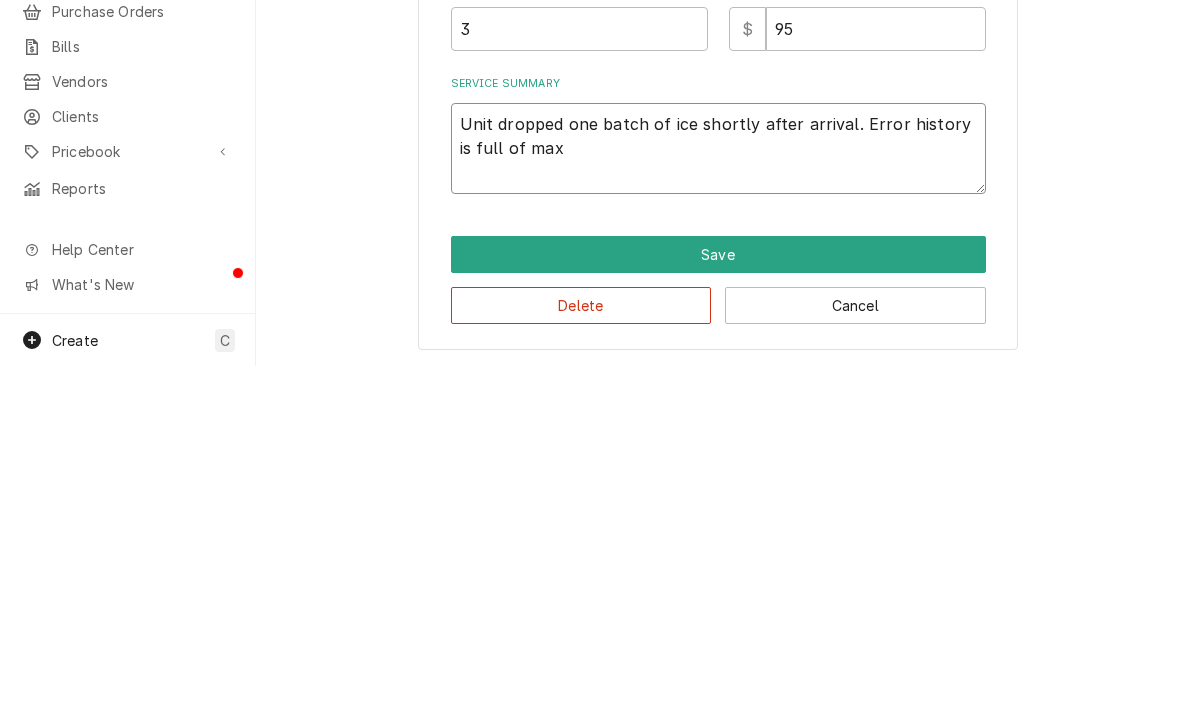 type on "Unit dropped one batch of ice shortly after arrival. Error history is full of max" 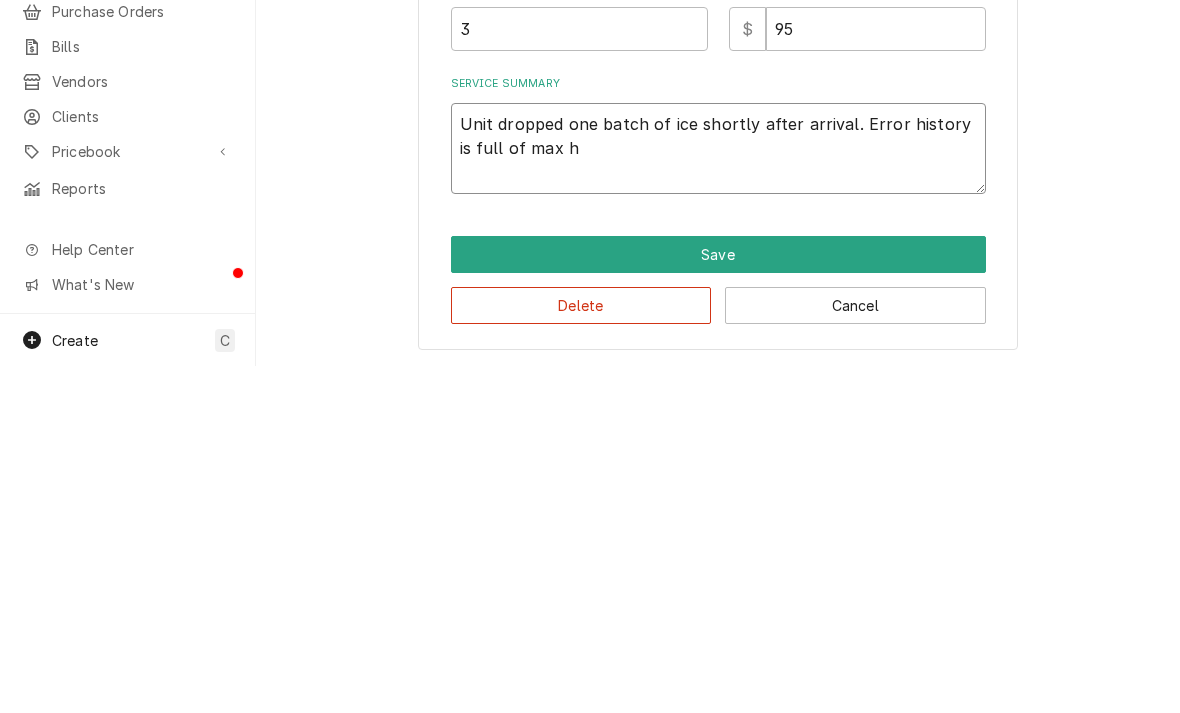 type on "Unit dropped one batch of ice shortly after arrival. Error history is full of max ha" 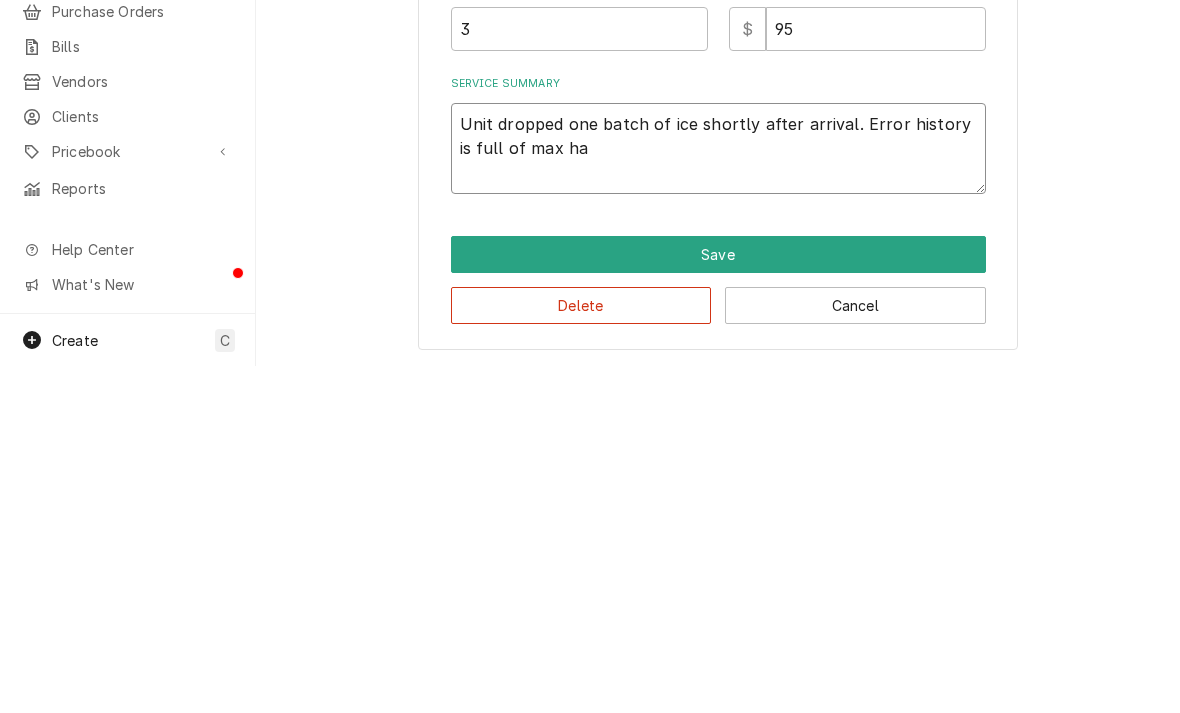 type on "x" 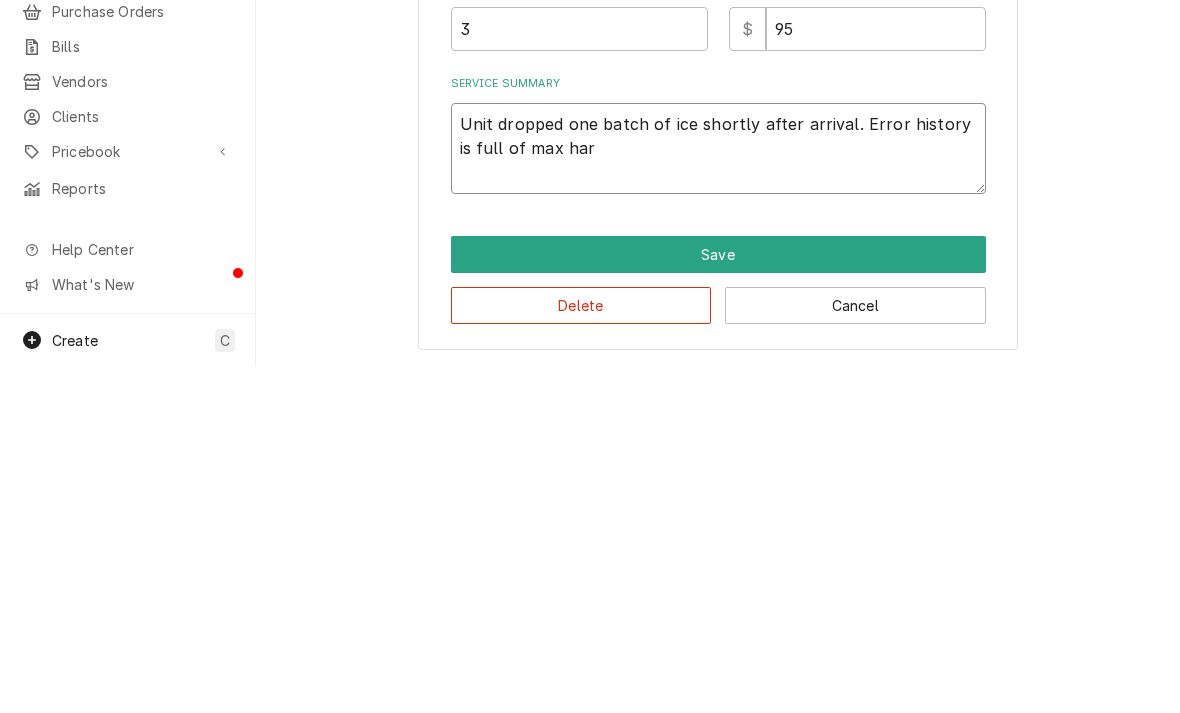 type on "x" 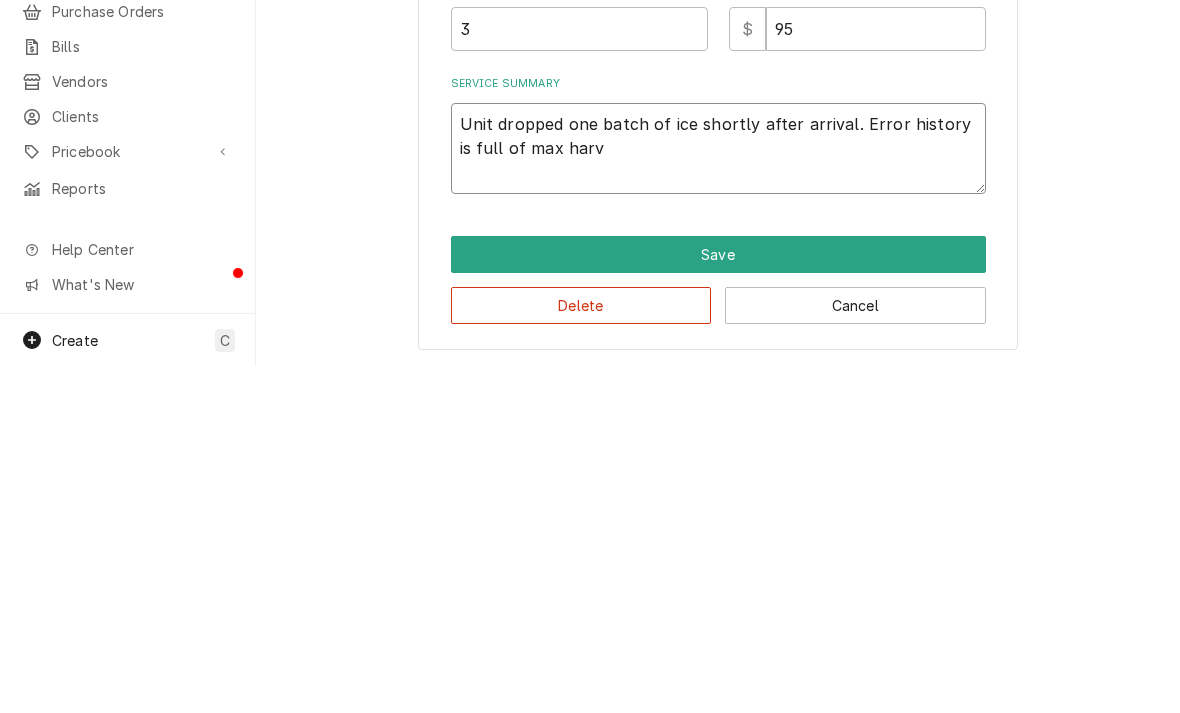 type on "x" 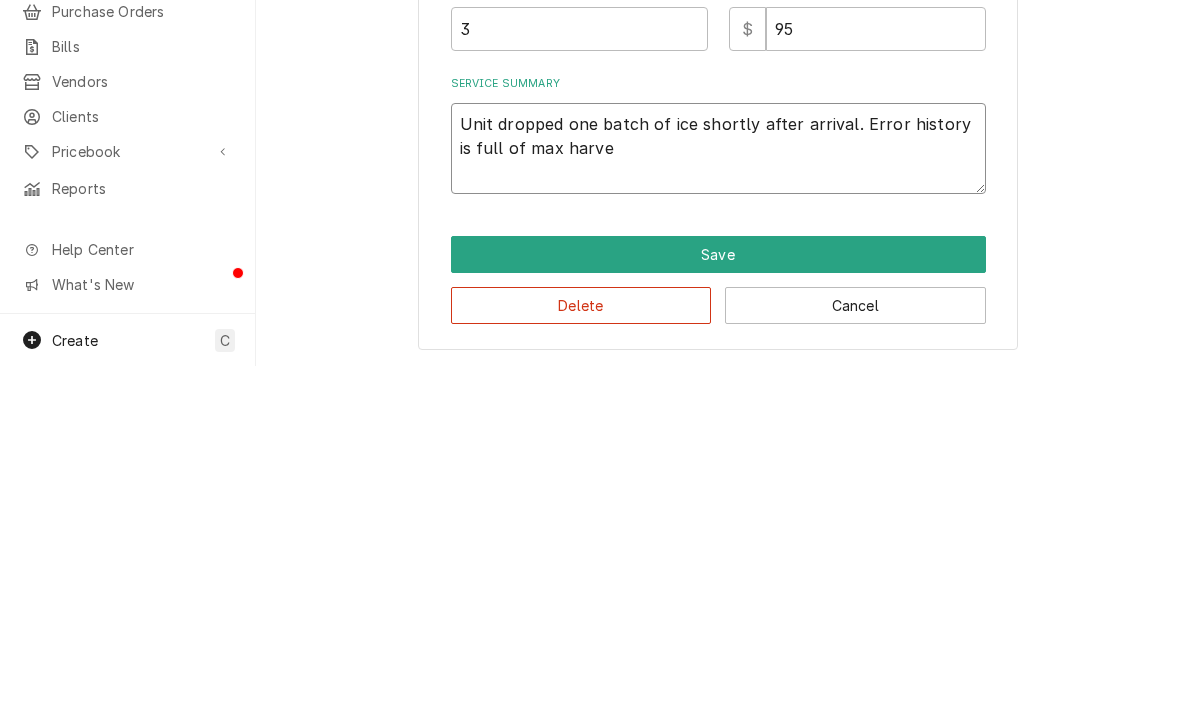 type on "x" 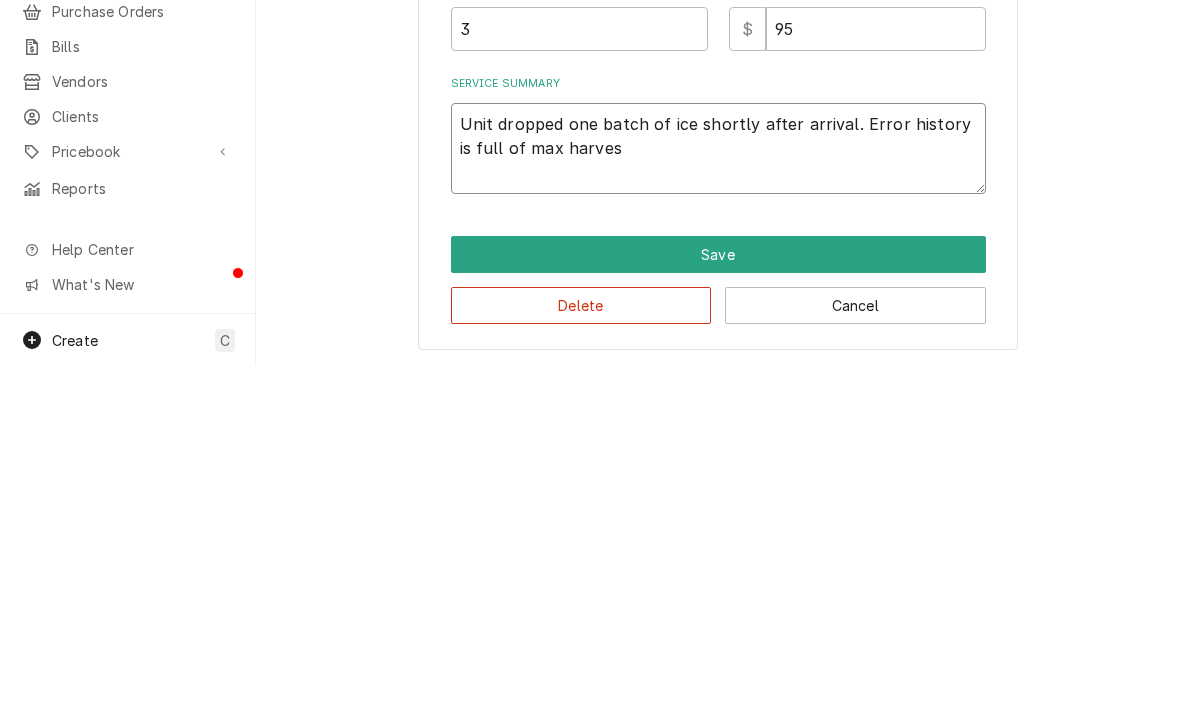 type on "x" 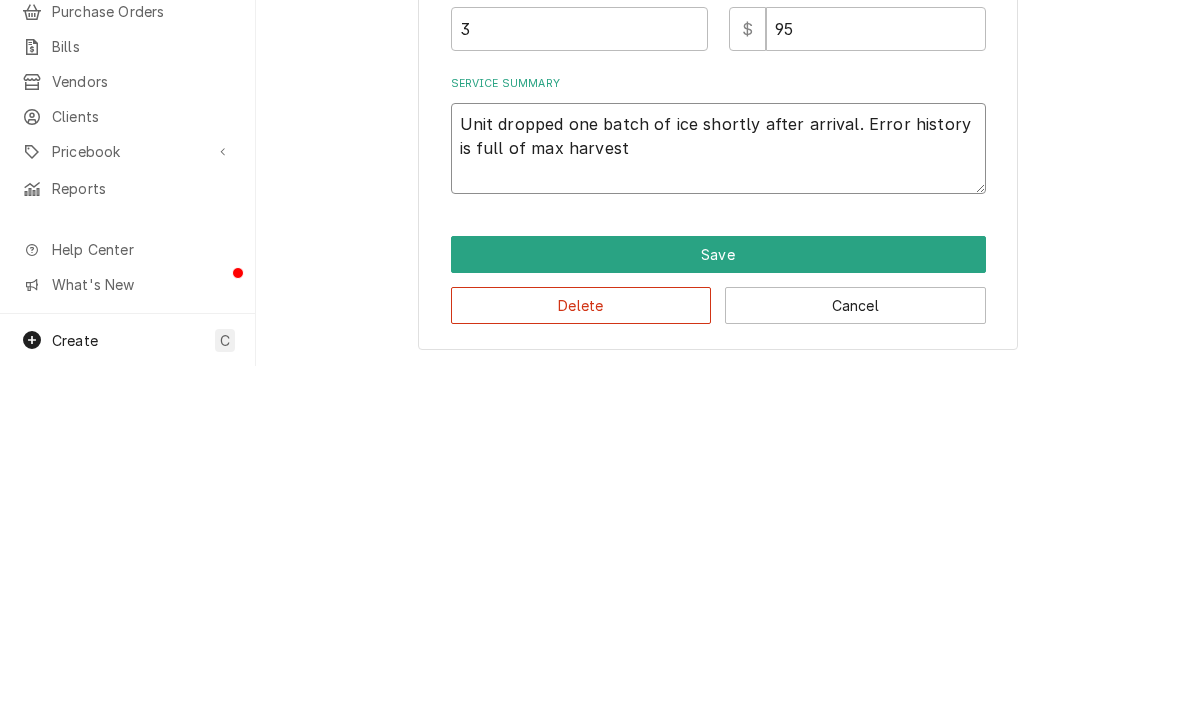 type on "x" 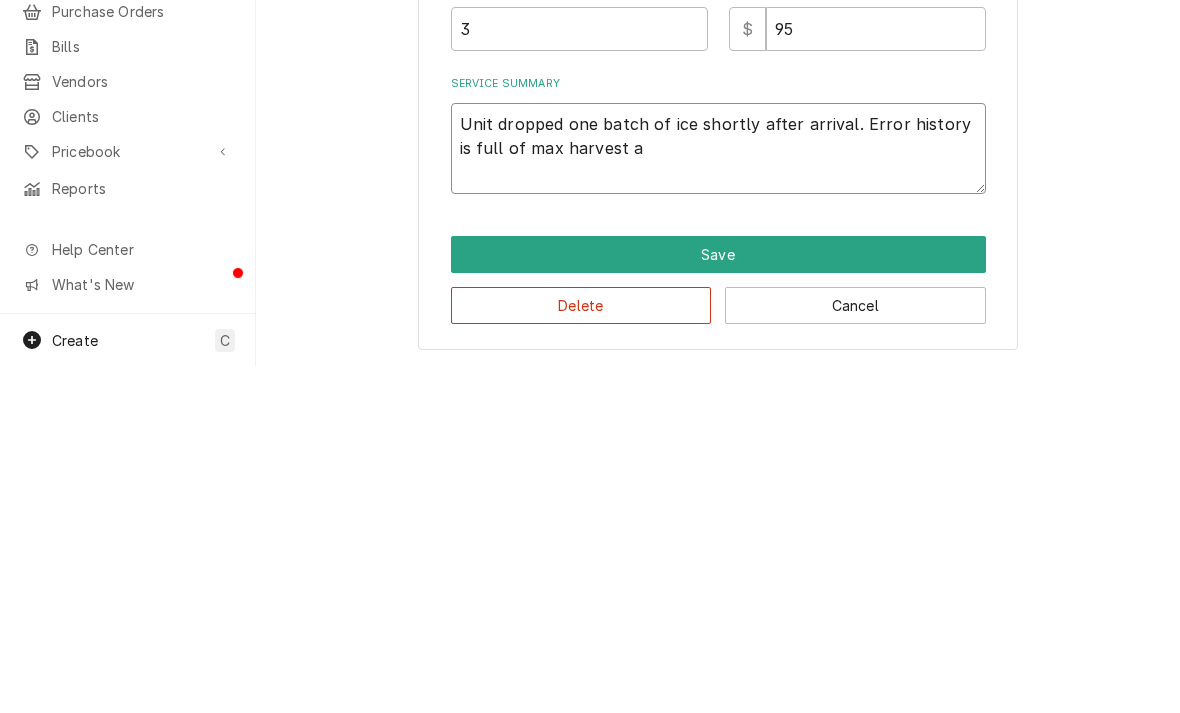 type on "x" 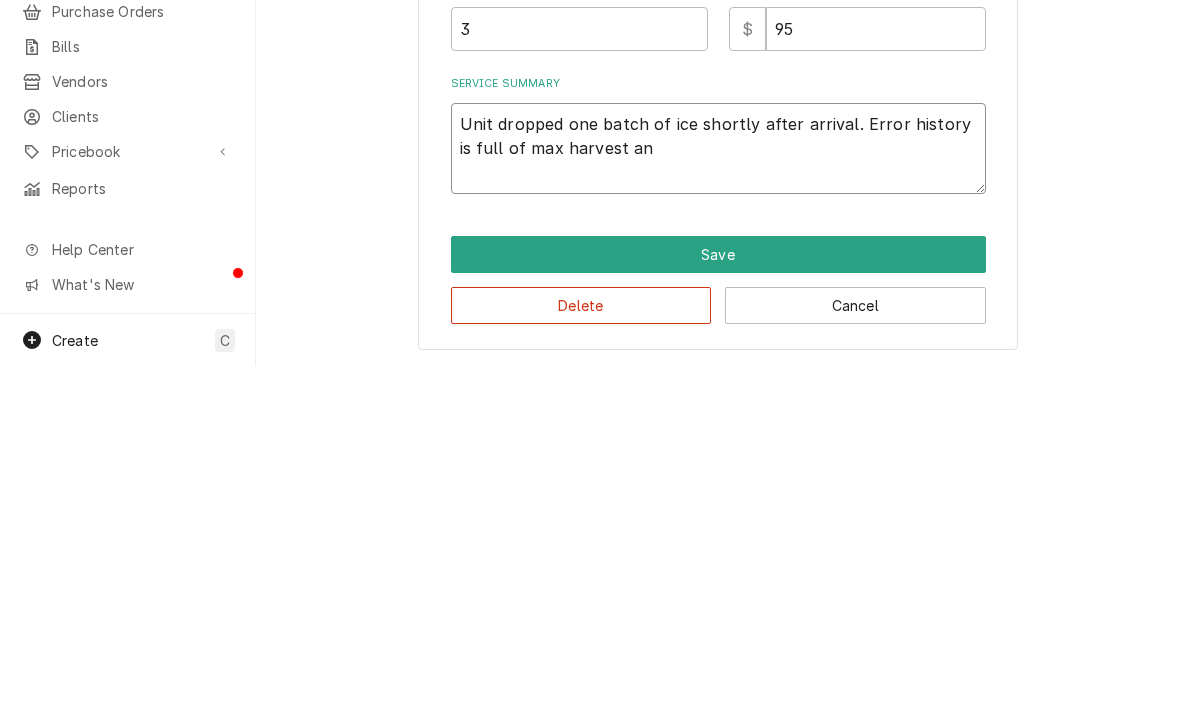 type on "Unit dropped one batch of ice shortly after arrival. Error history is full of max harvest and" 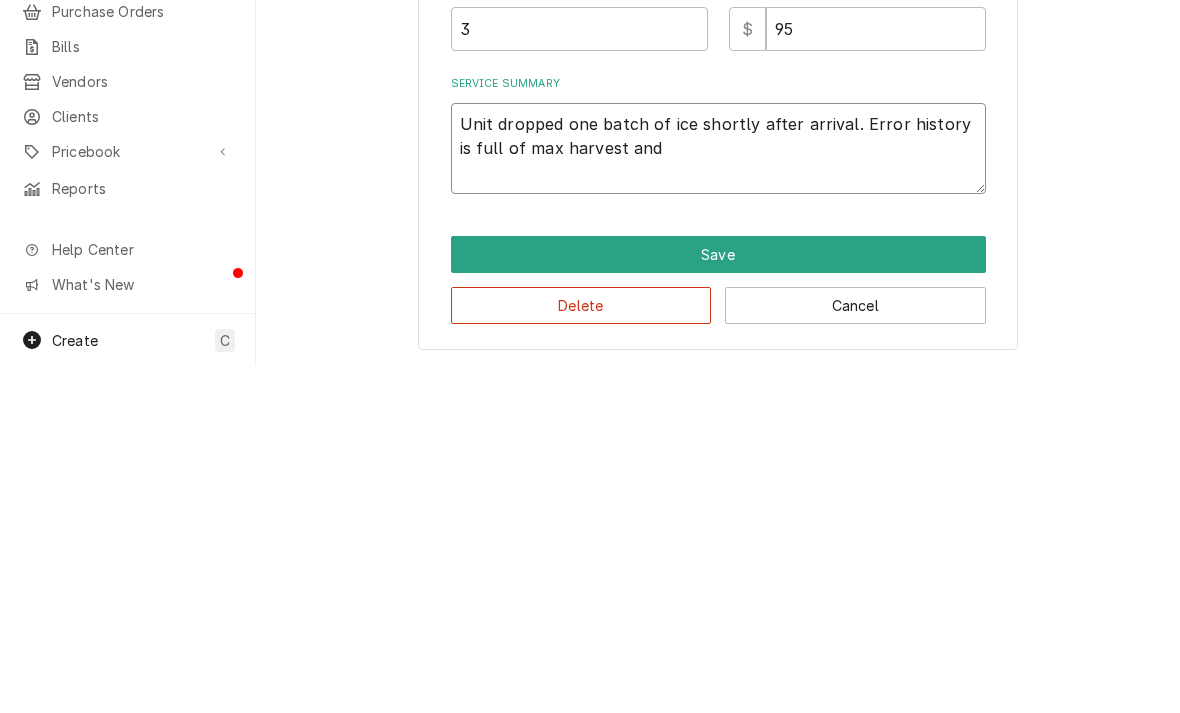 type on "x" 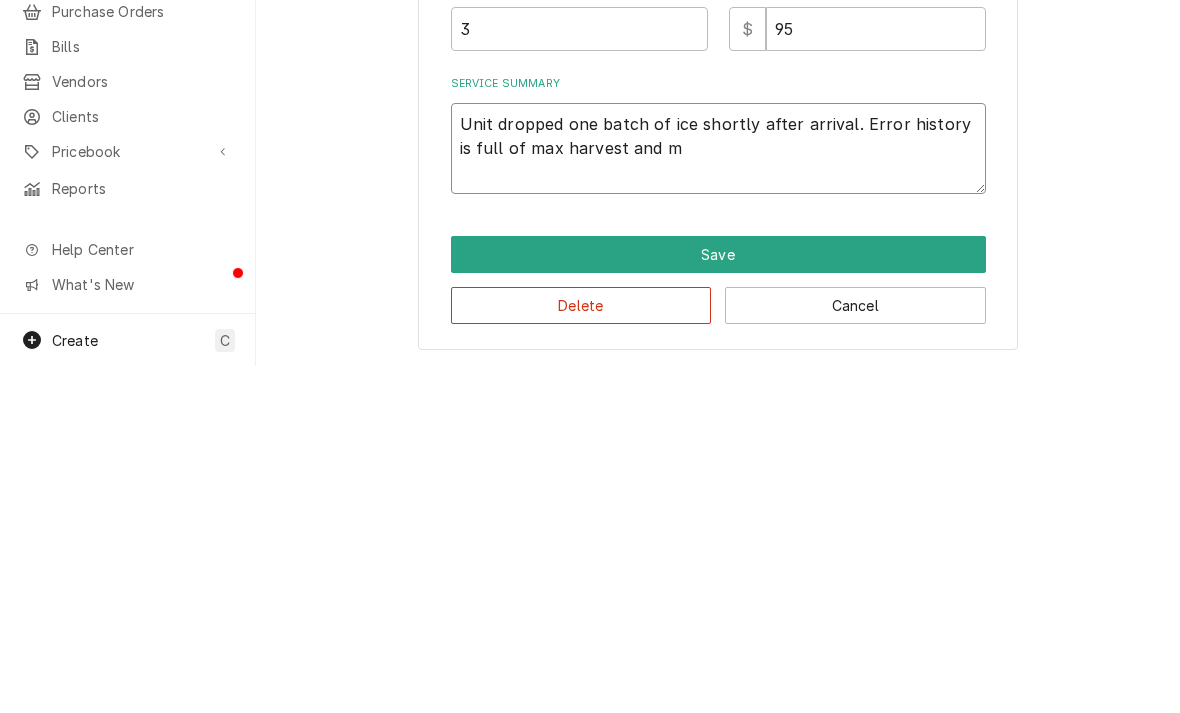 type on "x" 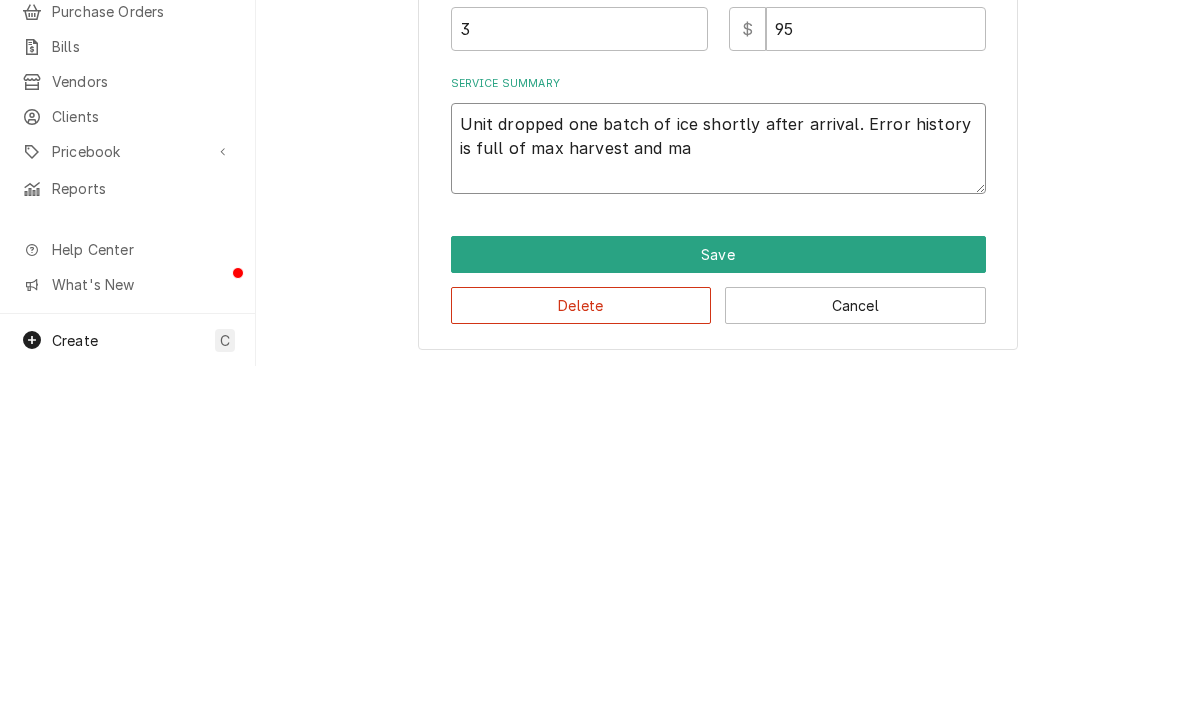 type on "Unit dropped one batch of ice shortly after arrival. Error history is full of max harvest and max" 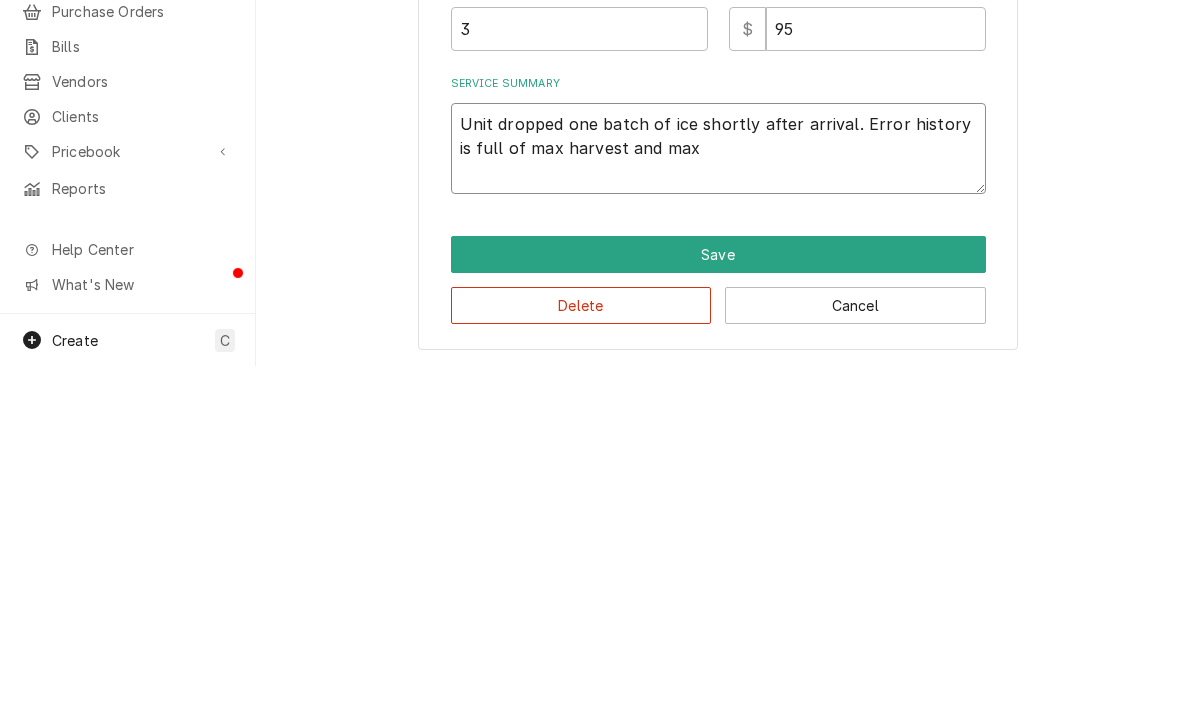 type on "x" 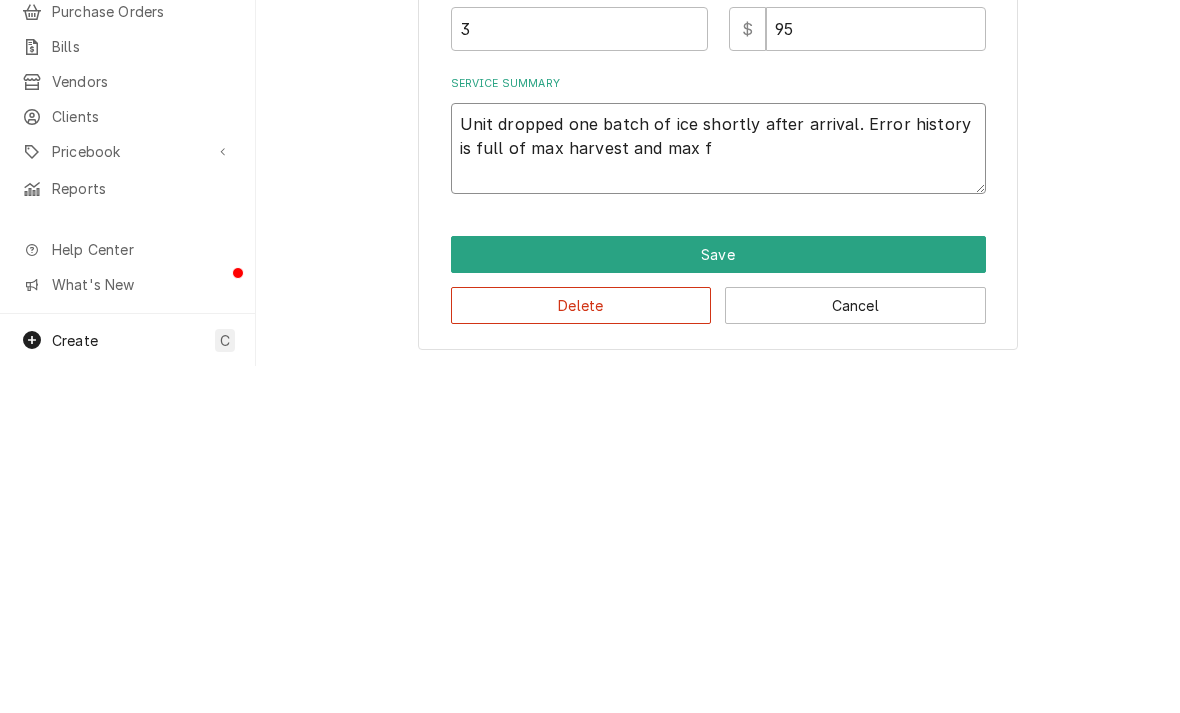 type on "Unit dropped one batch of ice shortly after arrival. Error history is full of max harvest and max fr" 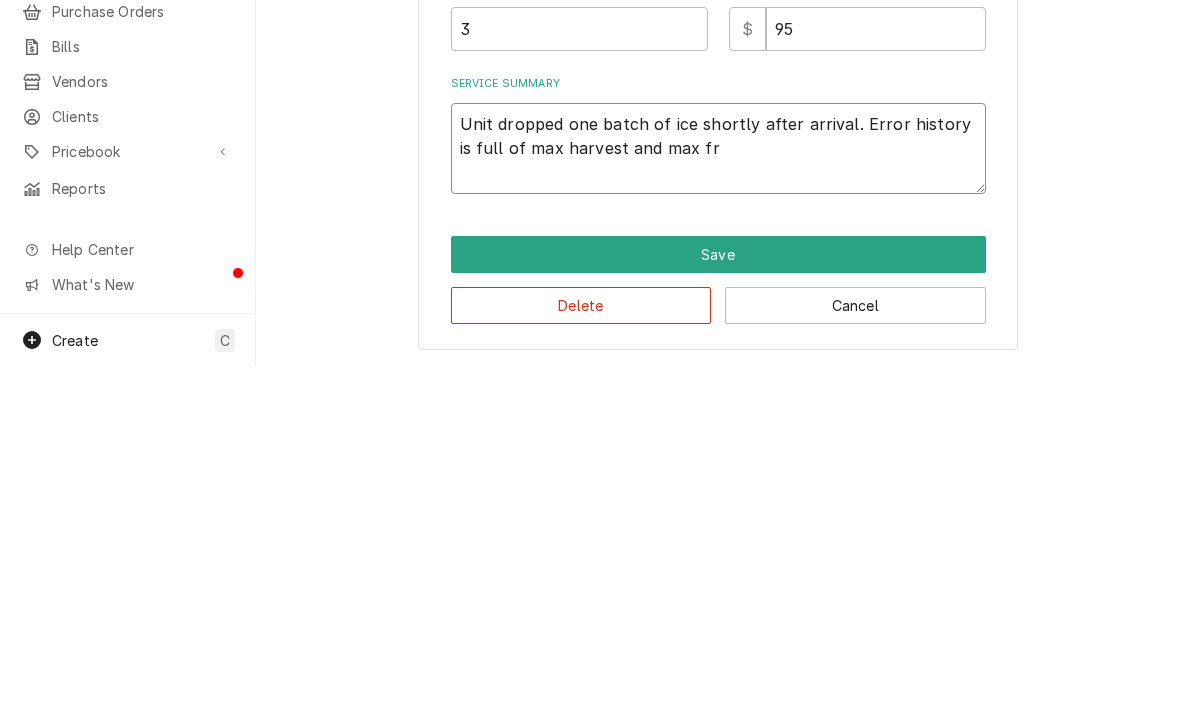type on "x" 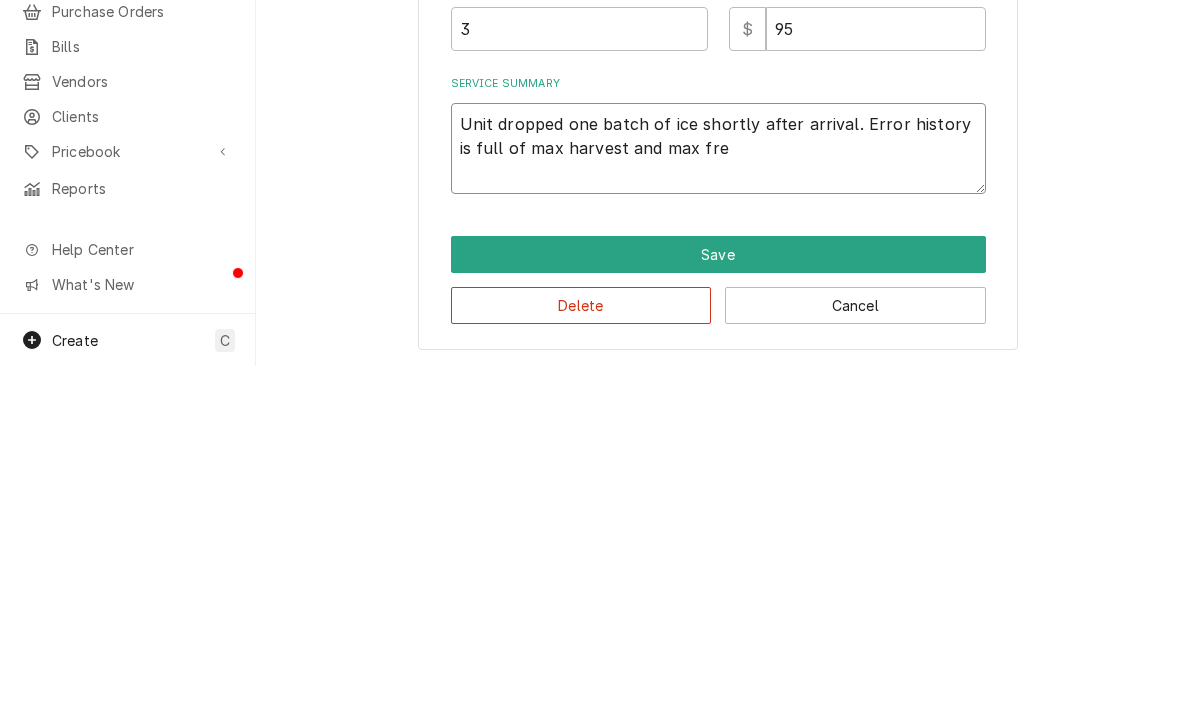 type on "x" 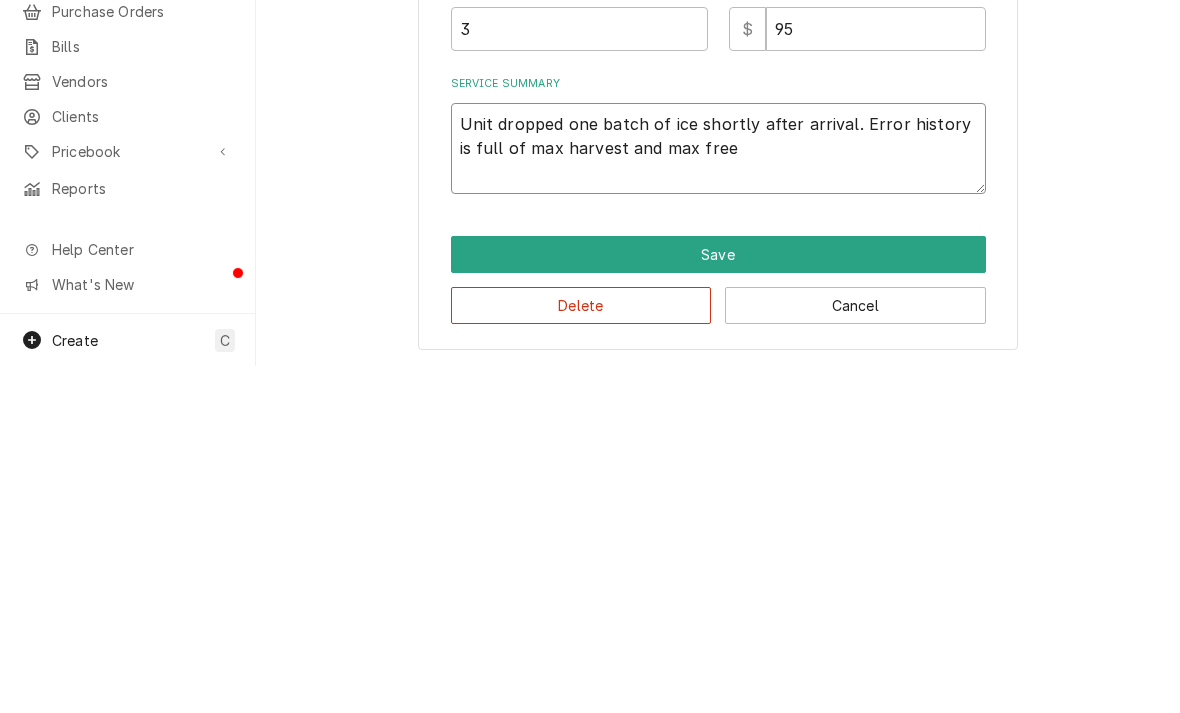 type on "x" 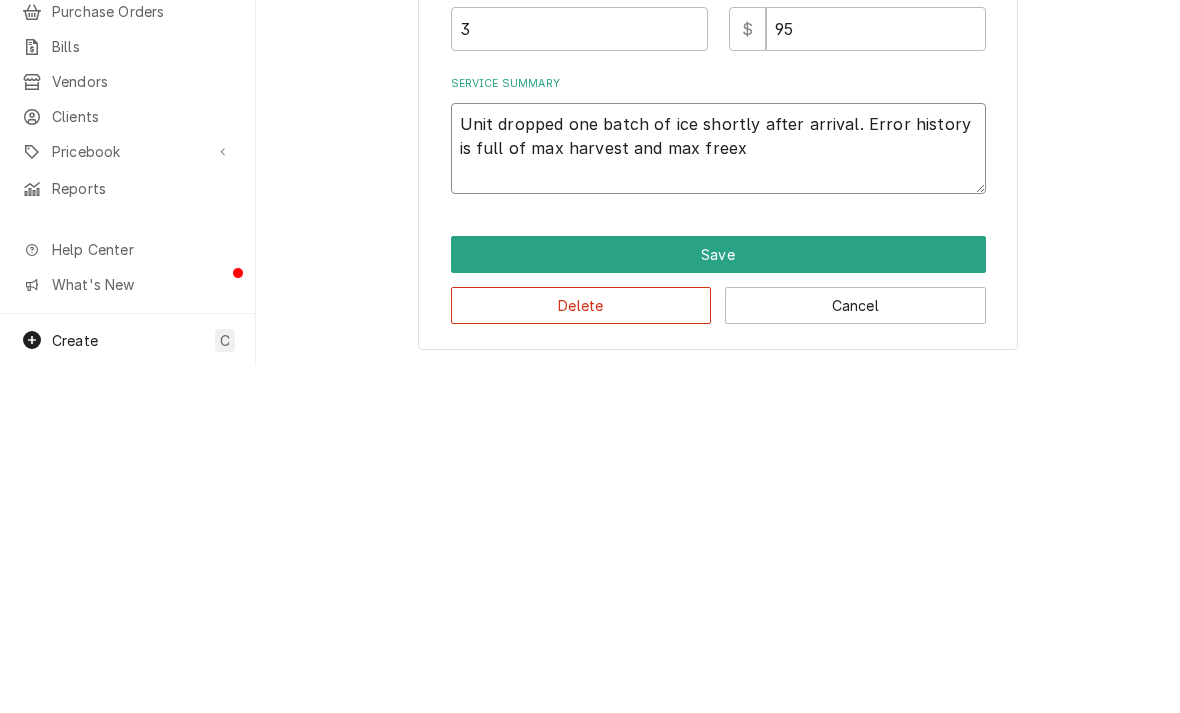 type on "x" 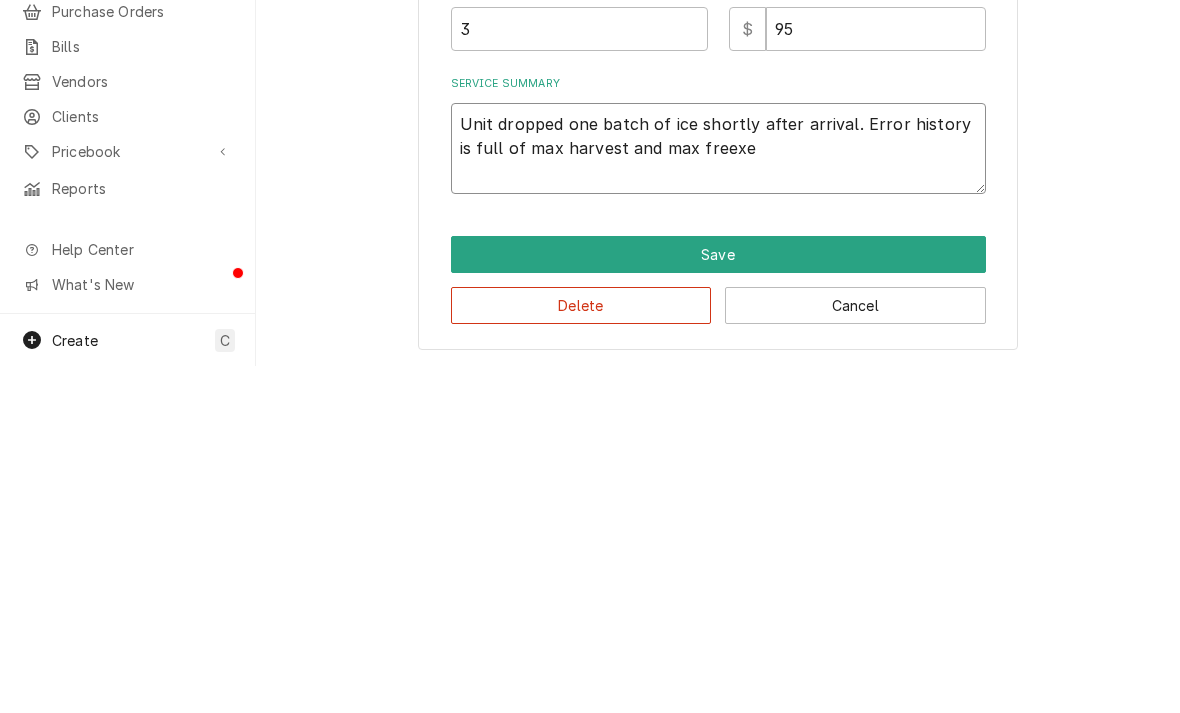 type on "x" 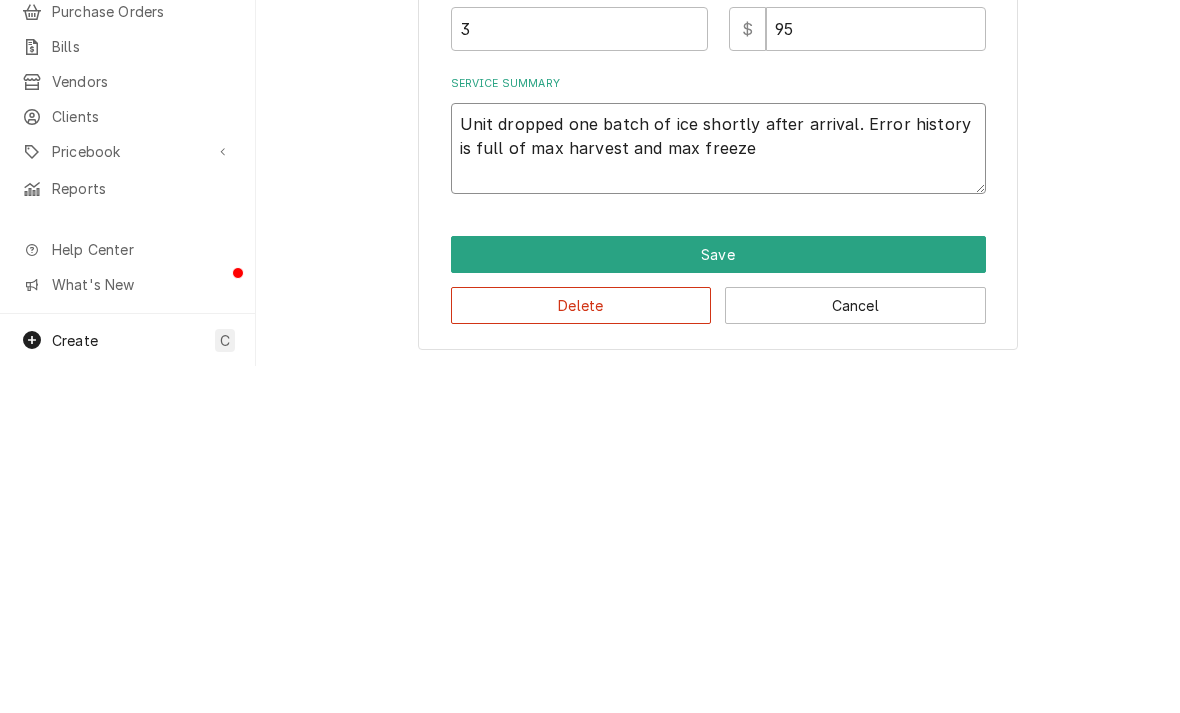 type on "Unit dropped one batch of ice shortly after arrival. Error history is full of max harvest and max freeze" 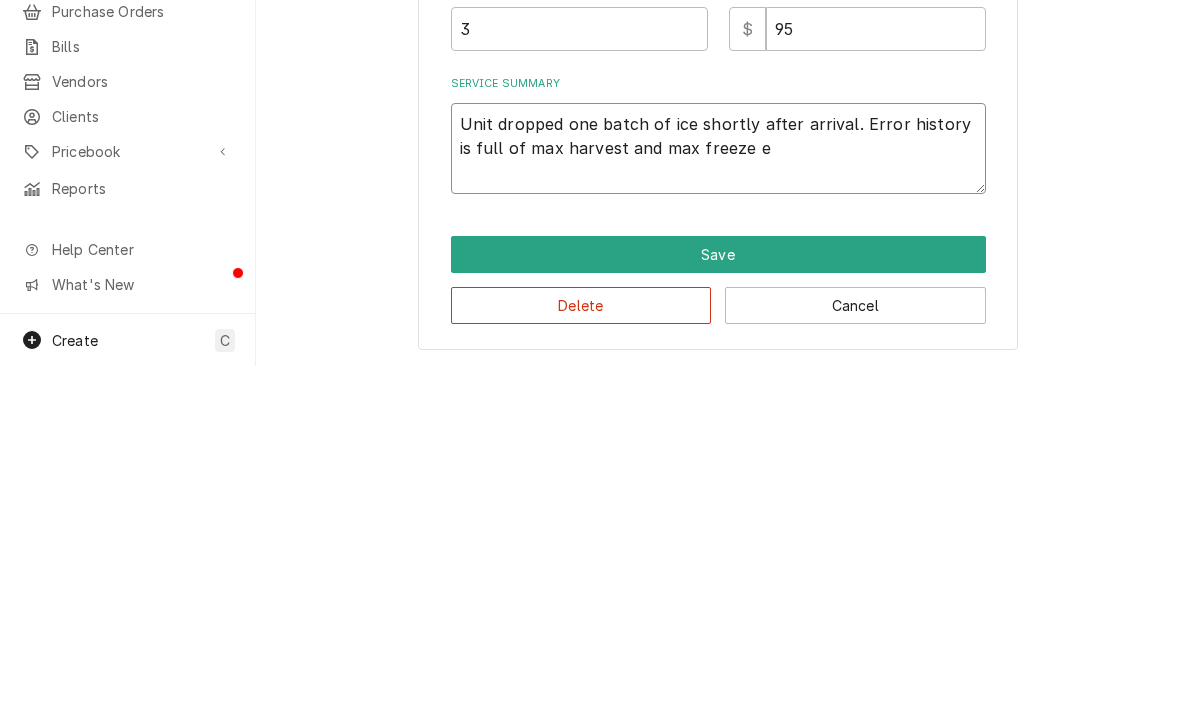 type on "x" 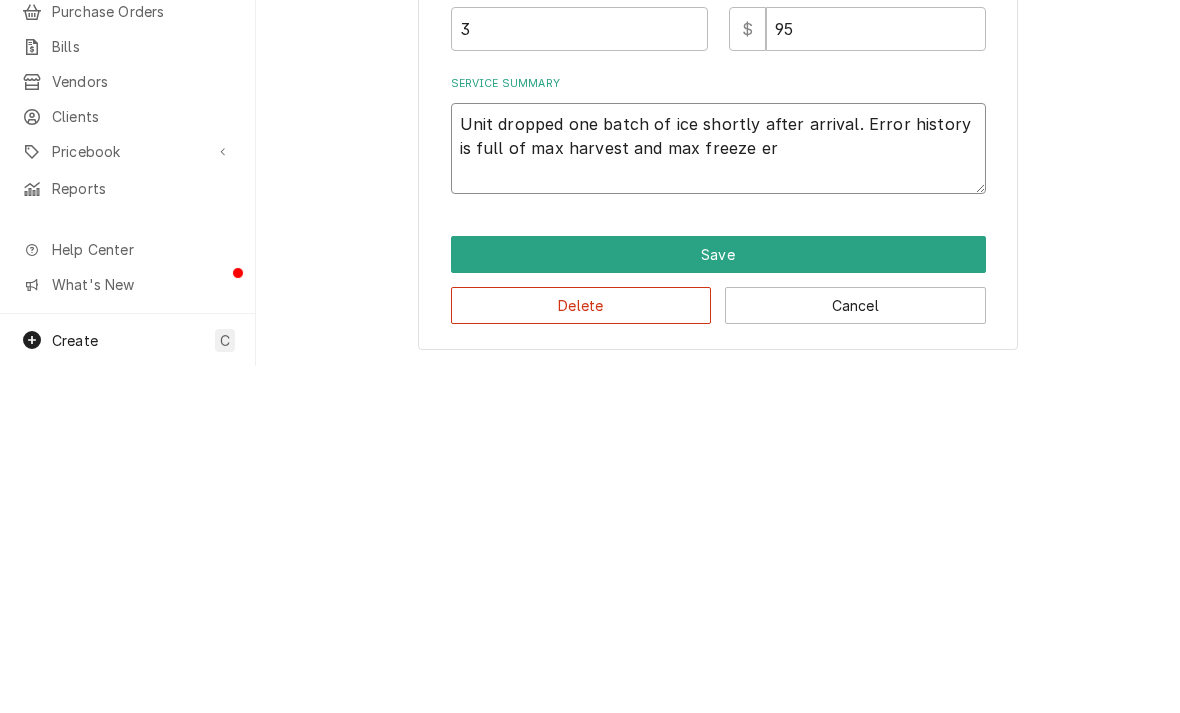 type on "x" 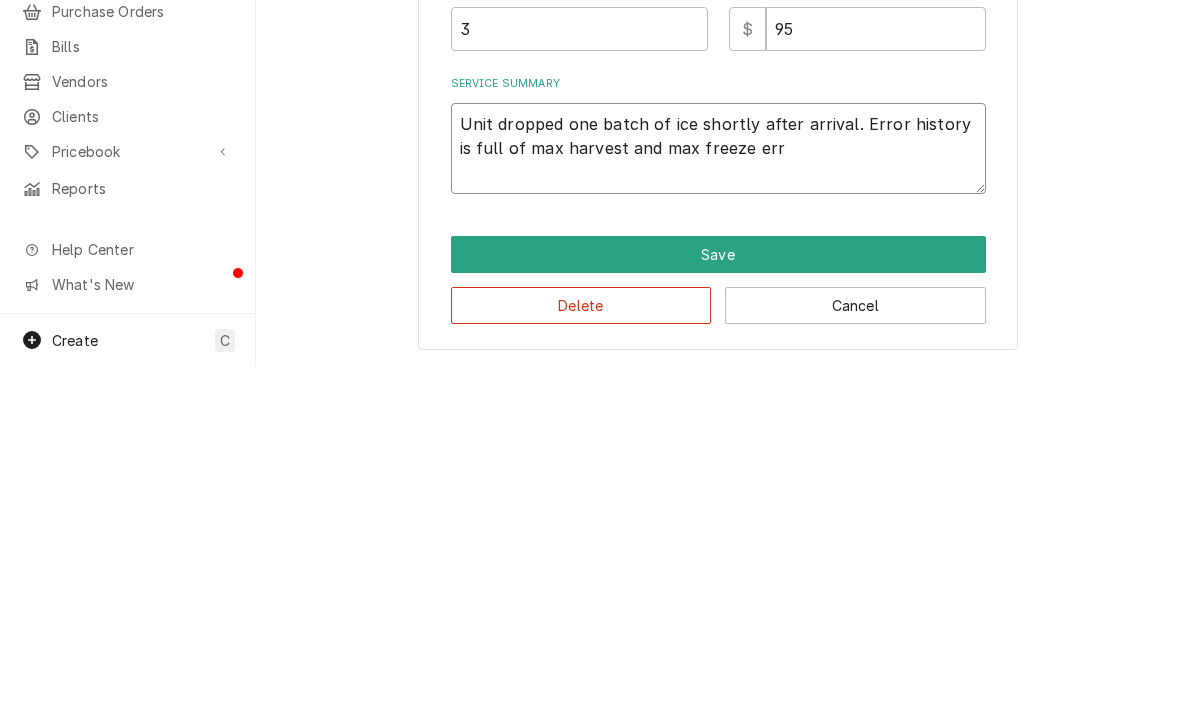 type on "Unit dropped one batch of ice shortly after arrival. Error history is full of max harvest and max freeze erro" 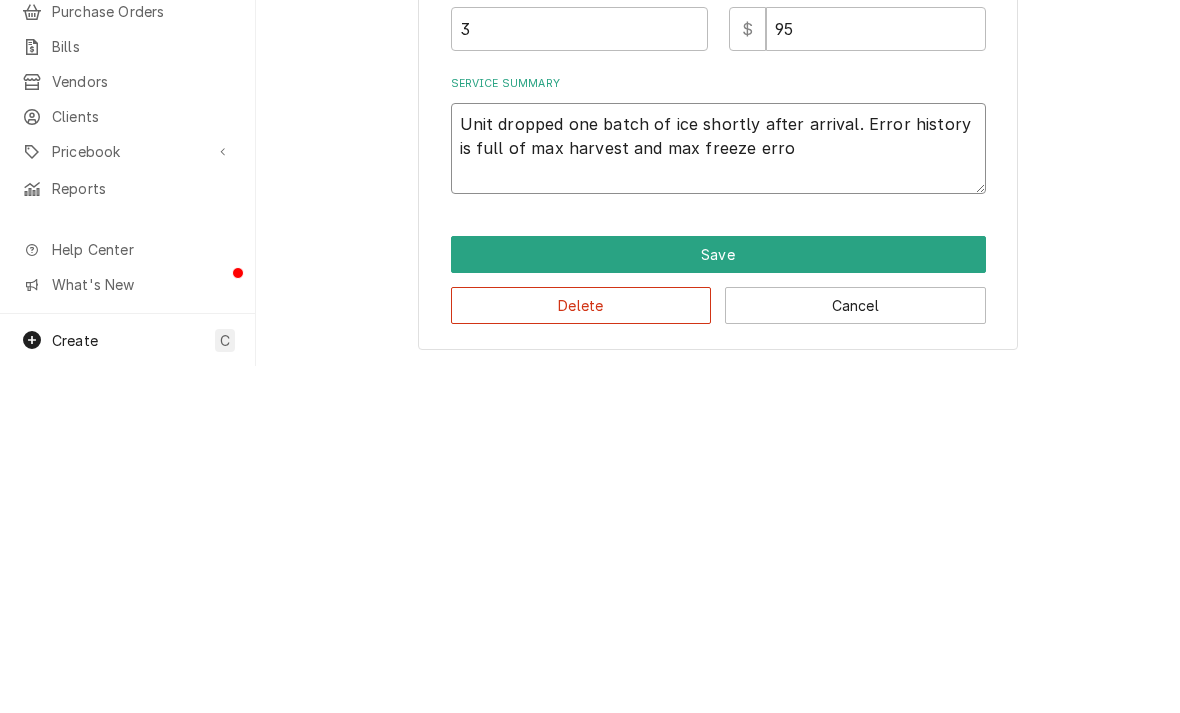 type on "x" 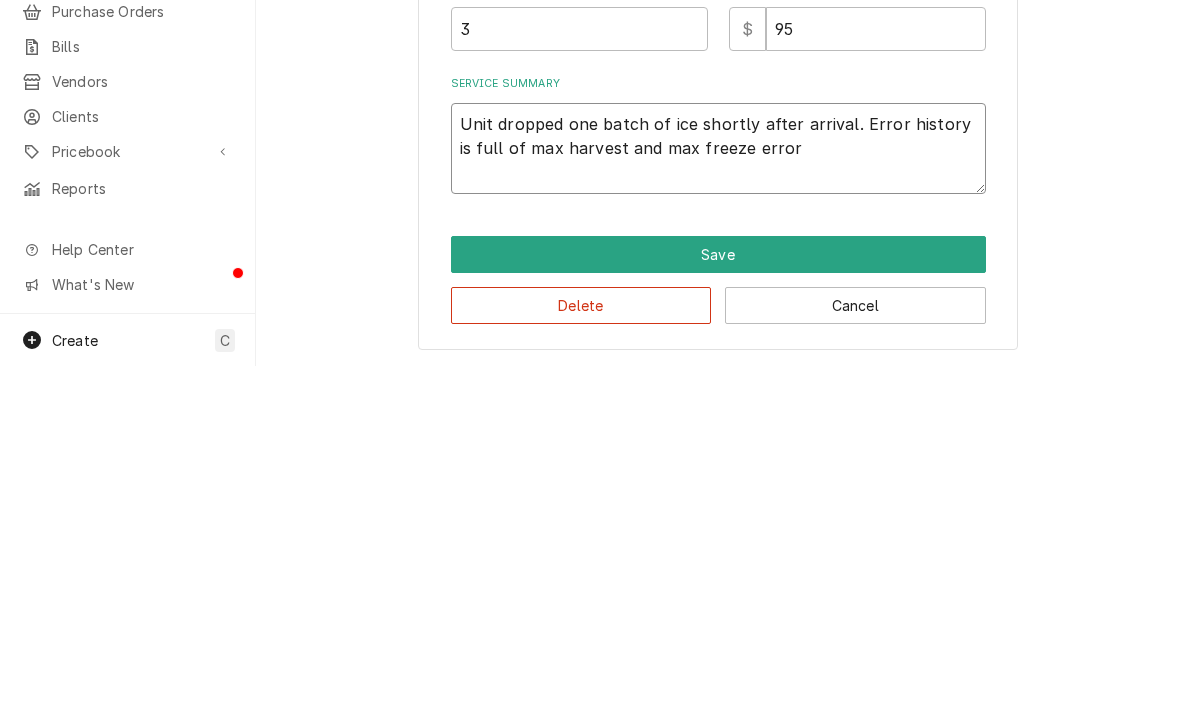 type on "Unit dropped one batch of ice shortly after arrival. Error history is full of max harvest and max freeze error" 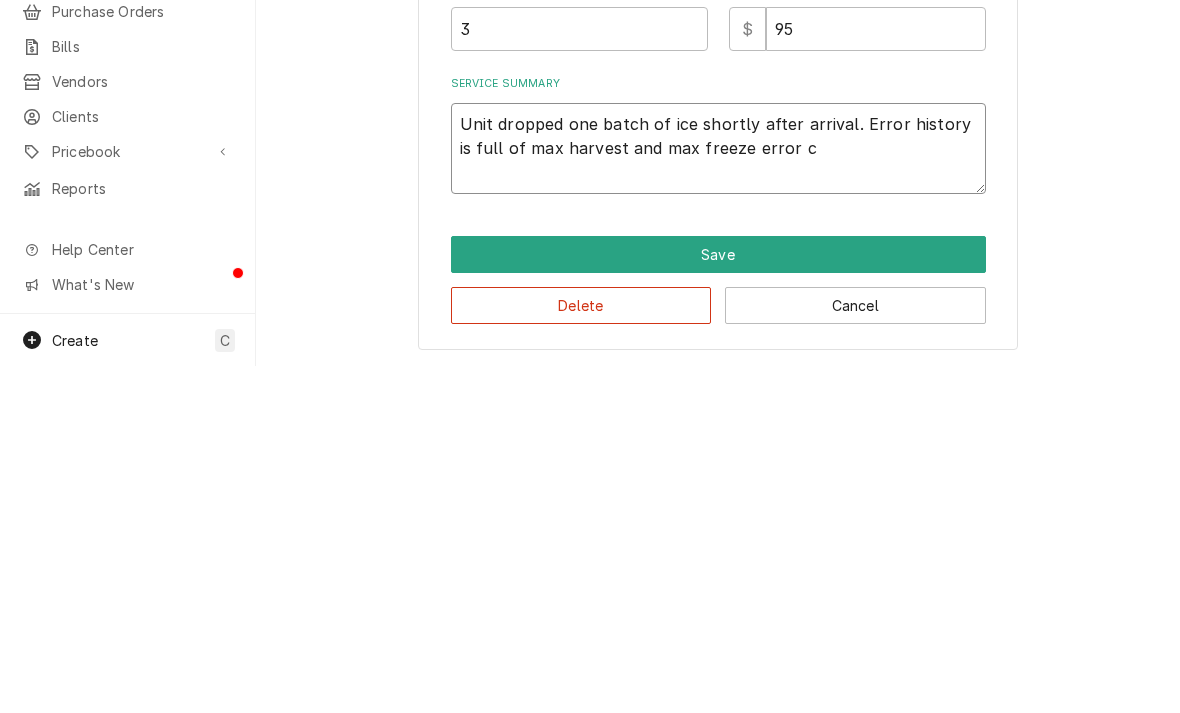 type on "x" 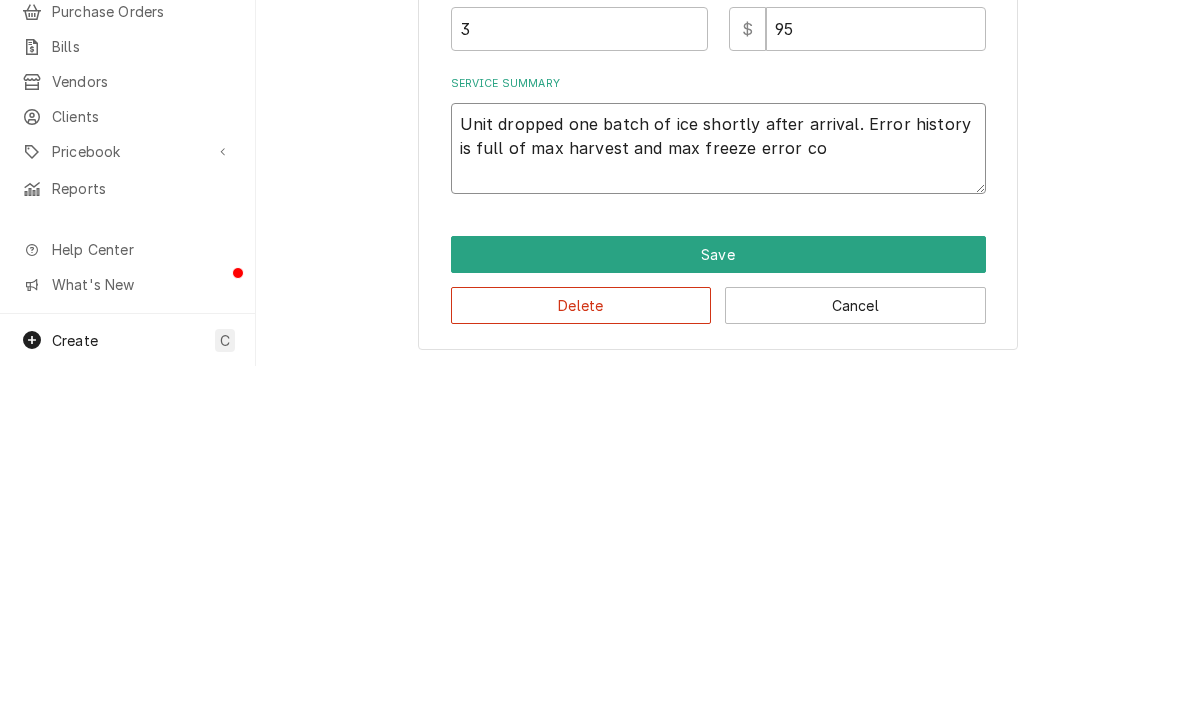 type on "Unit dropped one batch of ice shortly after arrival. Error history is full of max harvest and max freeze error cod" 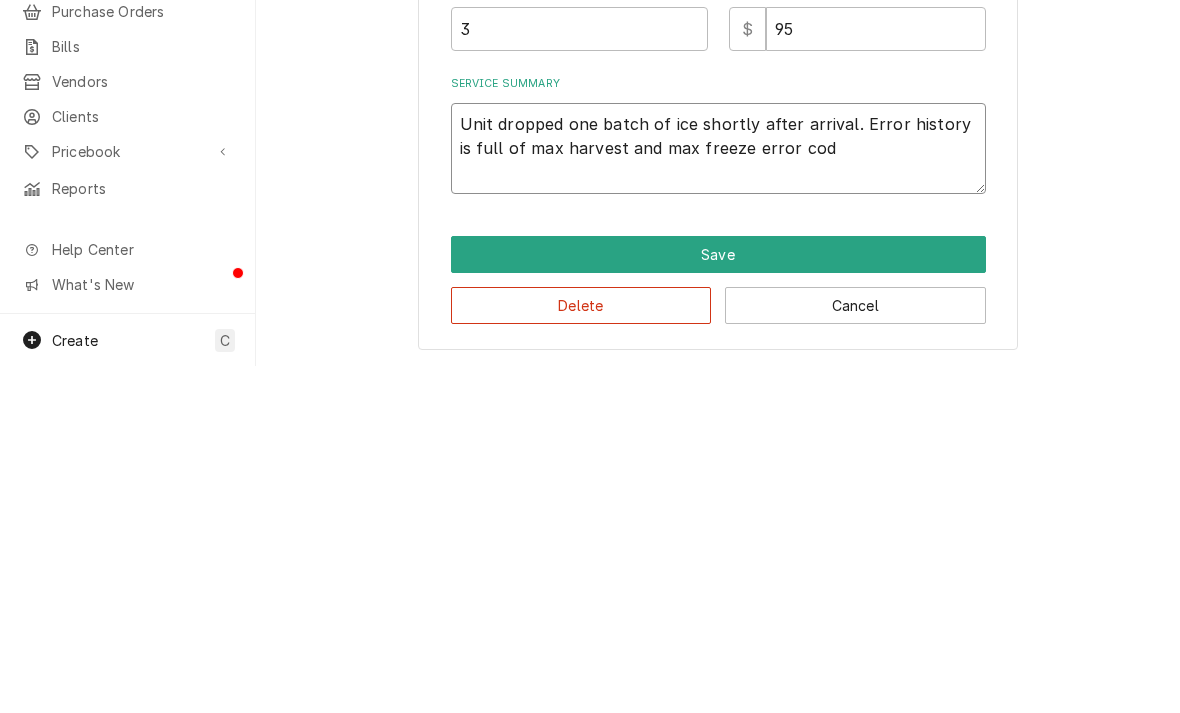 type on "x" 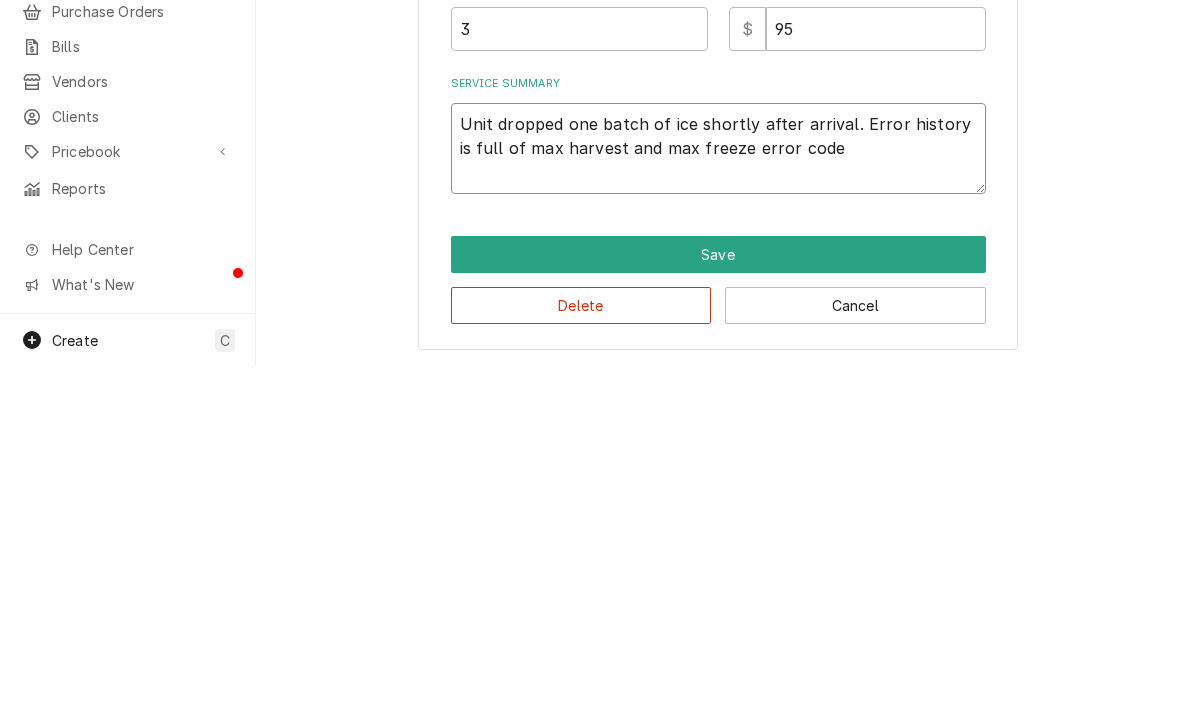 type 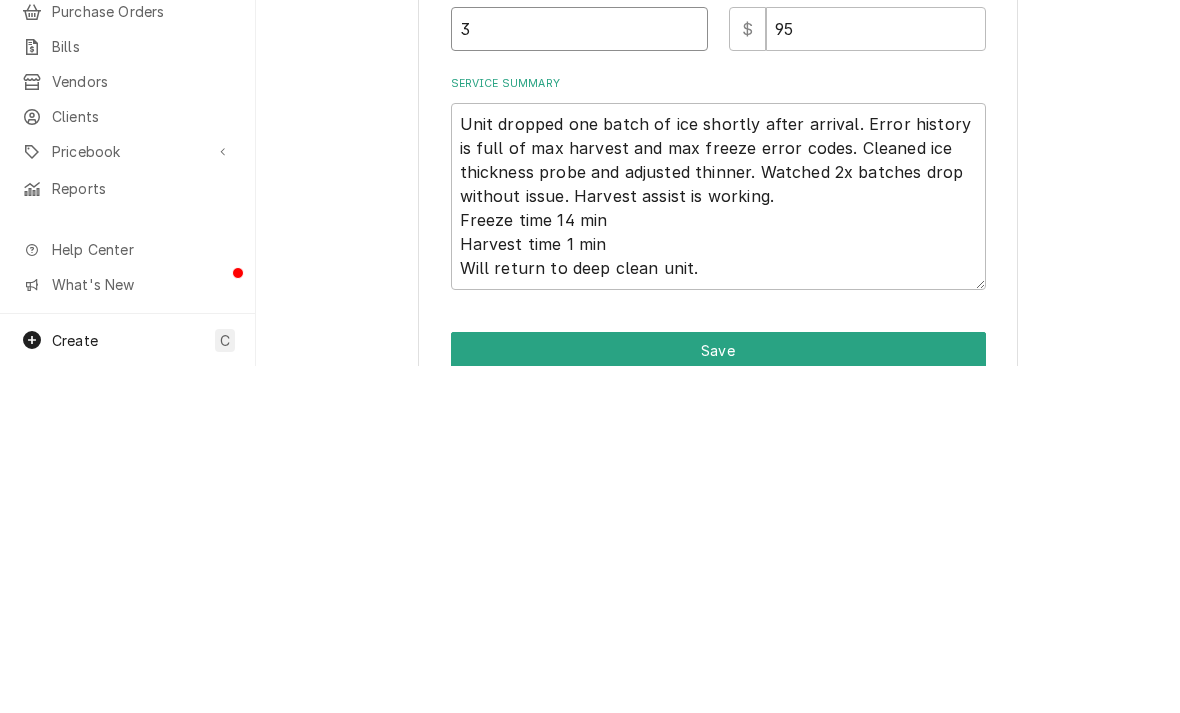 click on "3" at bounding box center [579, 376] 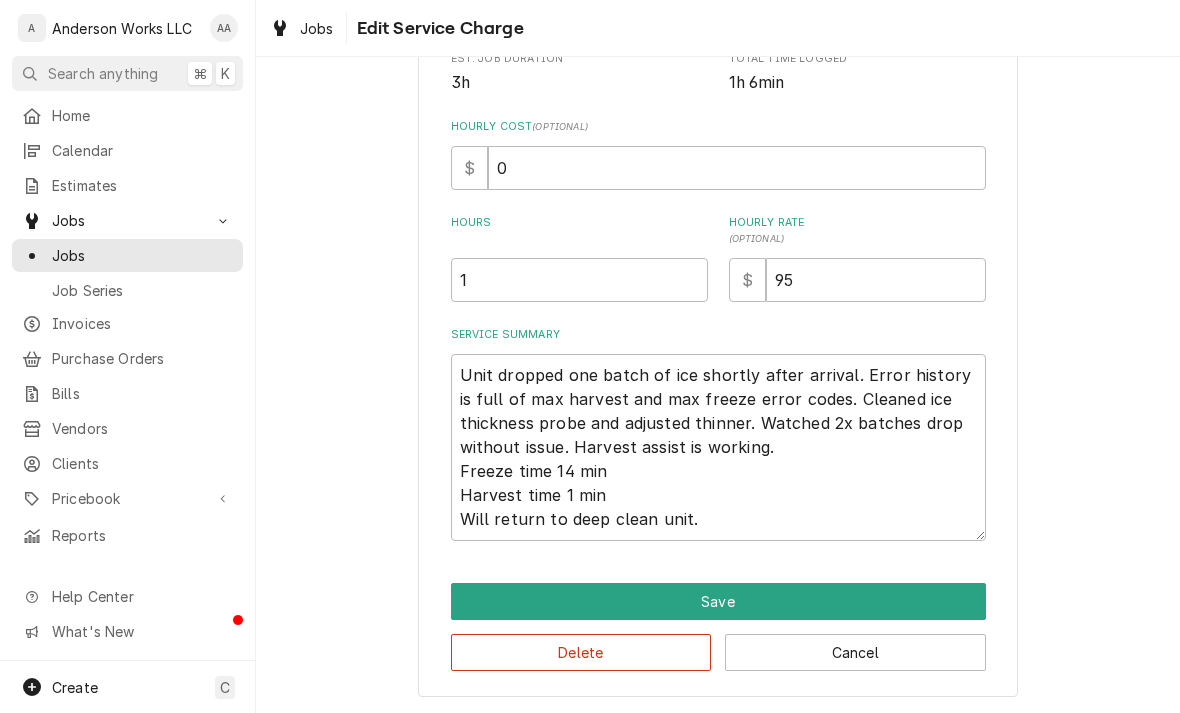 click on "Save" at bounding box center [718, 601] 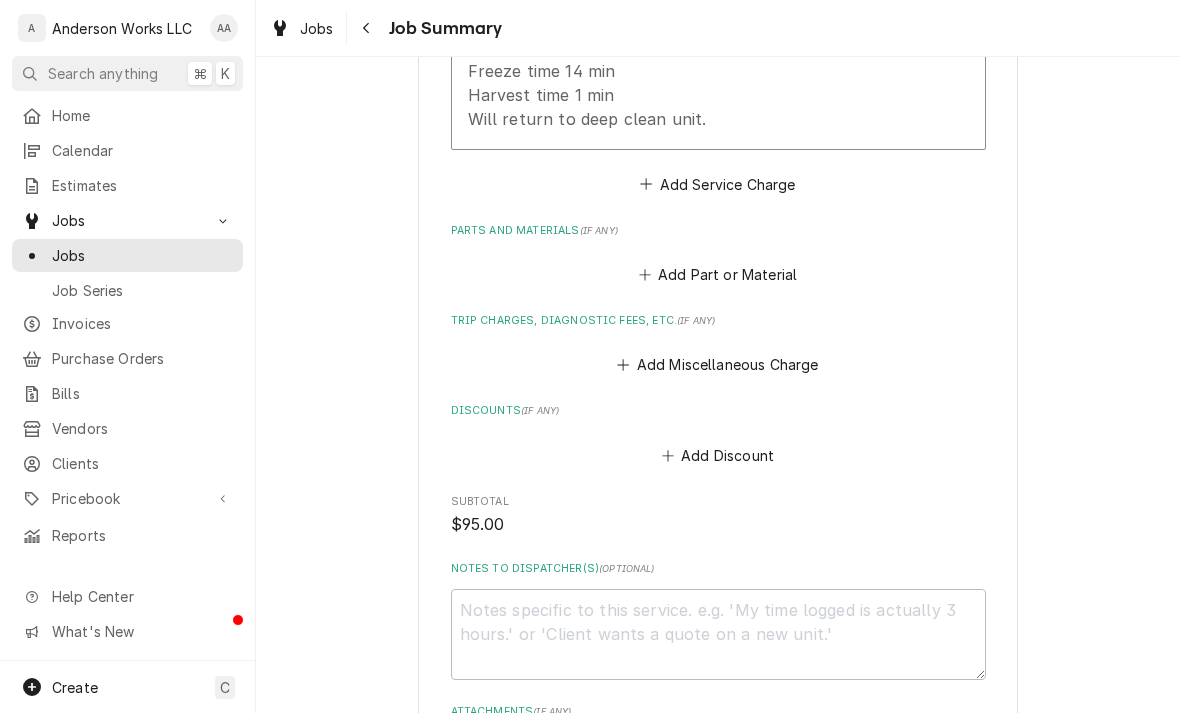 scroll, scrollTop: 866, scrollLeft: 0, axis: vertical 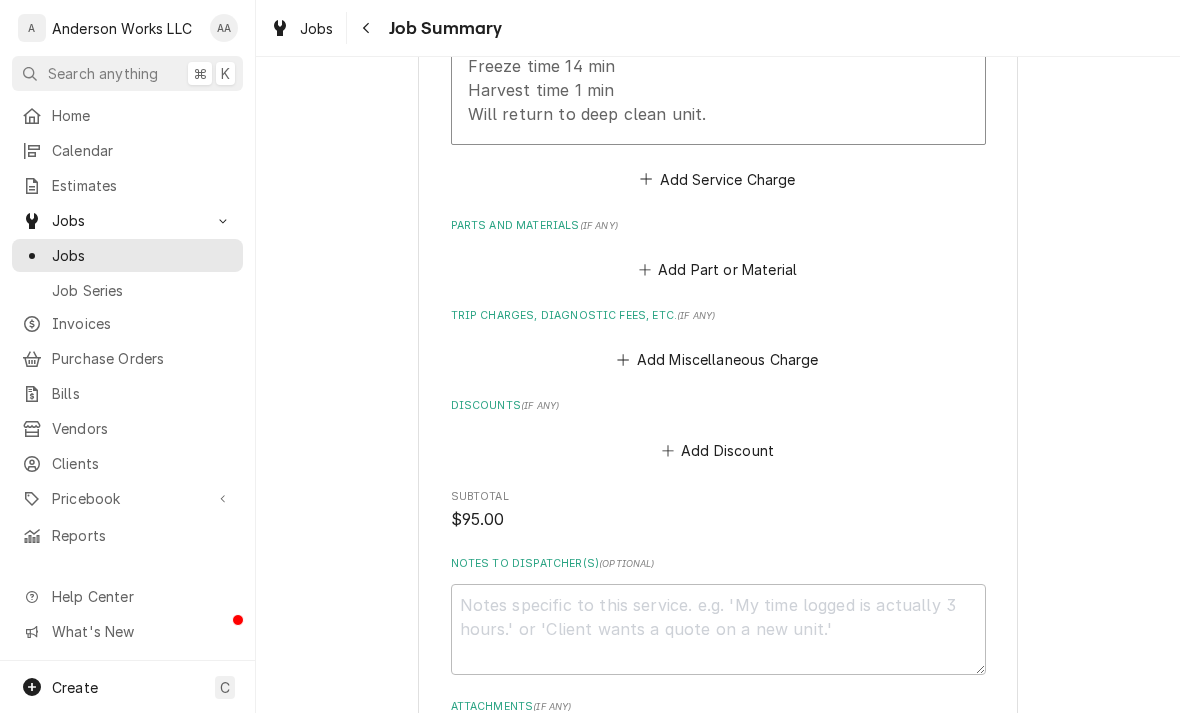 click on "Add Miscellaneous Charge" at bounding box center [718, 360] 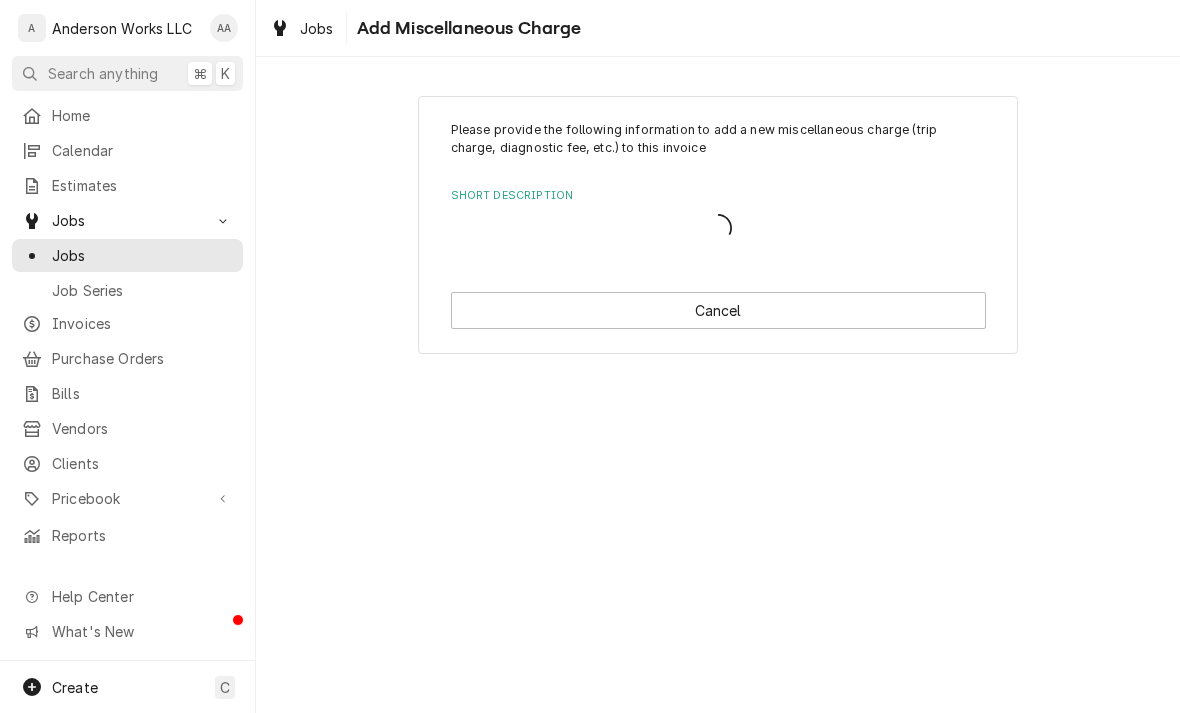 scroll, scrollTop: 0, scrollLeft: 0, axis: both 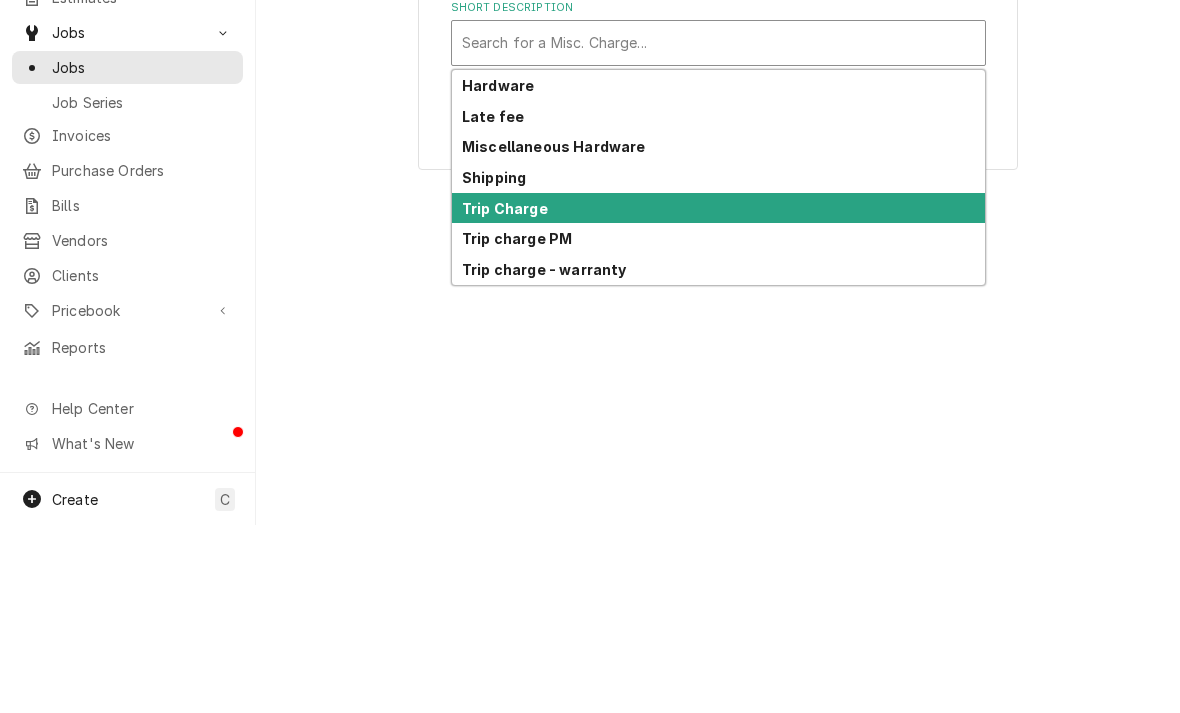 click on "Trip Charge" at bounding box center [505, 396] 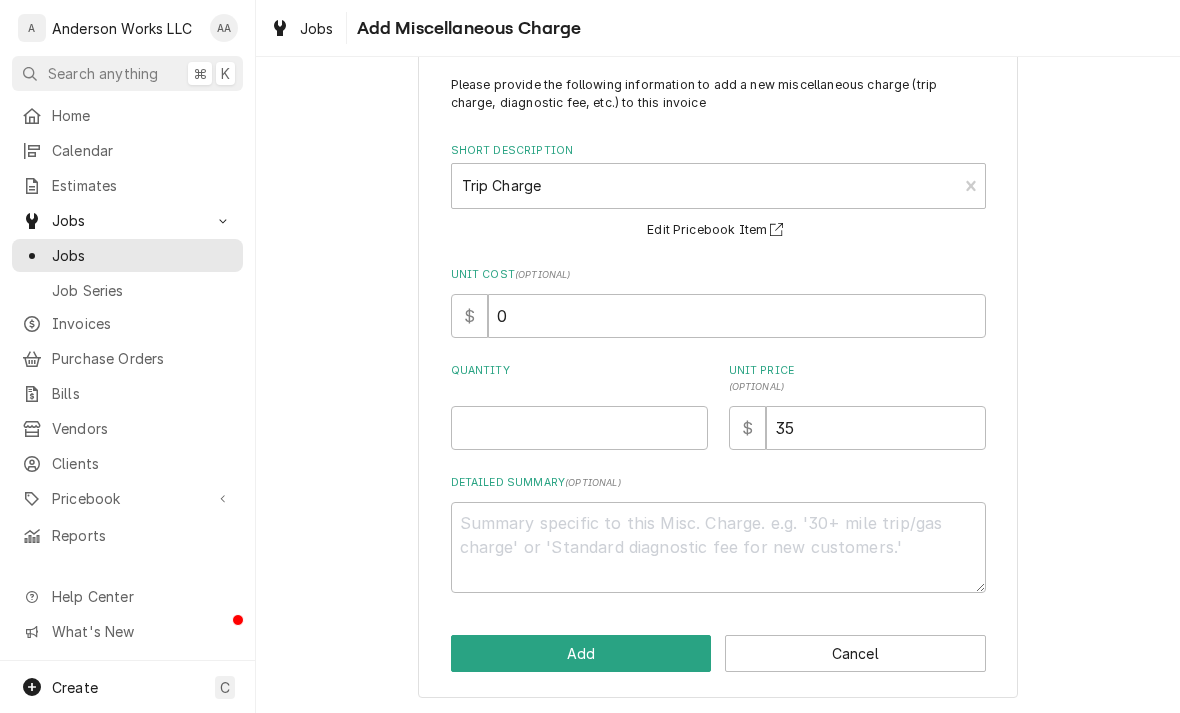 scroll, scrollTop: 44, scrollLeft: 0, axis: vertical 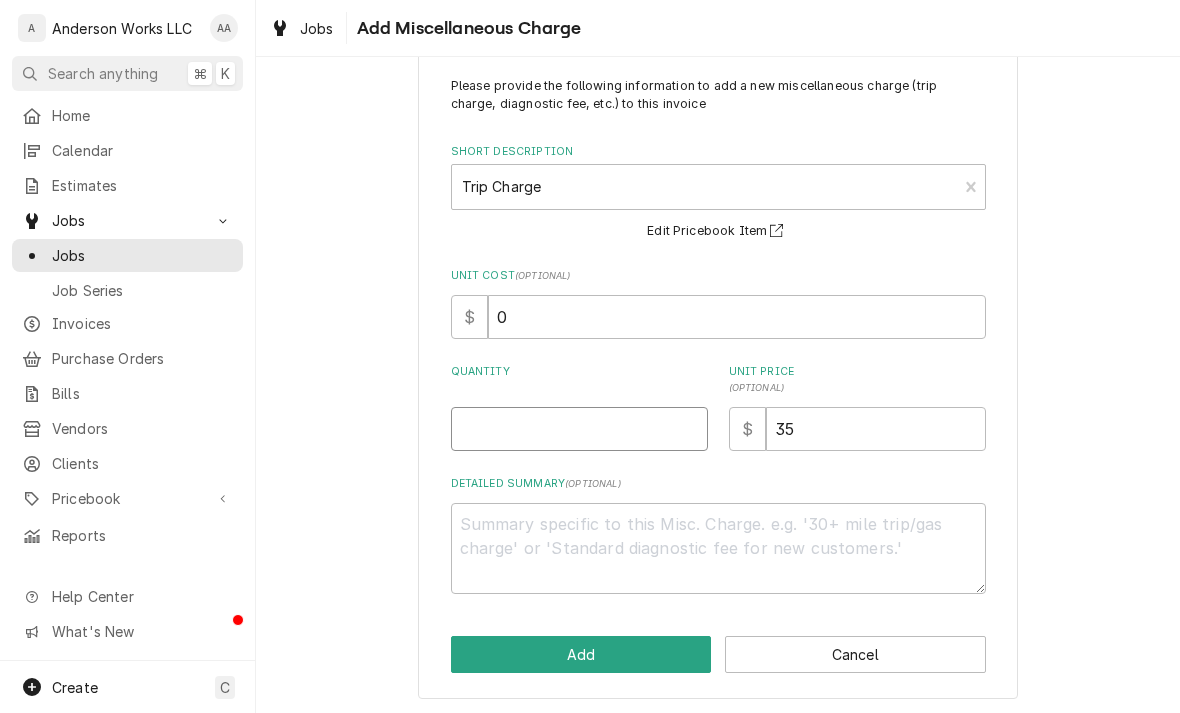 click on "Quantity" at bounding box center [579, 429] 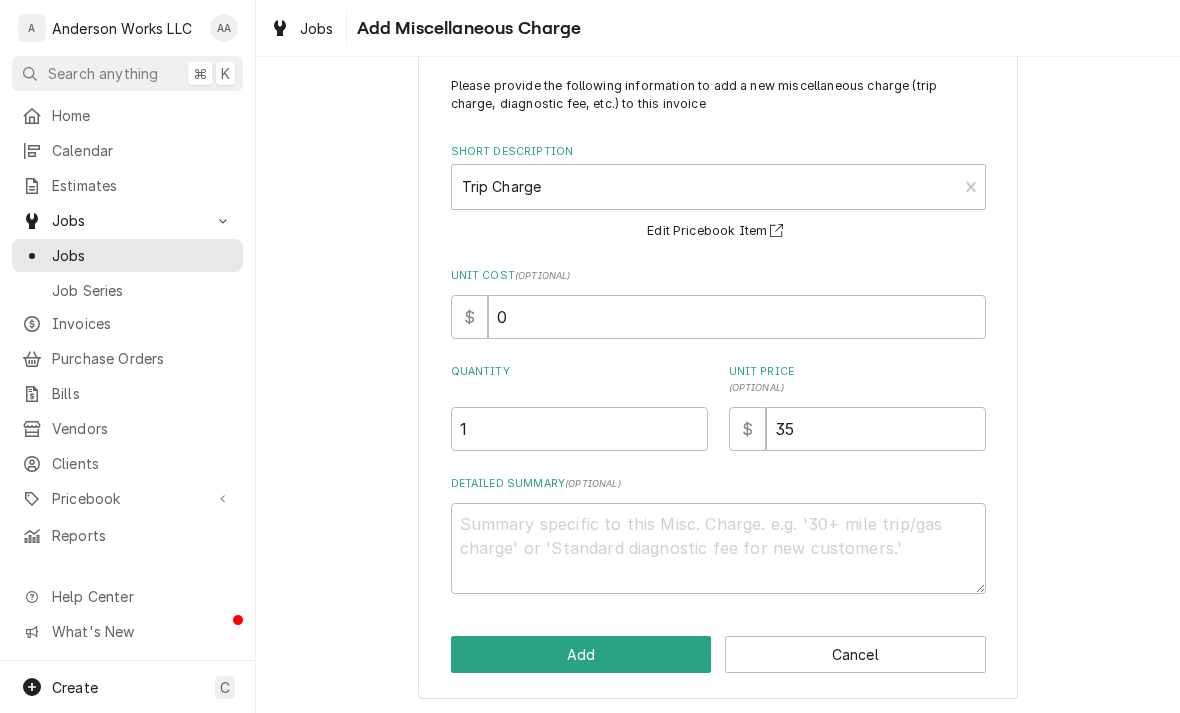 click on "Add" at bounding box center [581, 654] 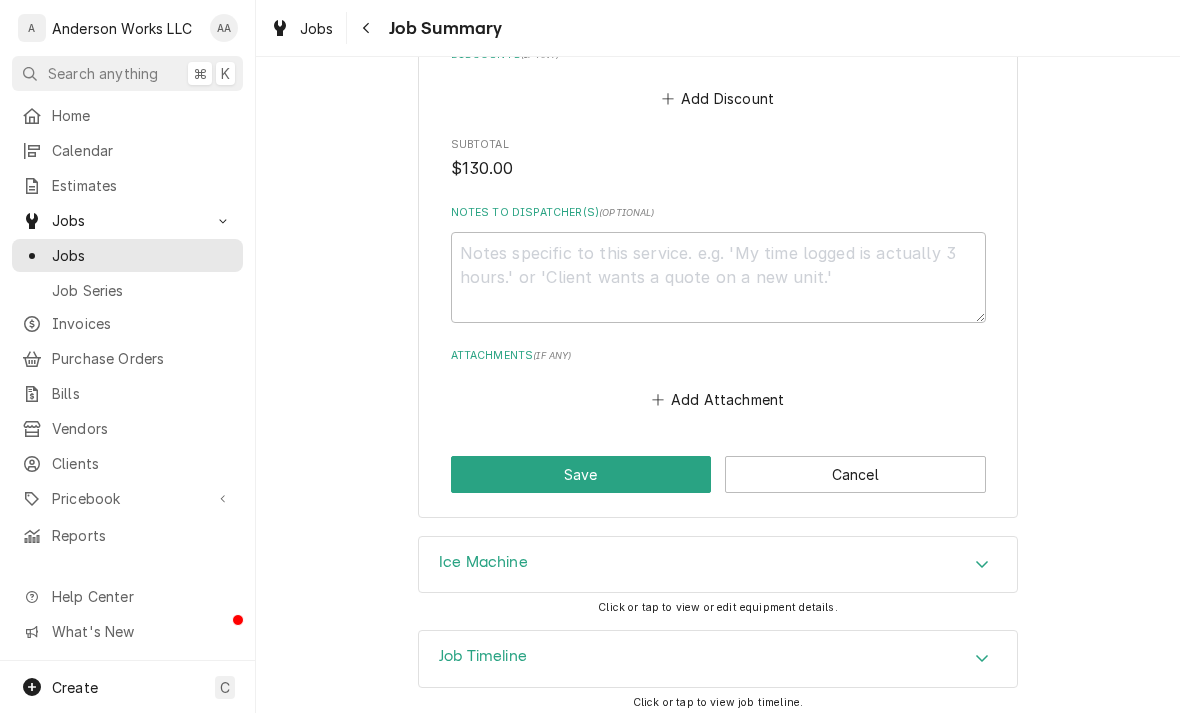 scroll, scrollTop: 1373, scrollLeft: 0, axis: vertical 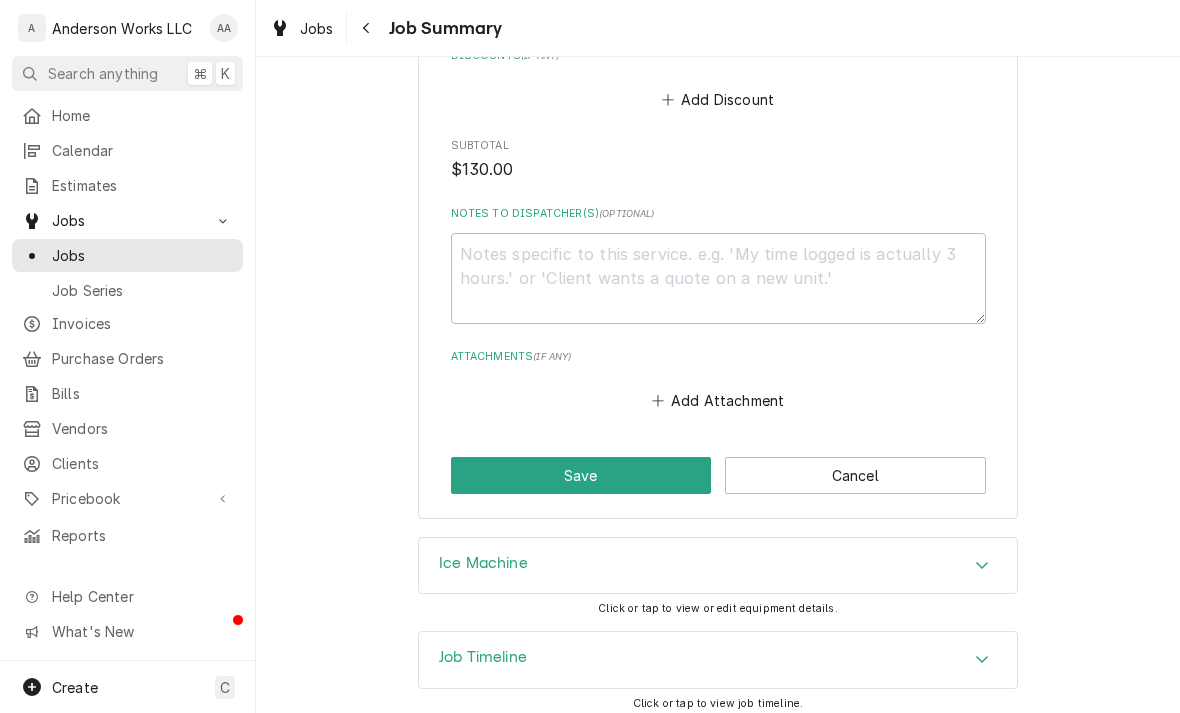 click on "Save" at bounding box center (581, 475) 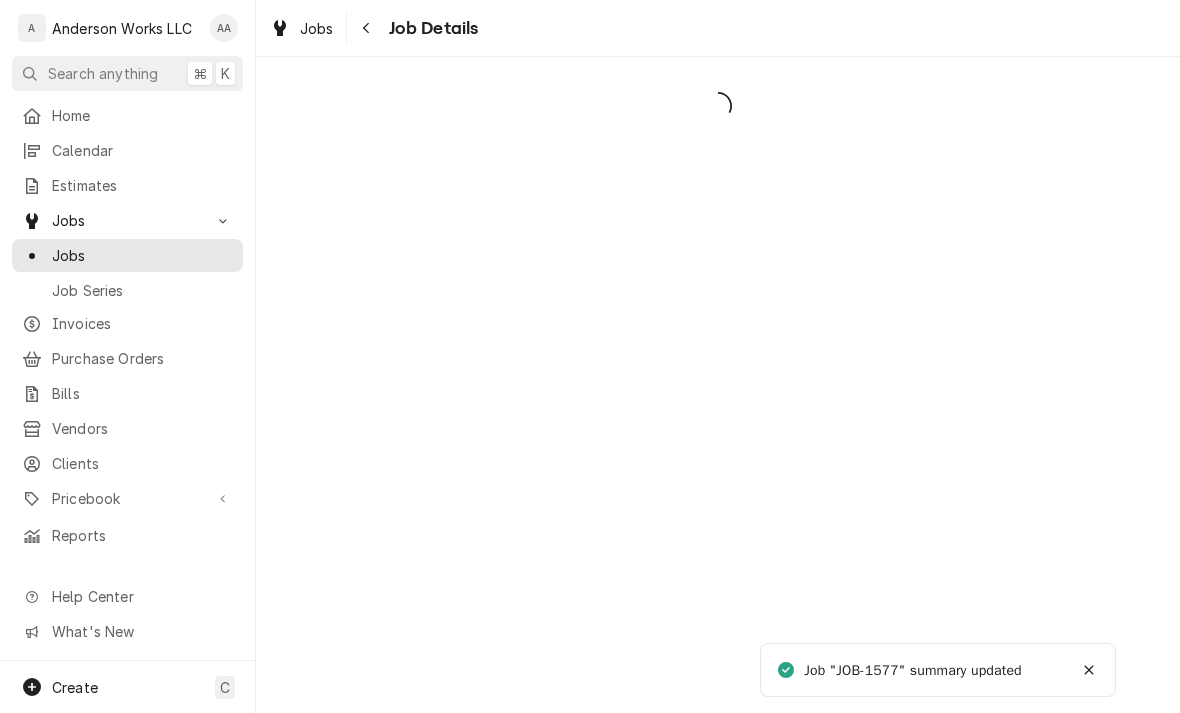 scroll, scrollTop: 0, scrollLeft: 0, axis: both 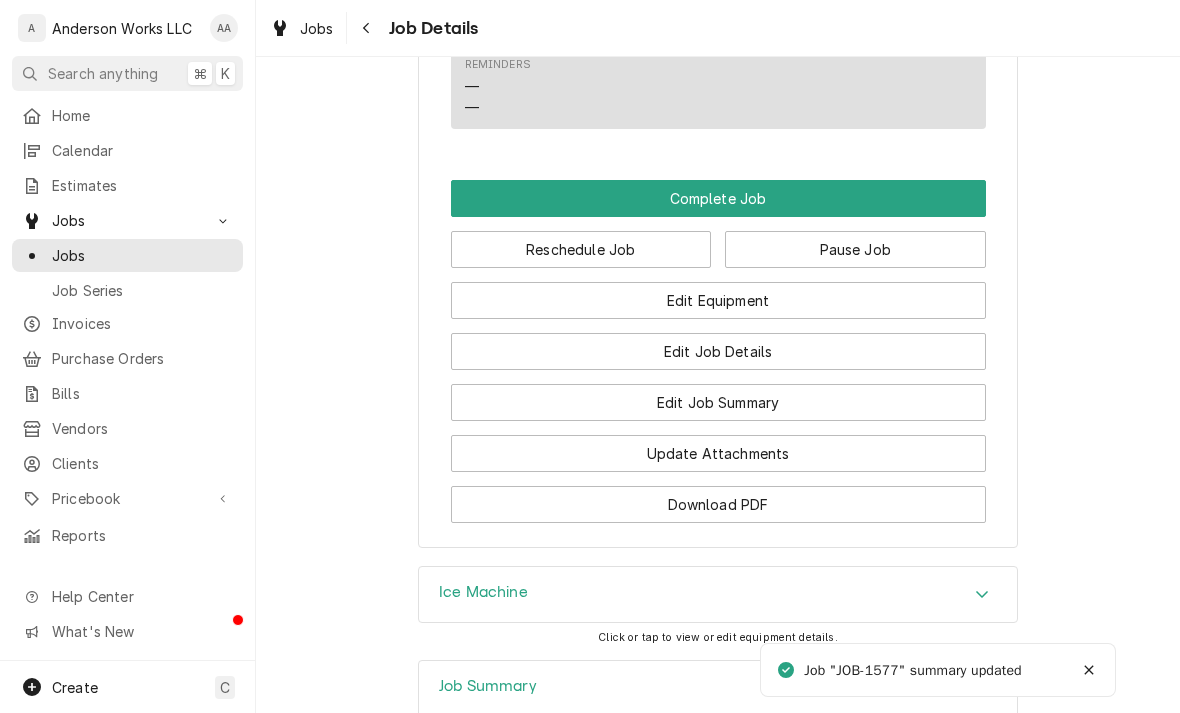 click on "Reschedule Job" at bounding box center [581, 249] 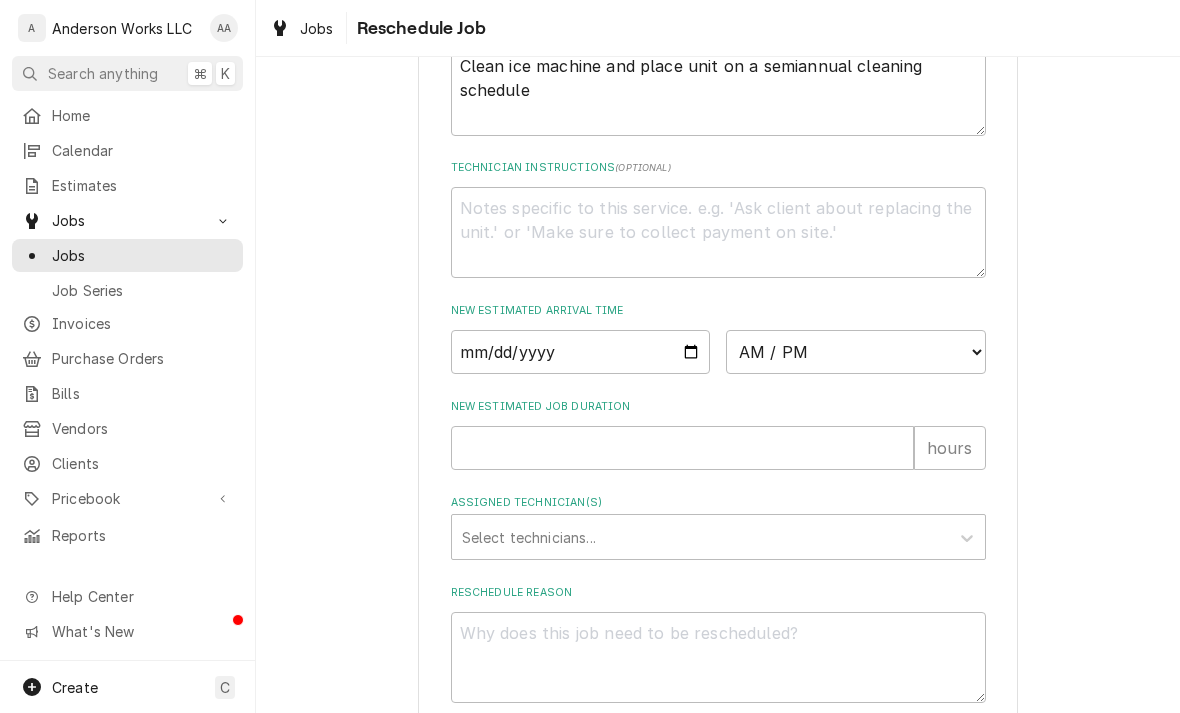 scroll, scrollTop: 689, scrollLeft: 0, axis: vertical 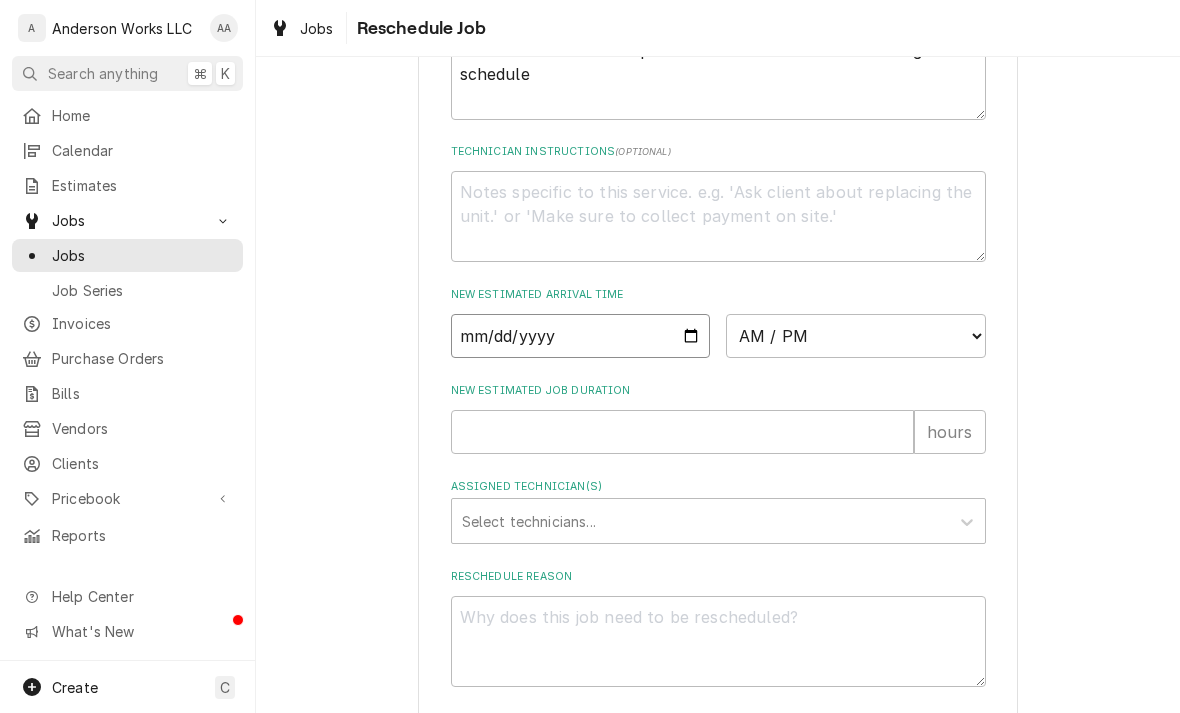 click at bounding box center [581, 336] 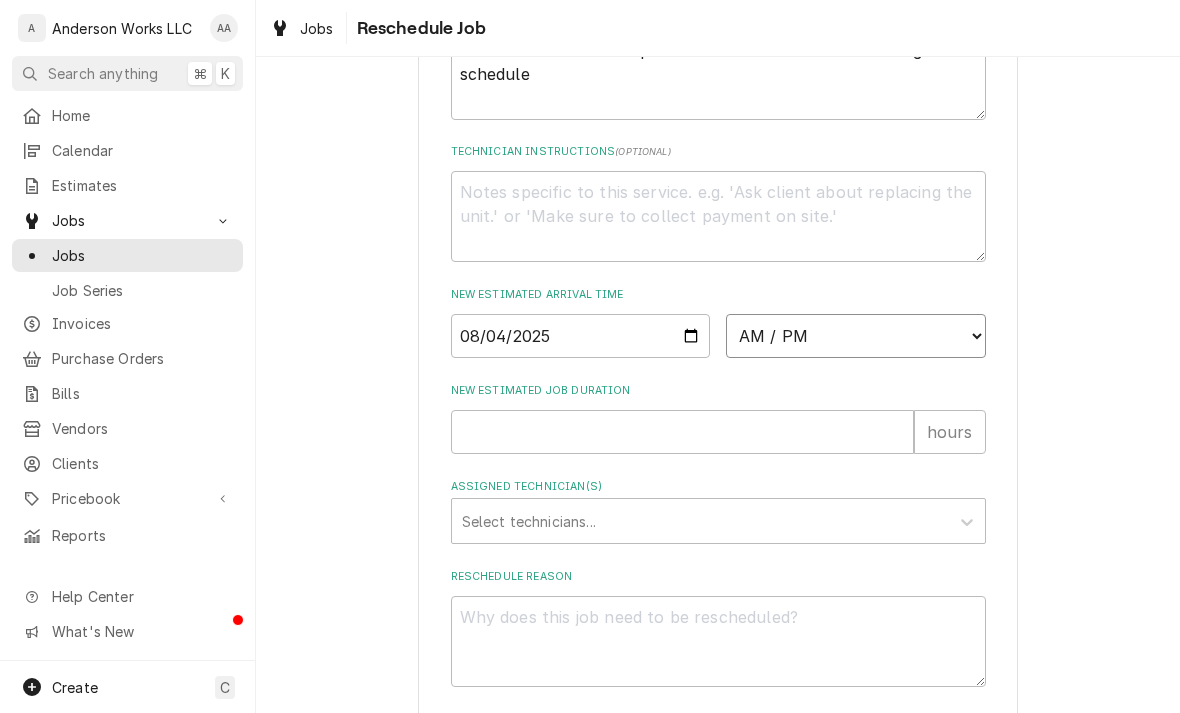 click on "AM / PM 6:00 AM 6:15 AM 6:30 AM 6:45 AM 7:00 AM 7:15 AM 7:30 AM 7:45 AM 8:00 AM 8:15 AM 8:30 AM 8:45 AM 9:00 AM 9:15 AM 9:30 AM 9:45 AM 10:00 AM 10:15 AM 10:30 AM 10:45 AM 11:00 AM 11:15 AM 11:30 AM 11:45 AM 12:00 PM 12:15 PM 12:30 PM 12:45 PM 1:00 PM 1:15 PM 1:30 PM 1:45 PM 2:00 PM 2:15 PM 2:30 PM 2:45 PM 3:00 PM 3:15 PM 3:30 PM 3:45 PM 4:00 PM 4:15 PM 4:30 PM 4:45 PM 5:00 PM 5:15 PM 5:30 PM 5:45 PM 6:00 PM 6:15 PM 6:30 PM 6:45 PM 7:00 PM 7:15 PM 7:30 PM 7:45 PM 8:00 PM 8:15 PM 8:30 PM 8:45 PM 9:00 PM 9:15 PM 9:30 PM 9:45 PM 10:00 PM 10:15 PM 10:30 PM 10:45 PM 11:00 PM 11:15 PM 11:30 PM 11:45 PM 12:00 AM 12:15 AM 12:30 AM 12:45 AM 1:00 AM 1:15 AM 1:30 AM 1:45 AM 2:00 AM 2:15 AM 2:30 AM 2:45 AM 3:00 AM 3:15 AM 3:30 AM 3:45 AM 4:00 AM 4:15 AM 4:30 AM 4:45 AM 5:00 AM 5:15 AM 5:30 AM 5:45 AM" at bounding box center (856, 336) 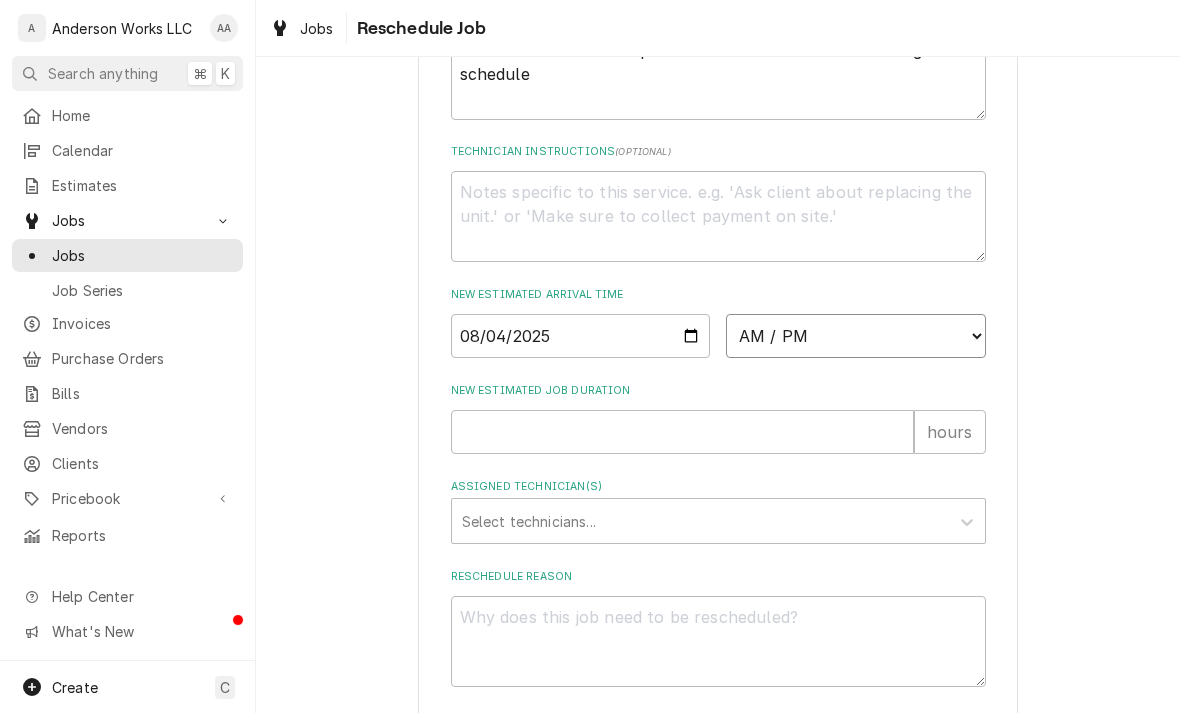 select on "13:30:00" 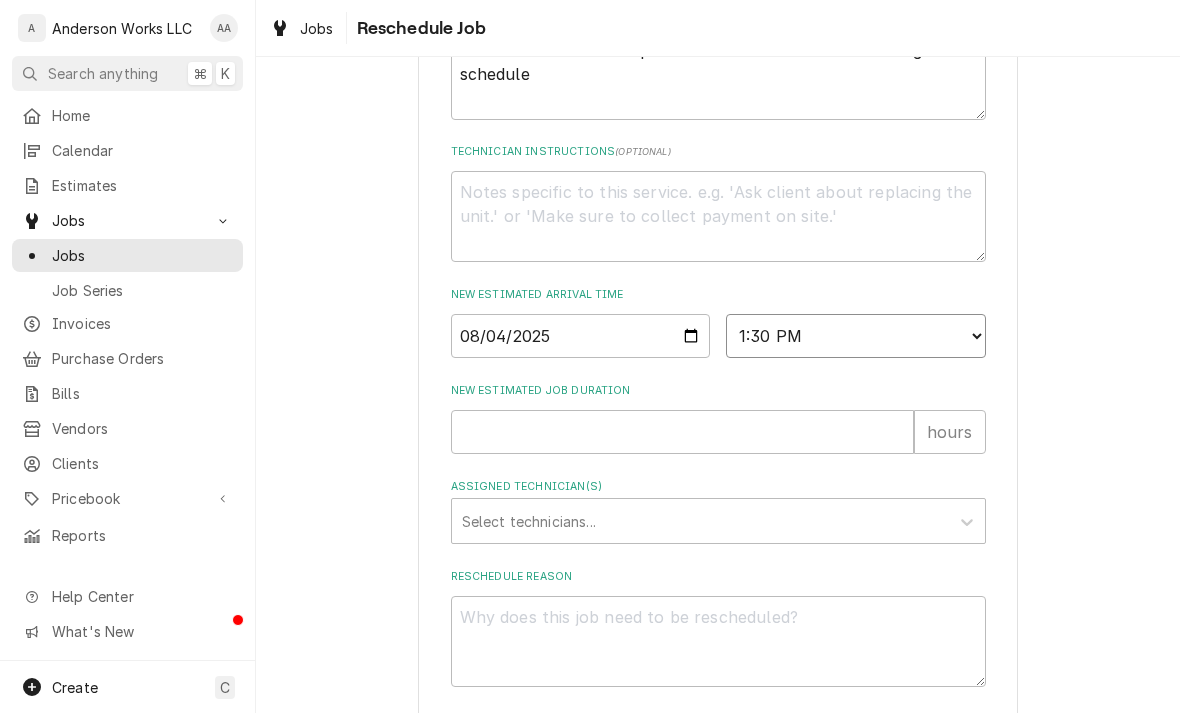type on "x" 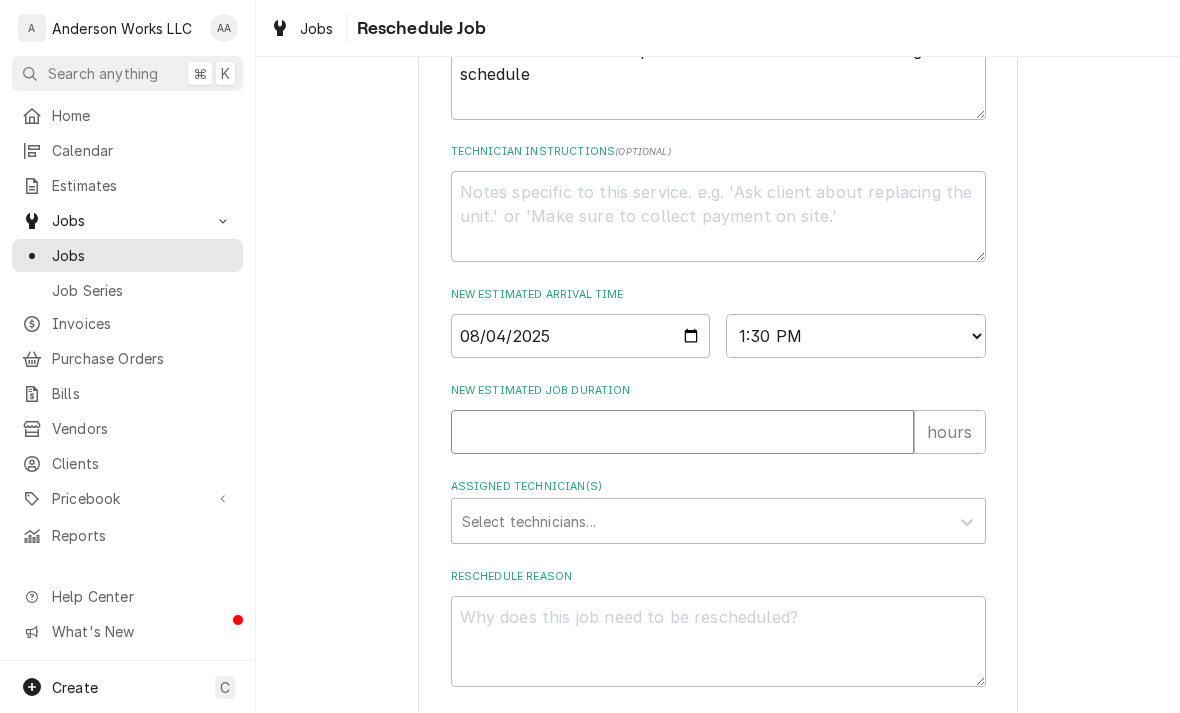 click on "New Estimated Job Duration" at bounding box center [682, 432] 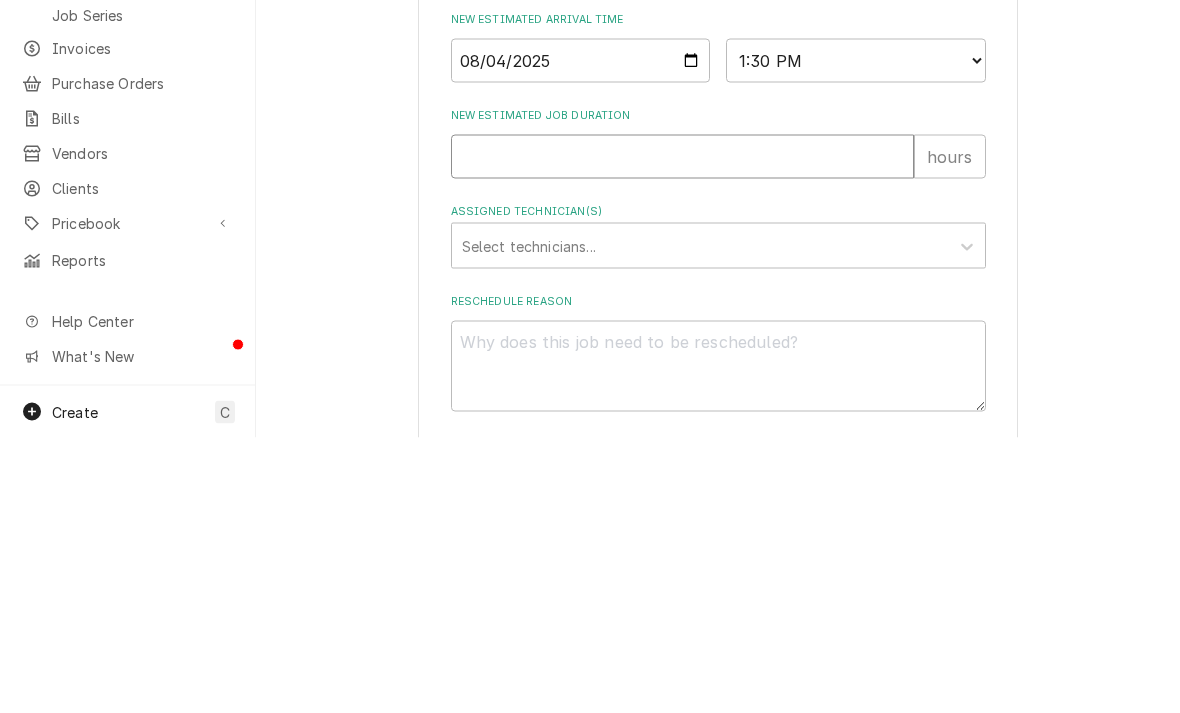 type on "3" 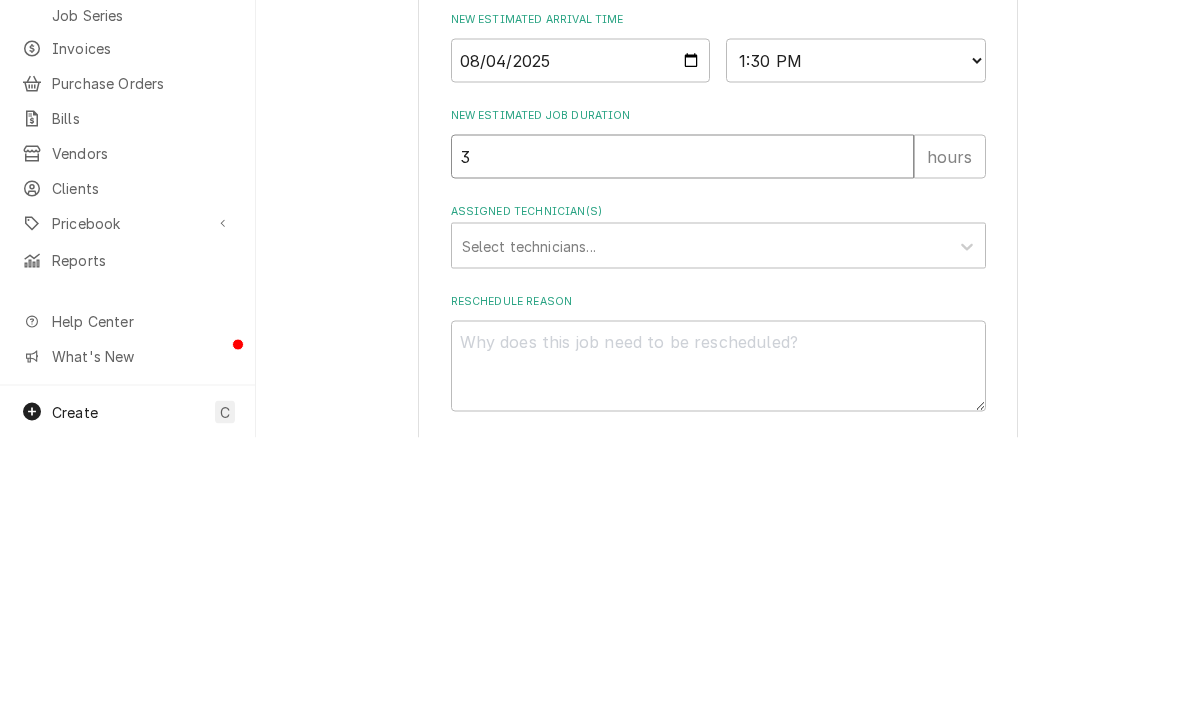 type on "x" 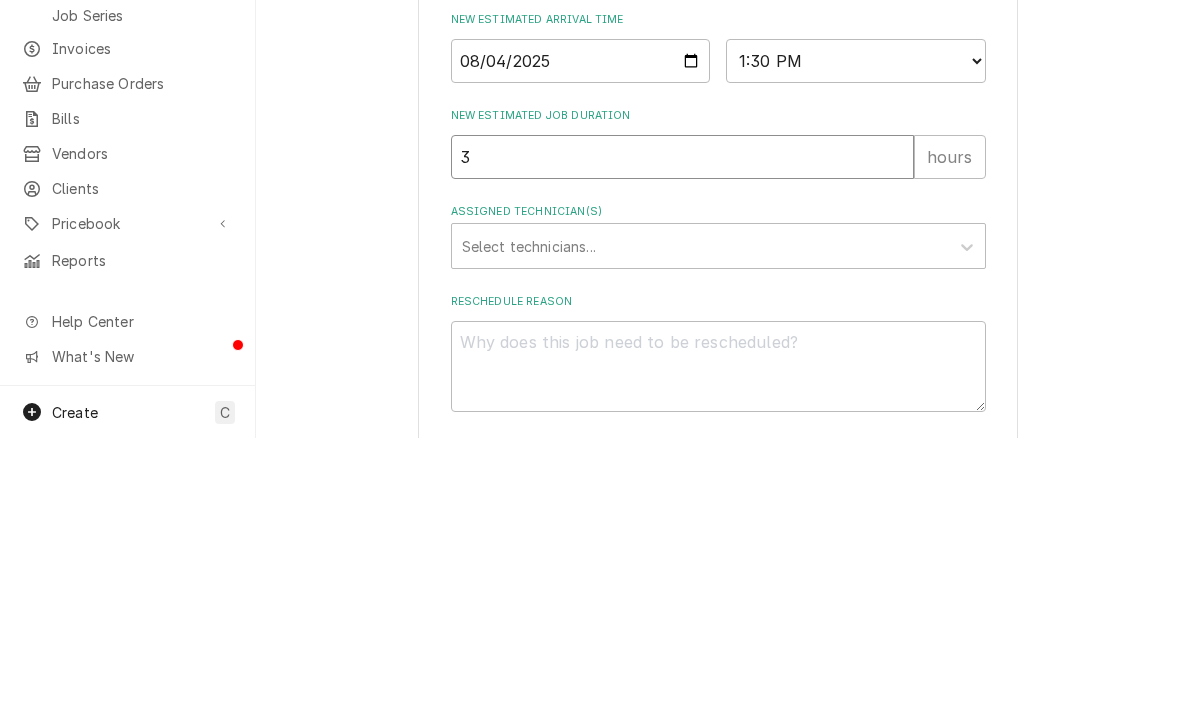 type on "3" 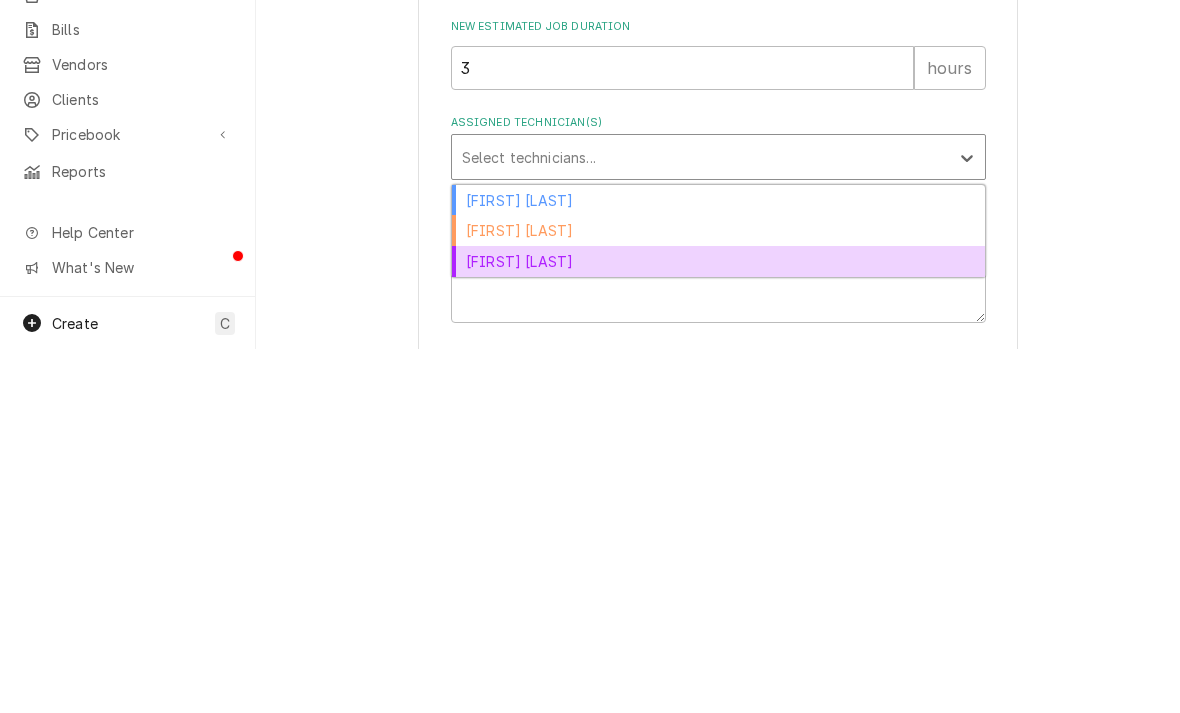 click on "[FIRST] [LAST]" at bounding box center [718, 625] 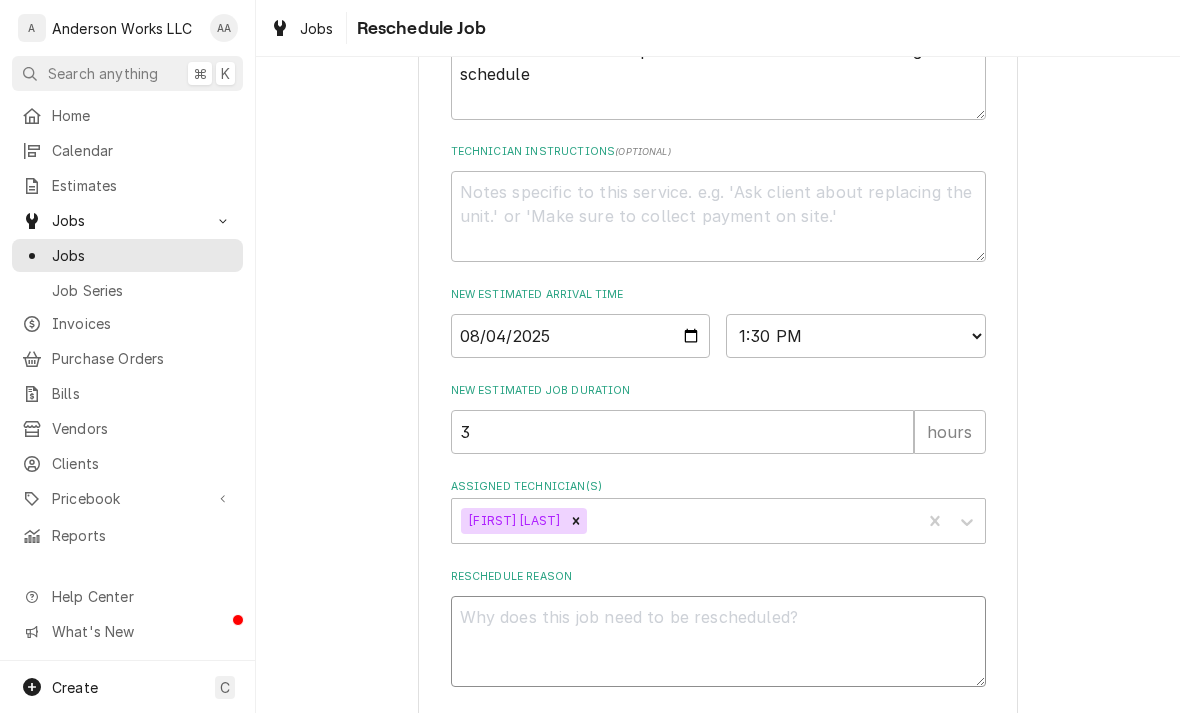 click on "Reschedule Reason" at bounding box center (718, 641) 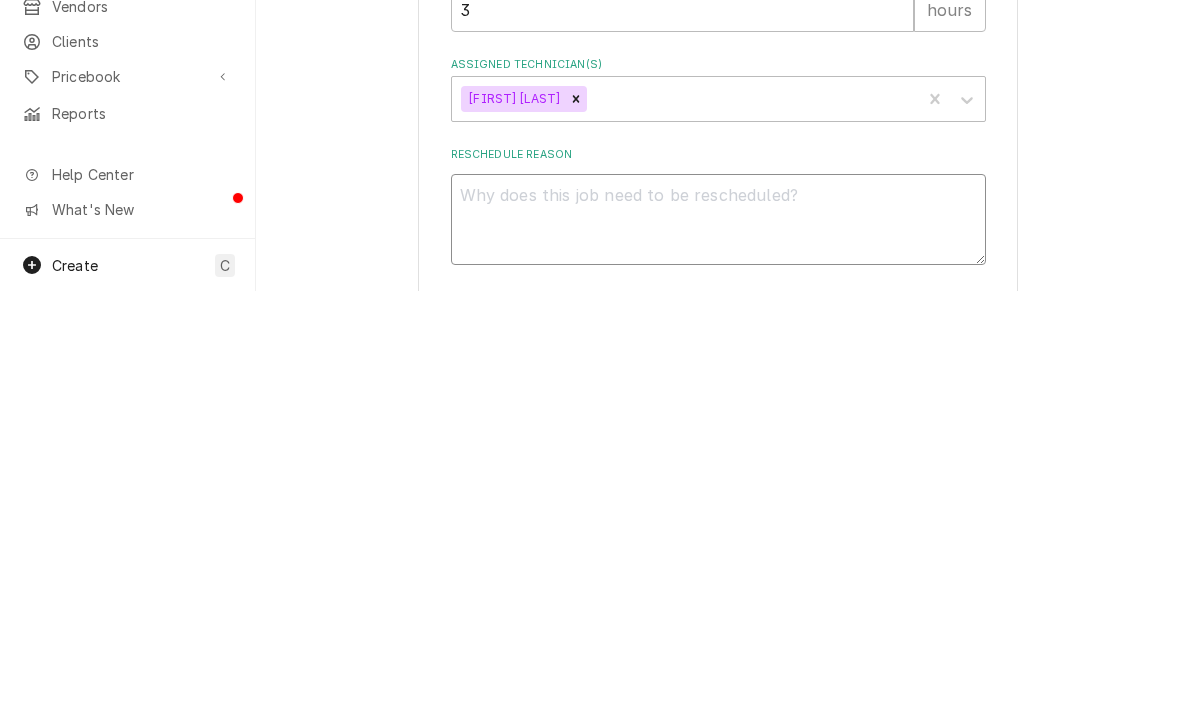 type on "x" 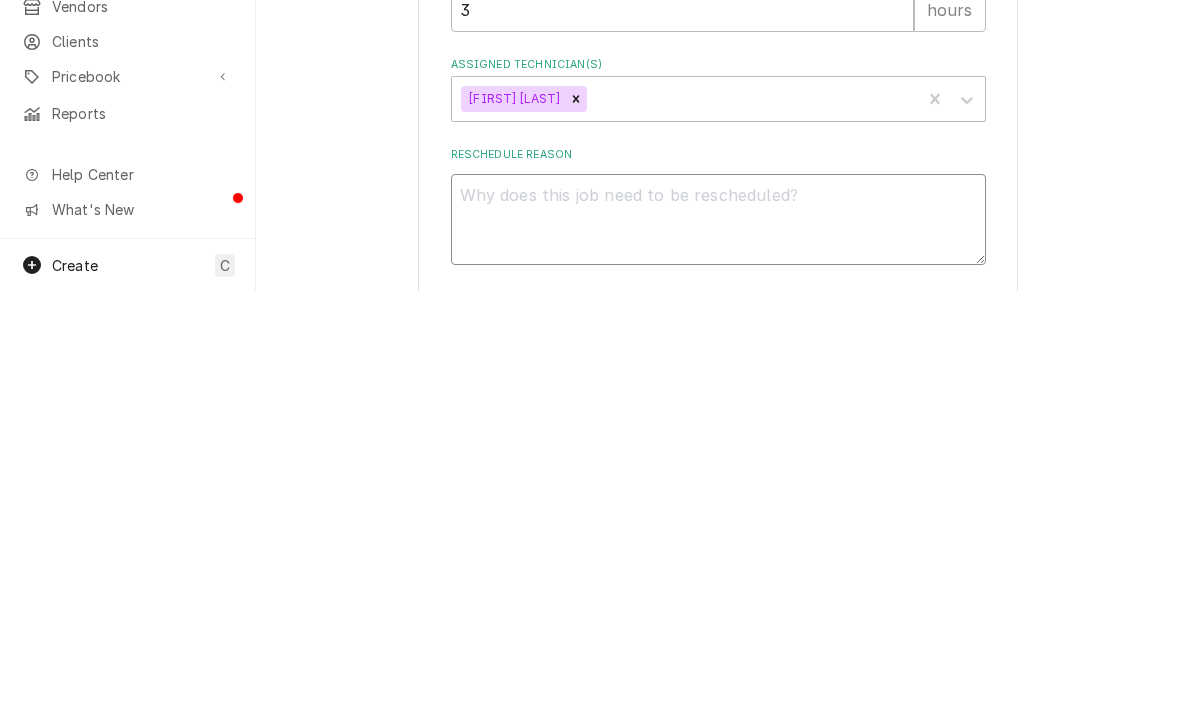 type on "C" 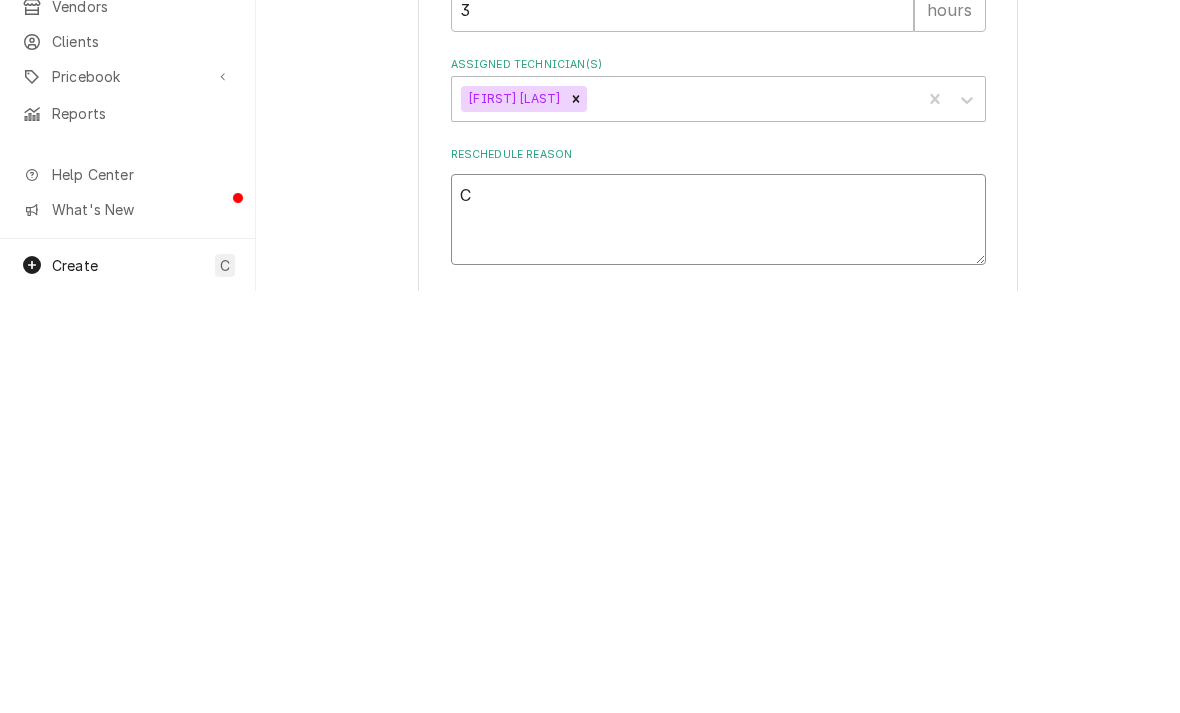 type on "x" 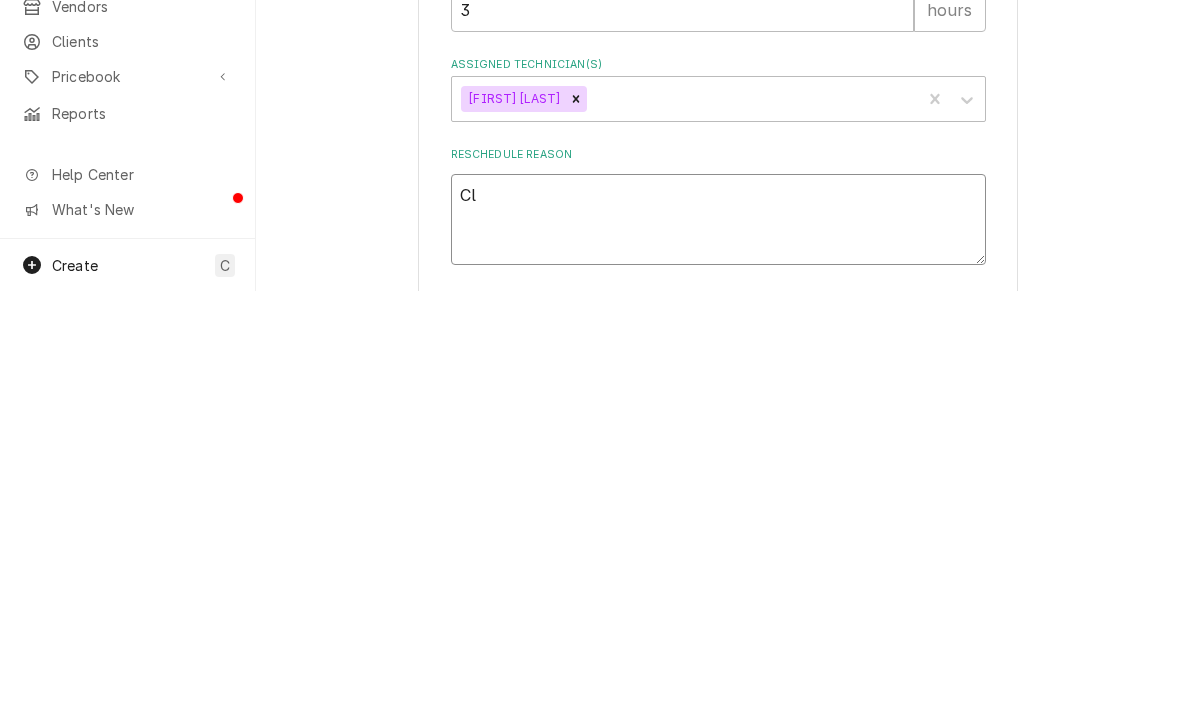 type on "Cle" 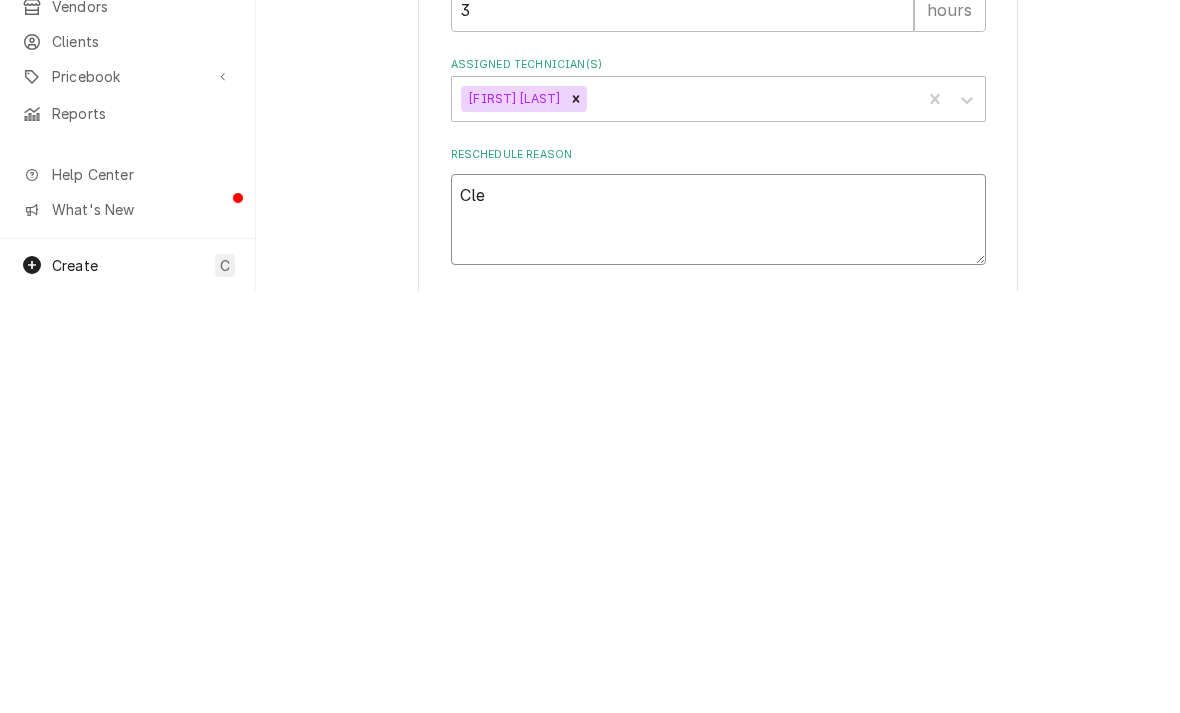 type on "x" 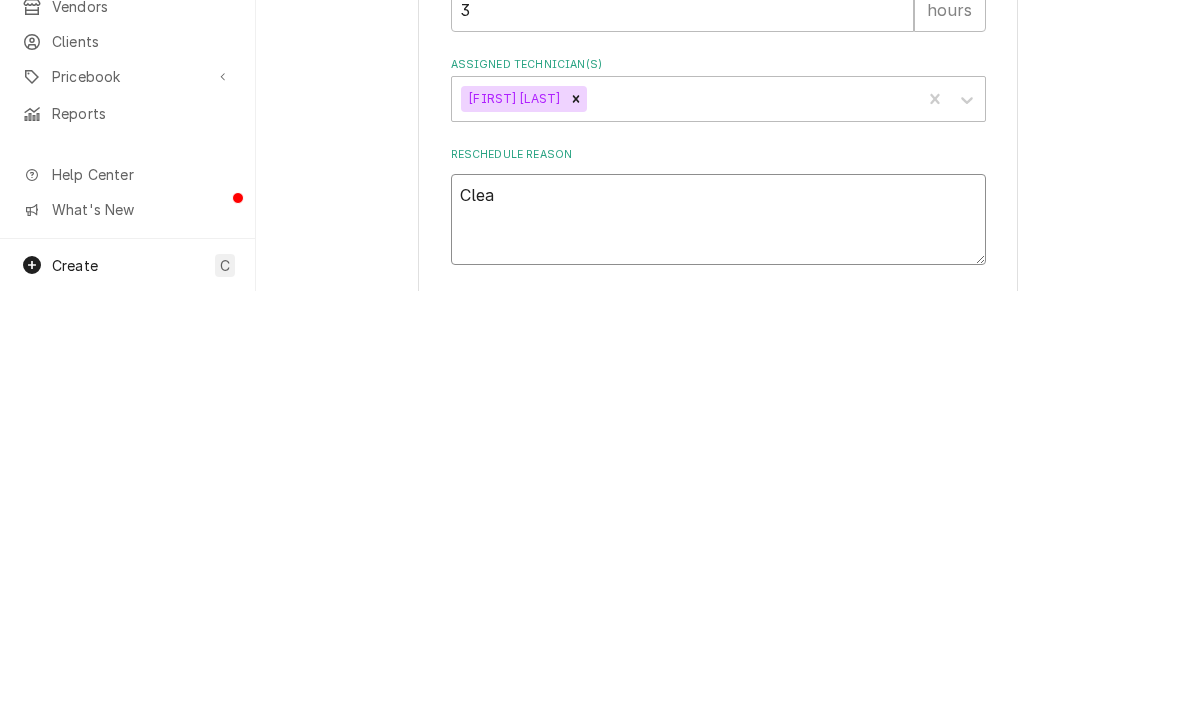 type on "x" 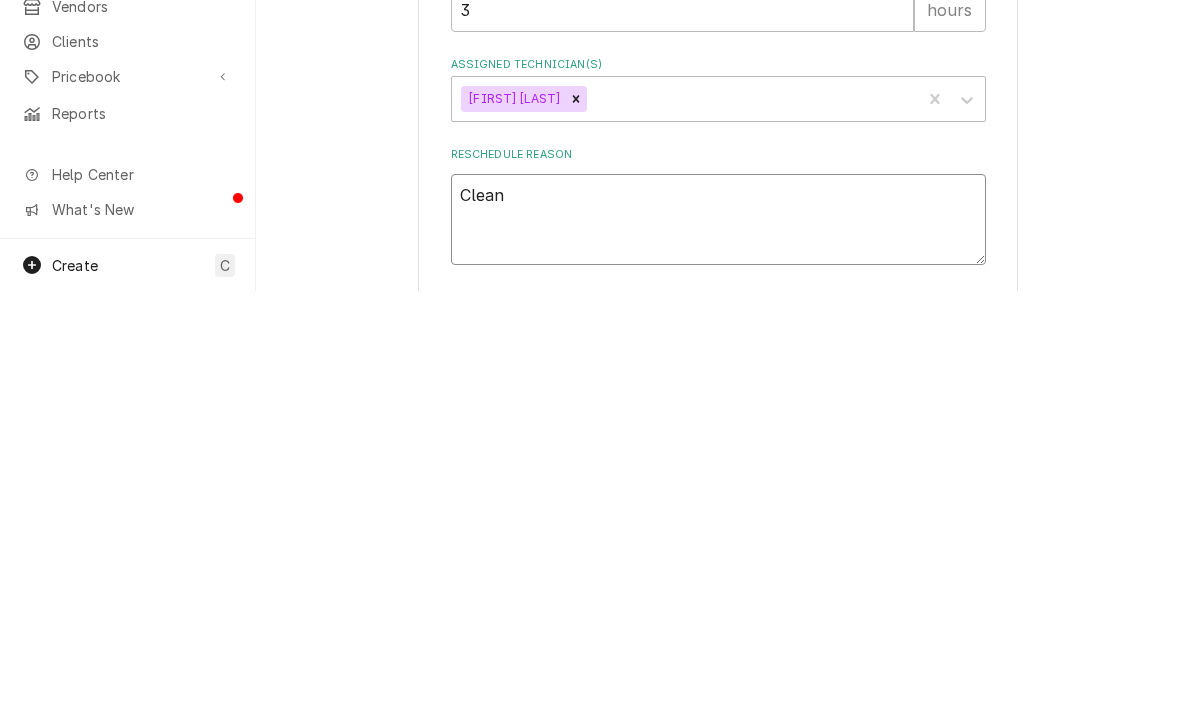 type on "x" 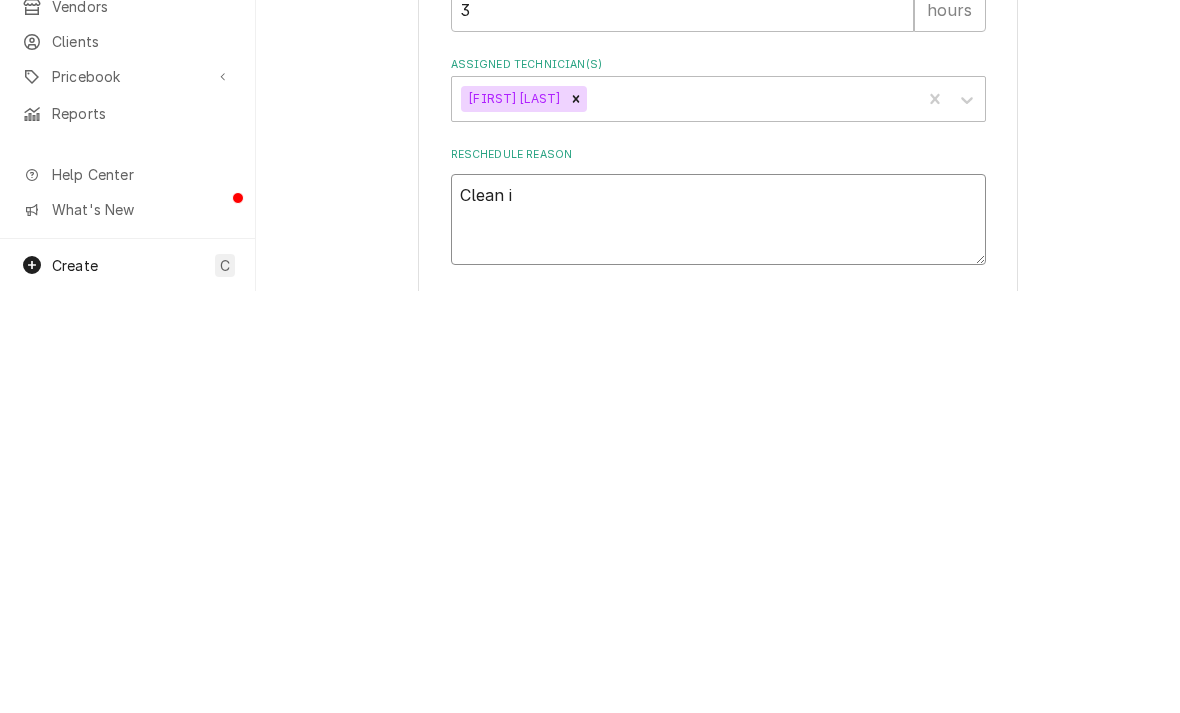 type on "Clean ic" 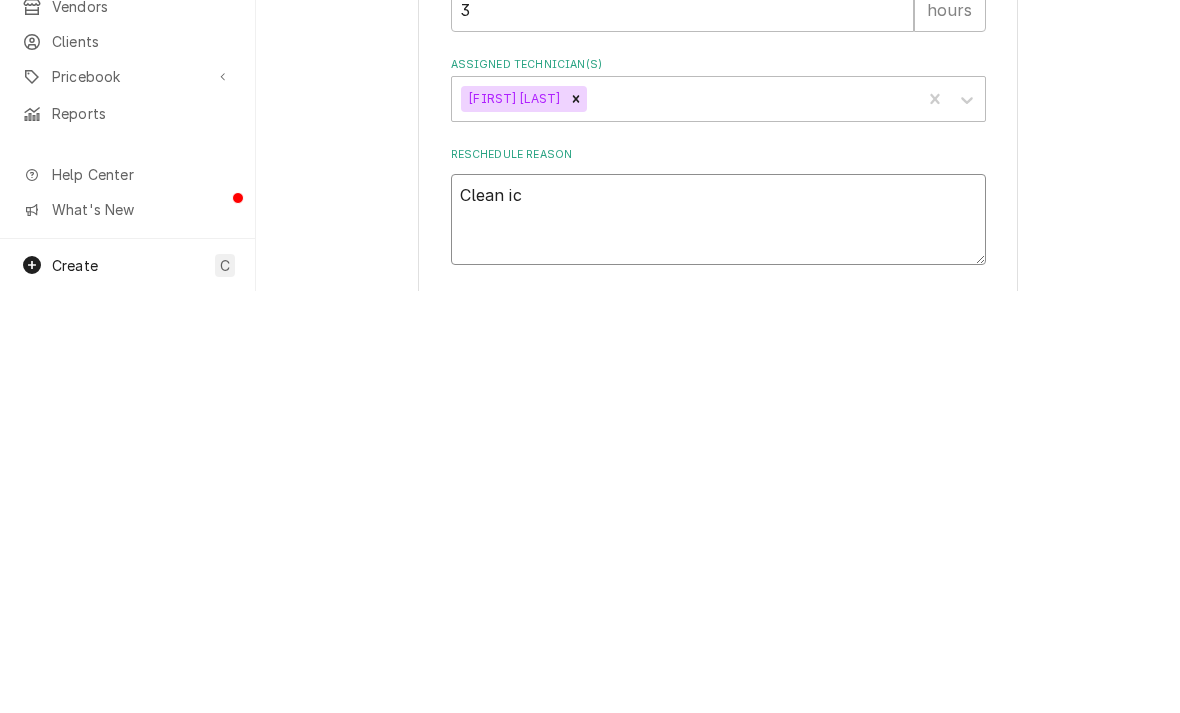 type on "x" 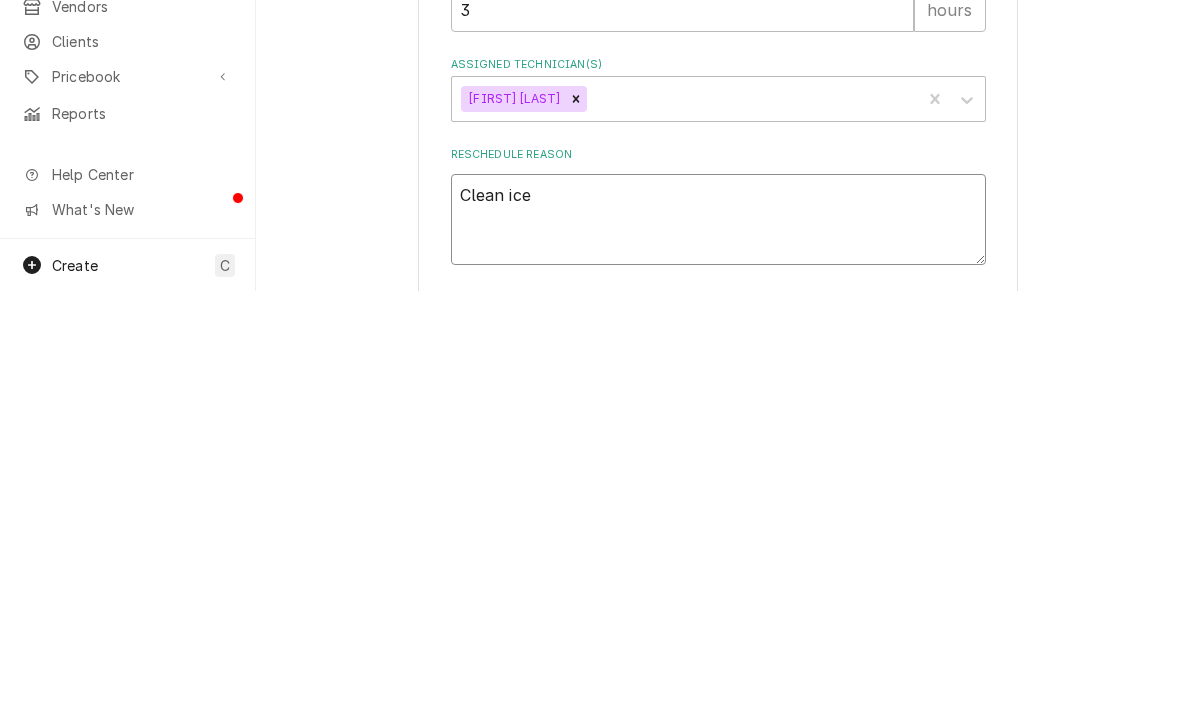 type on "x" 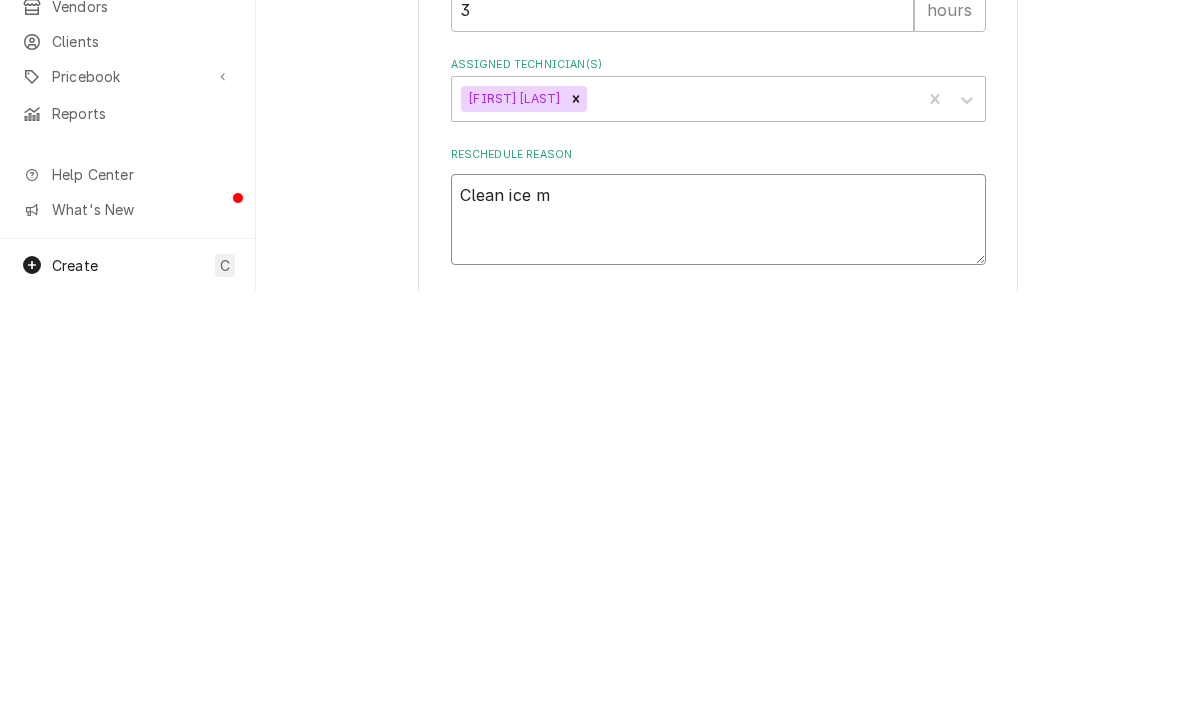 type on "x" 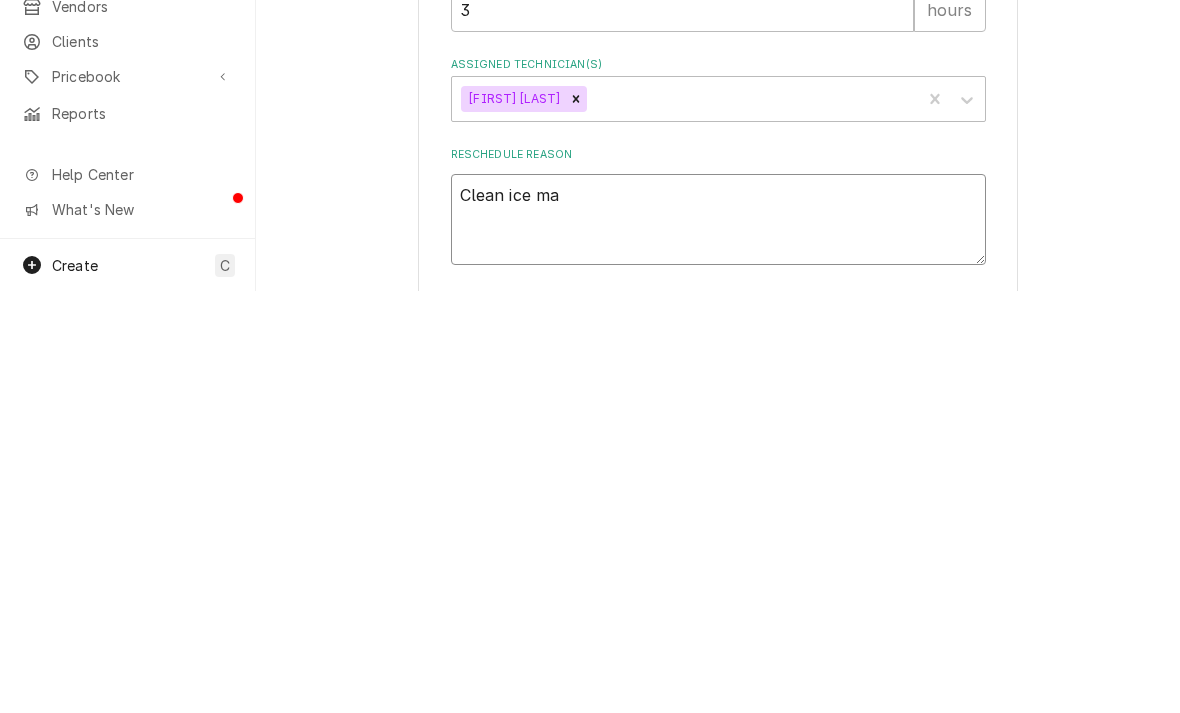 type on "x" 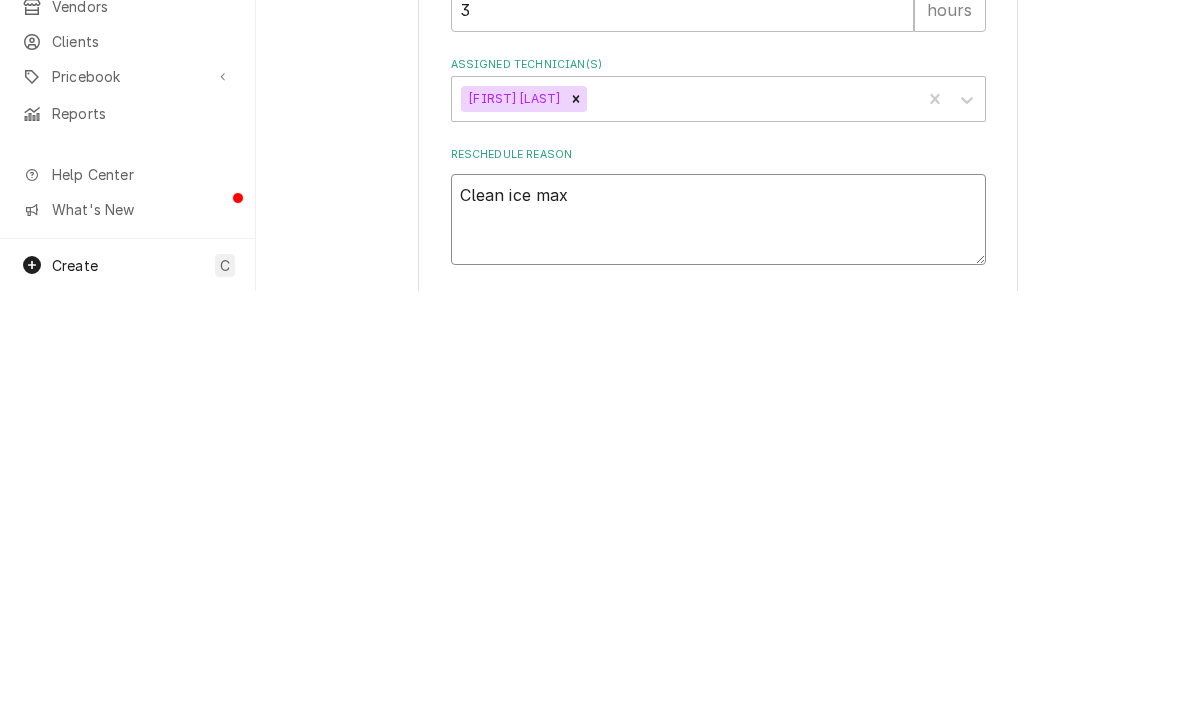 type on "x" 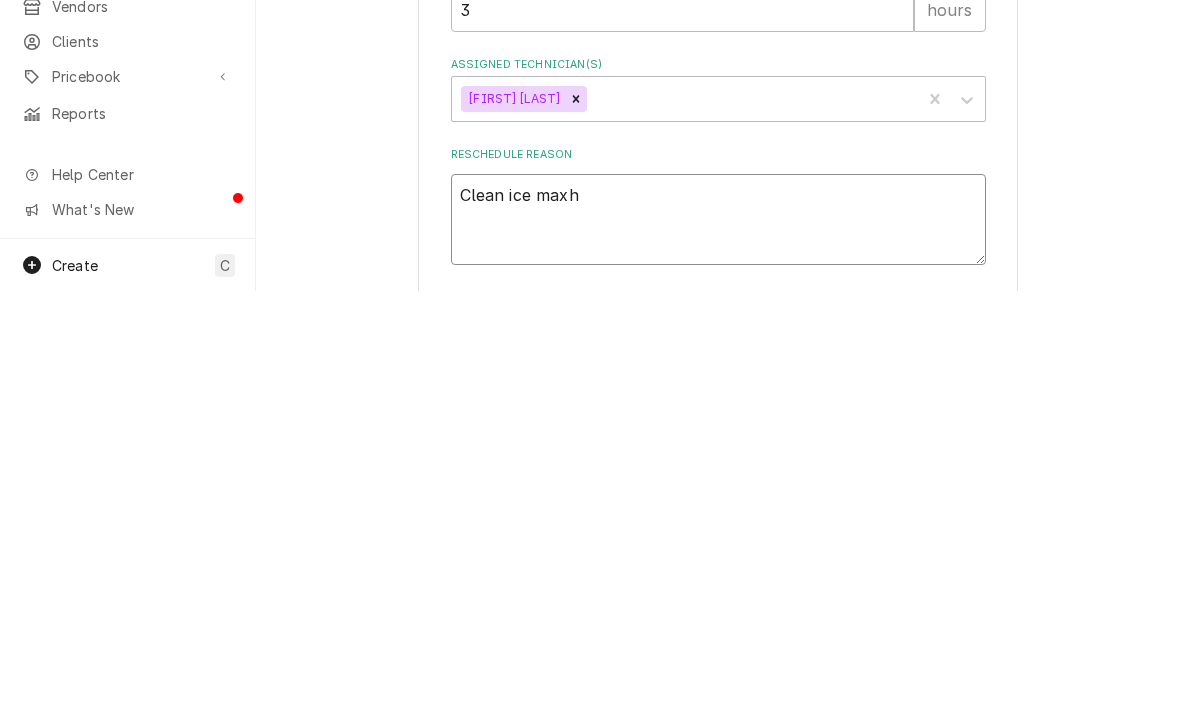 type on "Clean ice maxhi" 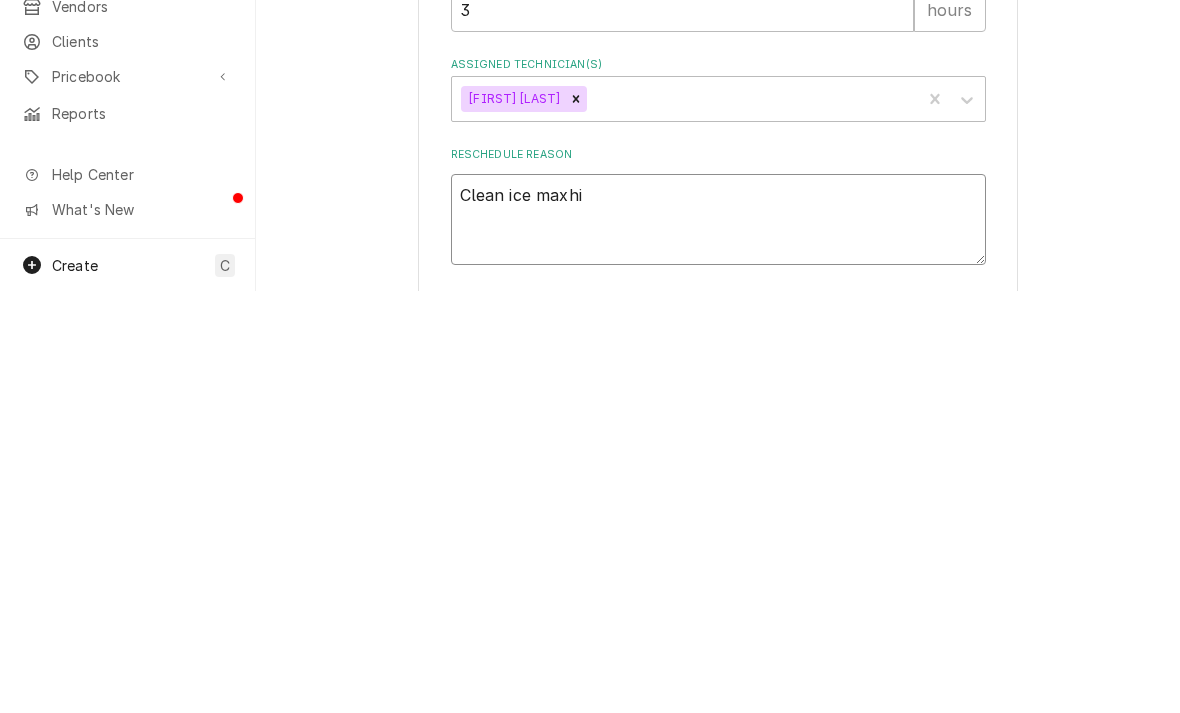 type on "x" 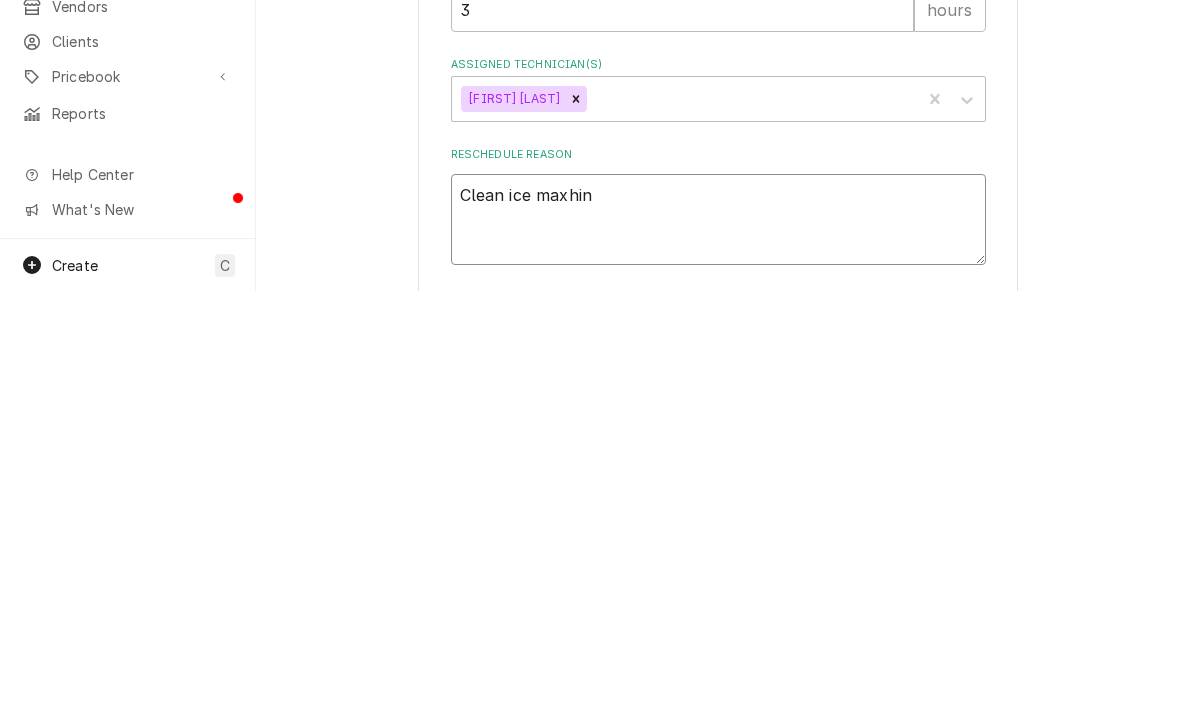 type on "x" 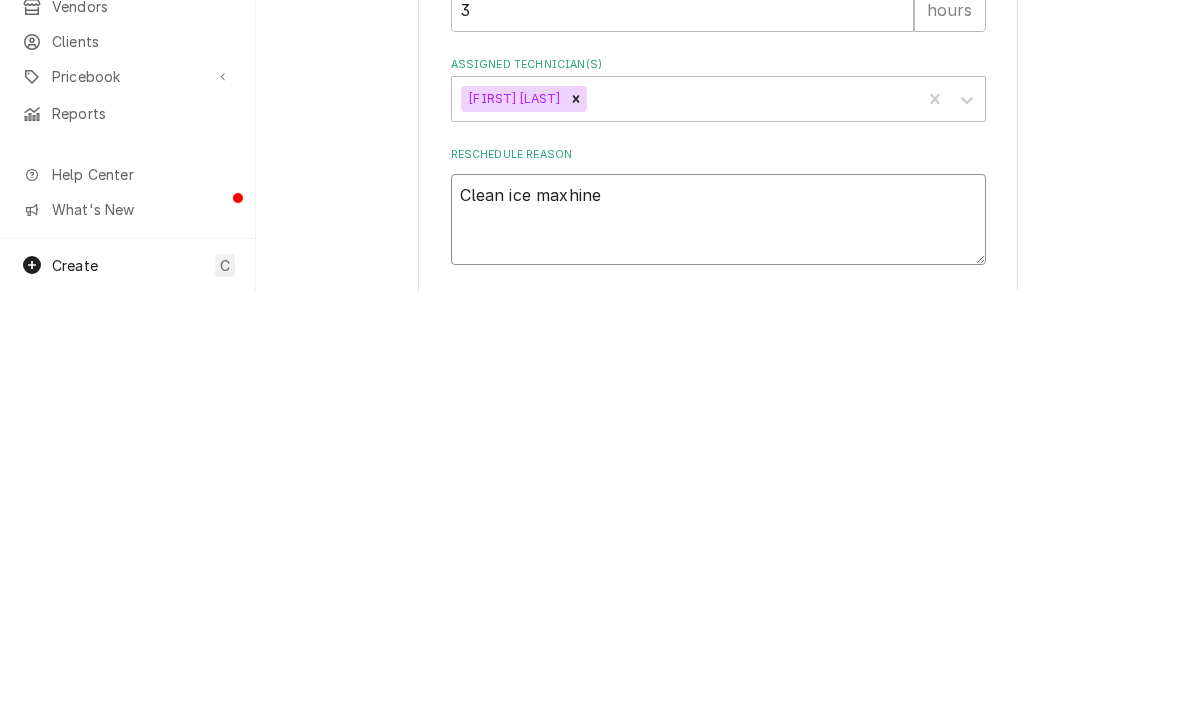 type on "x" 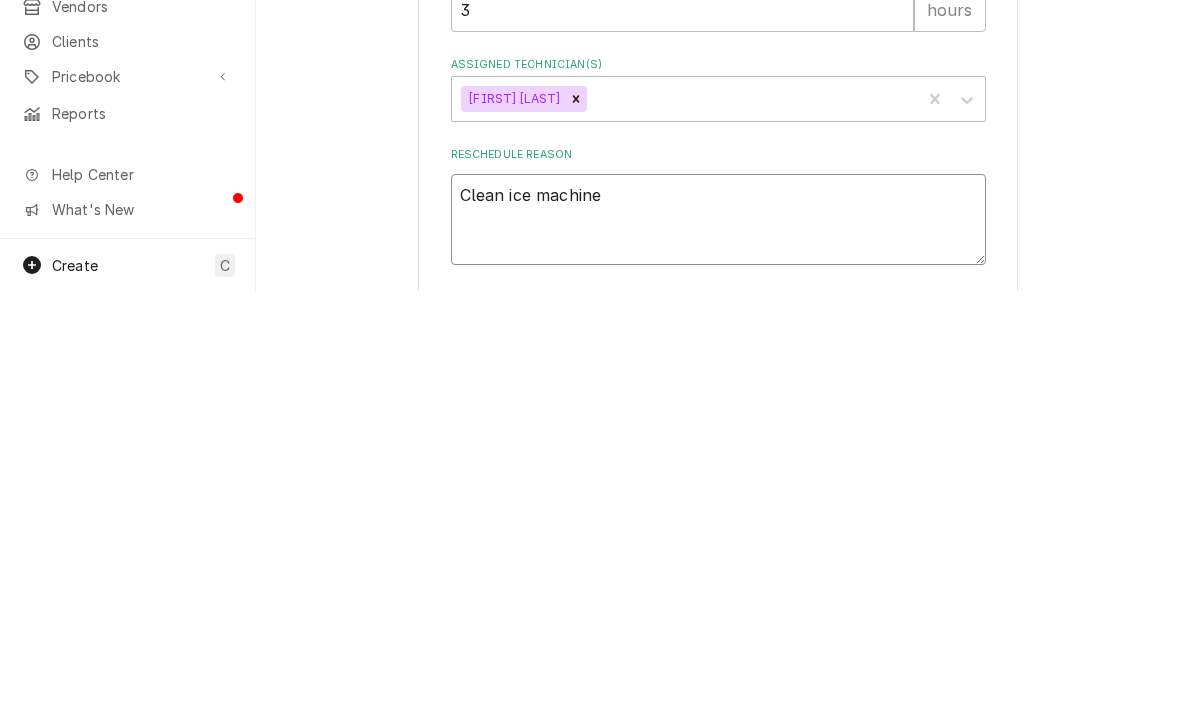 type on "x" 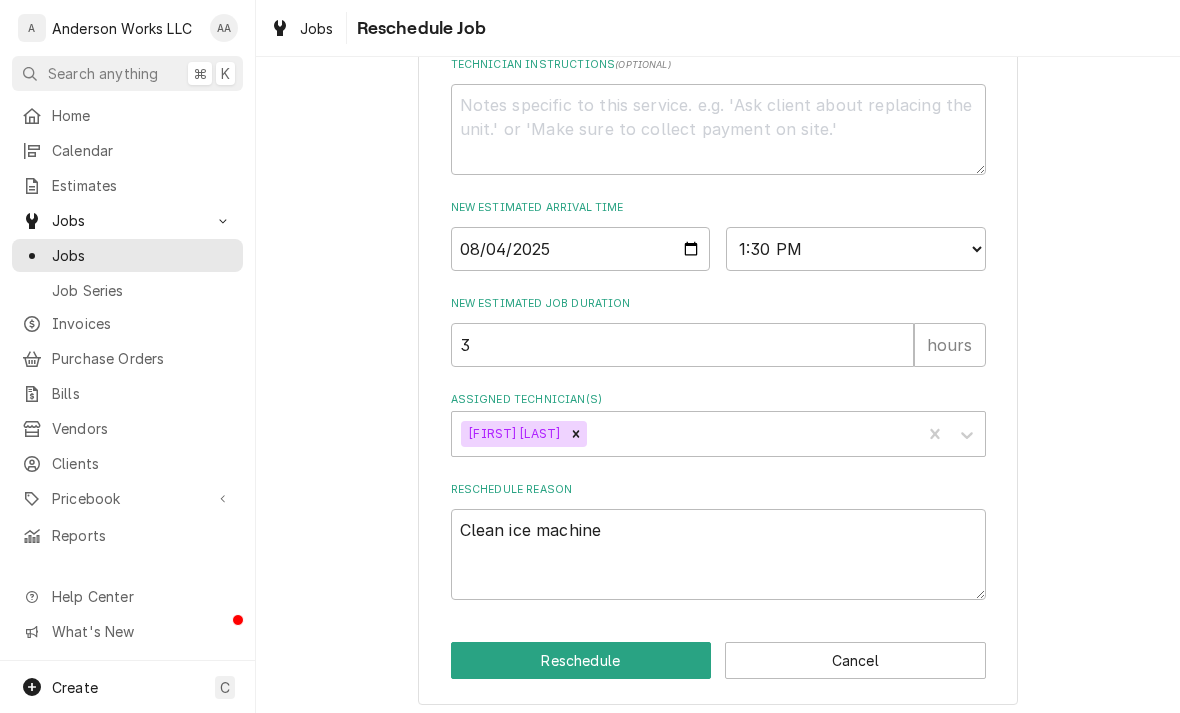 scroll, scrollTop: 774, scrollLeft: 0, axis: vertical 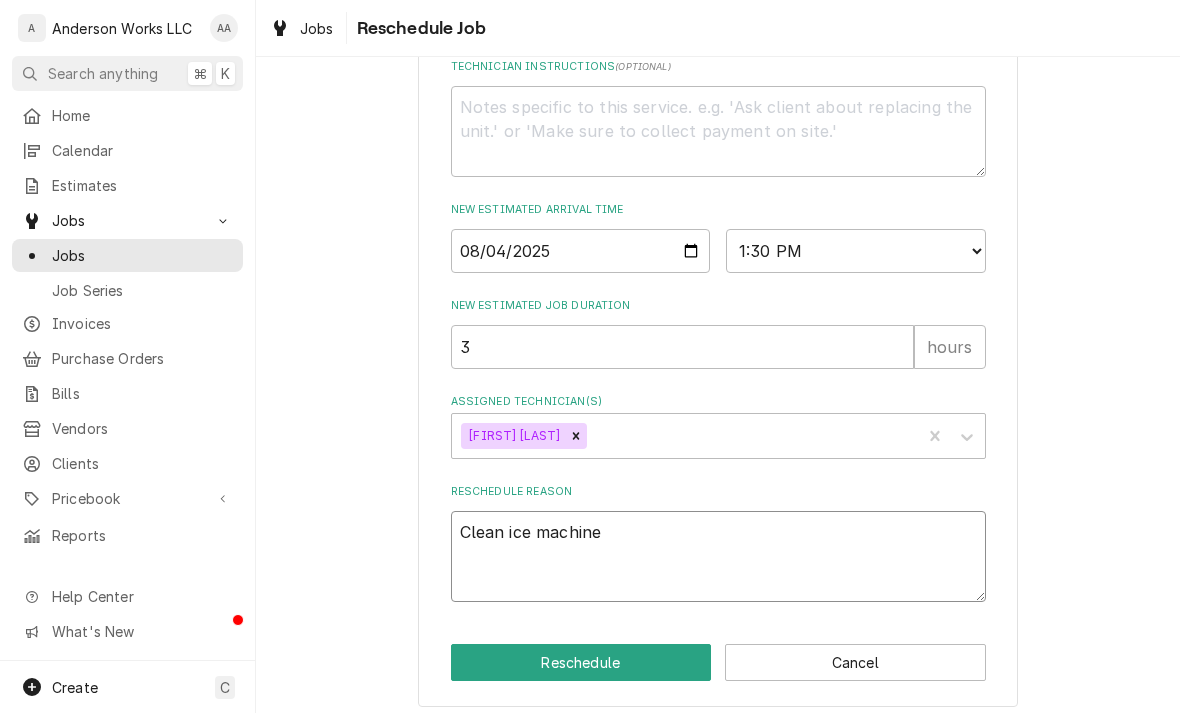 type on "Clean ice machine" 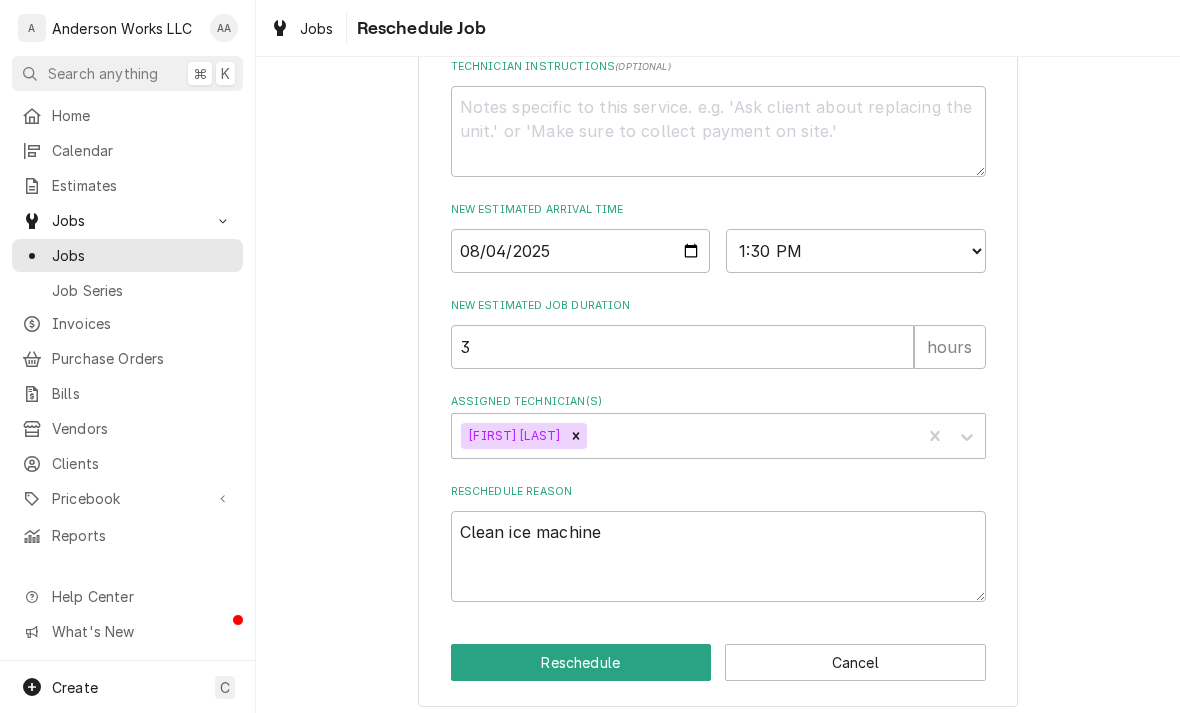 click on "Reschedule" at bounding box center (581, 662) 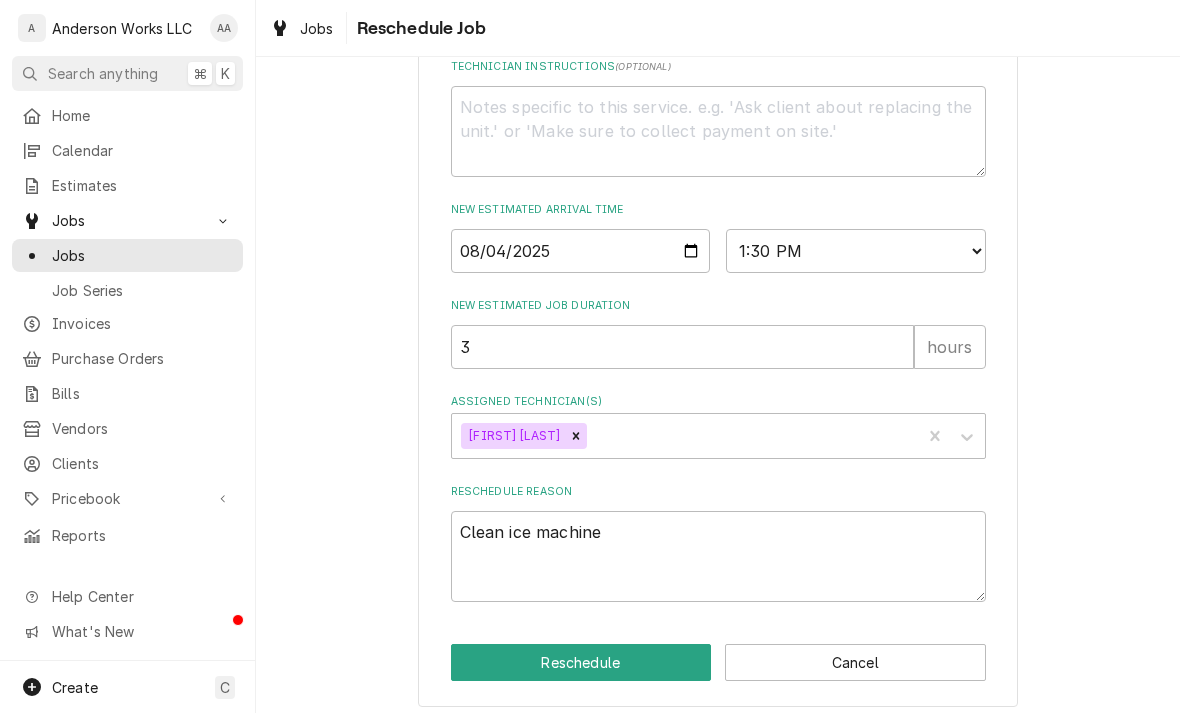 type on "x" 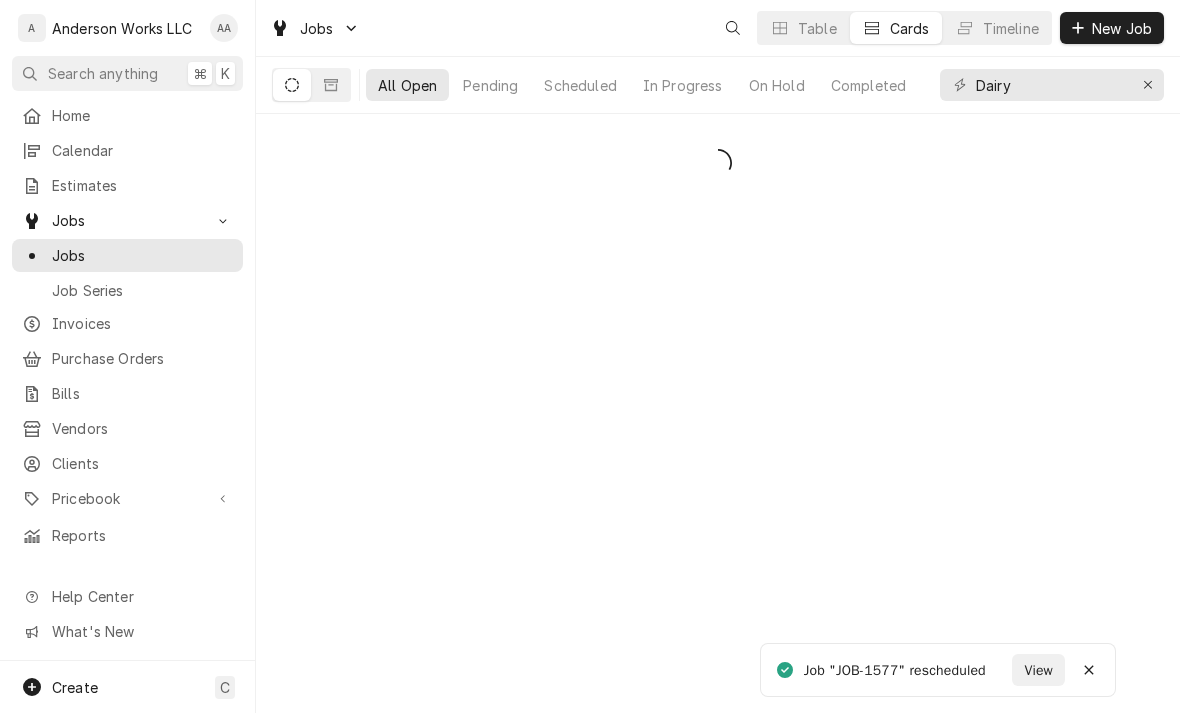 scroll, scrollTop: 0, scrollLeft: 0, axis: both 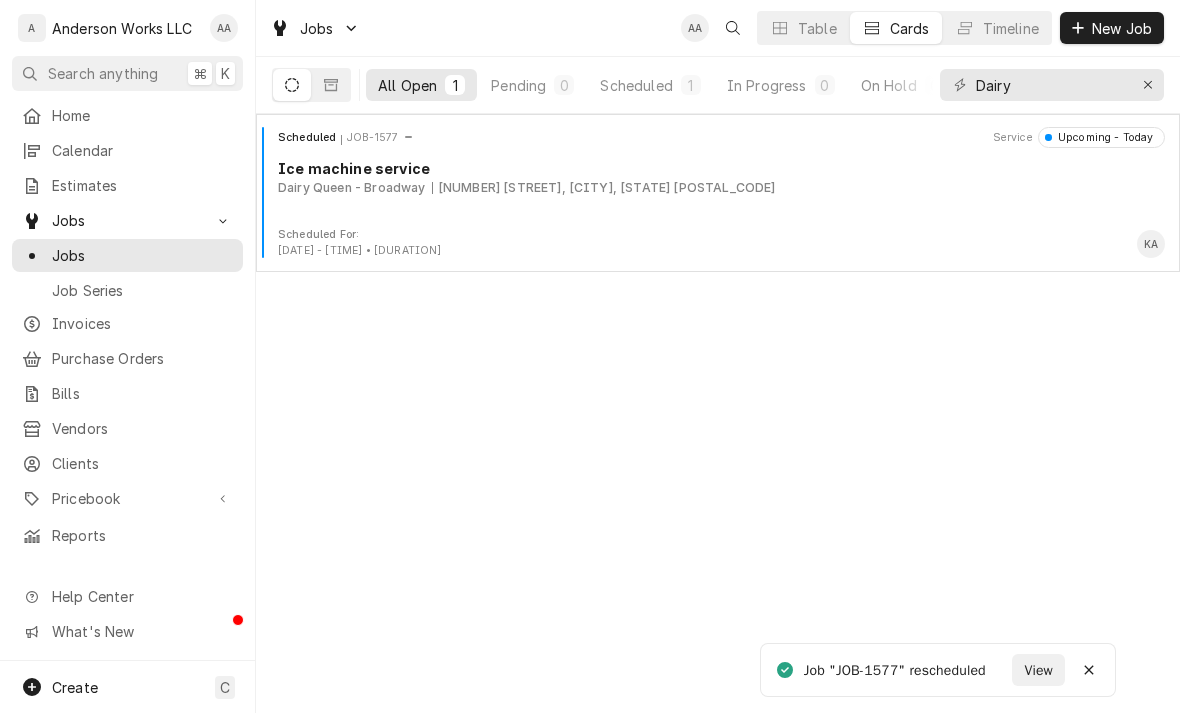 click on "Calendar" at bounding box center [127, 150] 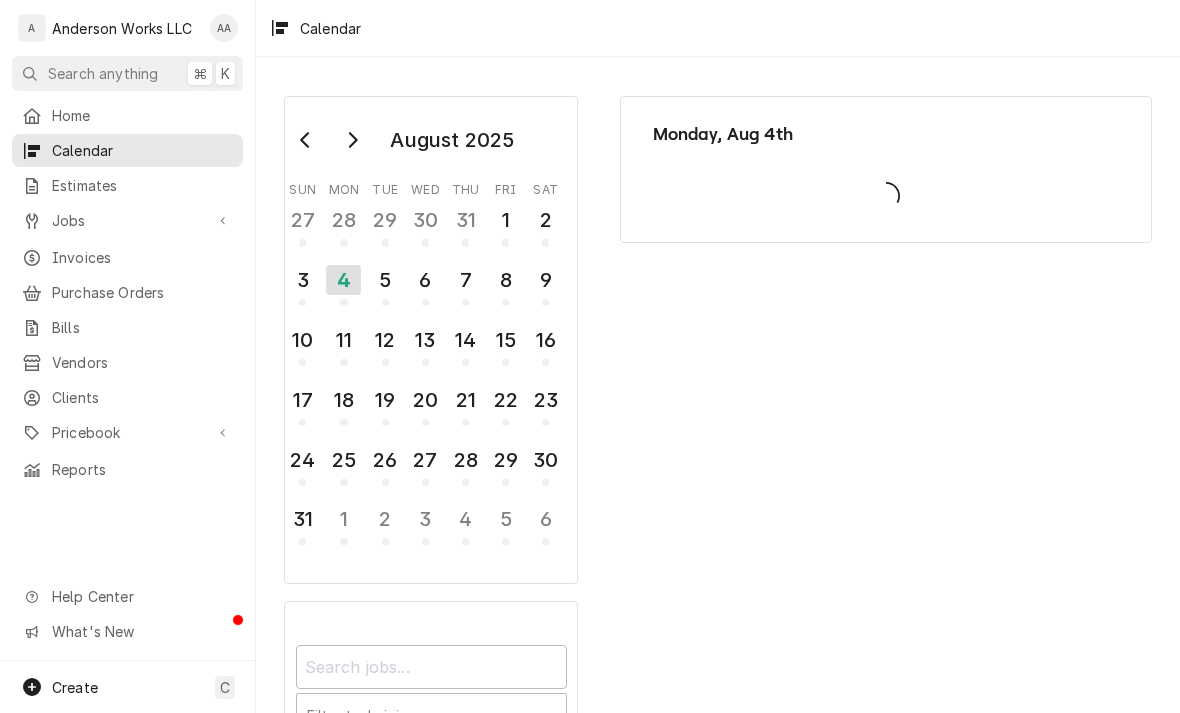 scroll, scrollTop: 0, scrollLeft: 0, axis: both 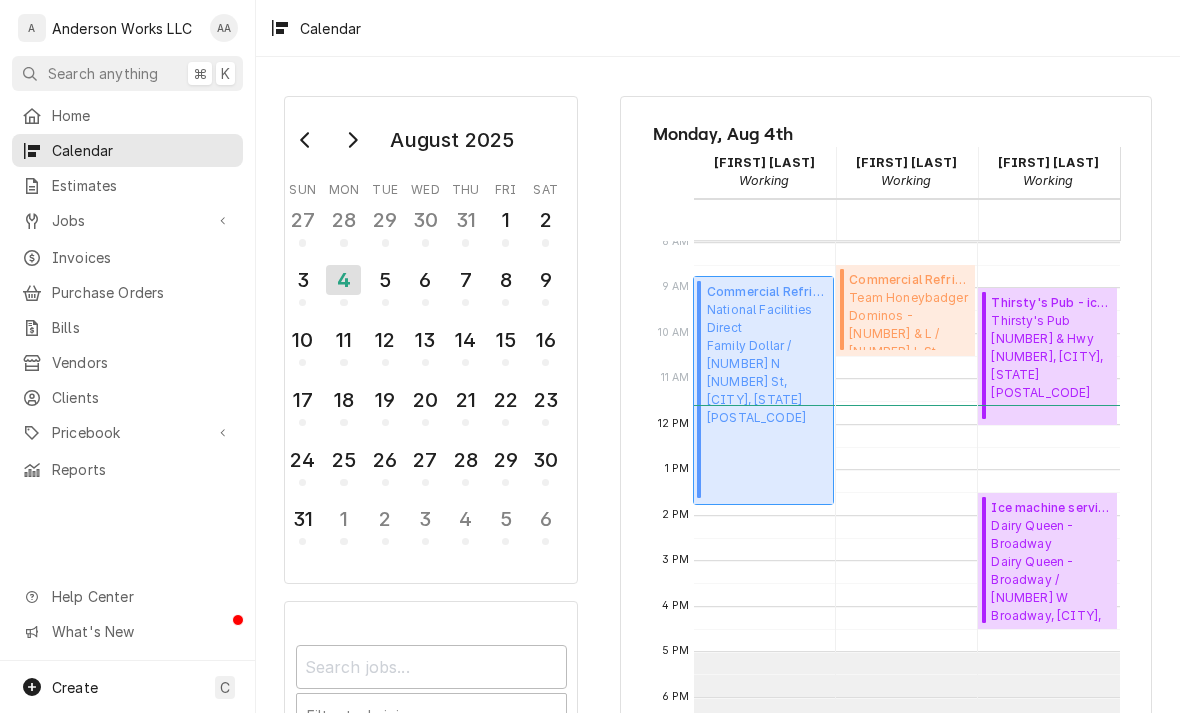 click on "Commercial Refrigeration Service  ( Past Due ) National Facilities Direct Family Dollar / 1901 N 72nd St, Omaha, NE 68114" at bounding box center [767, 390] 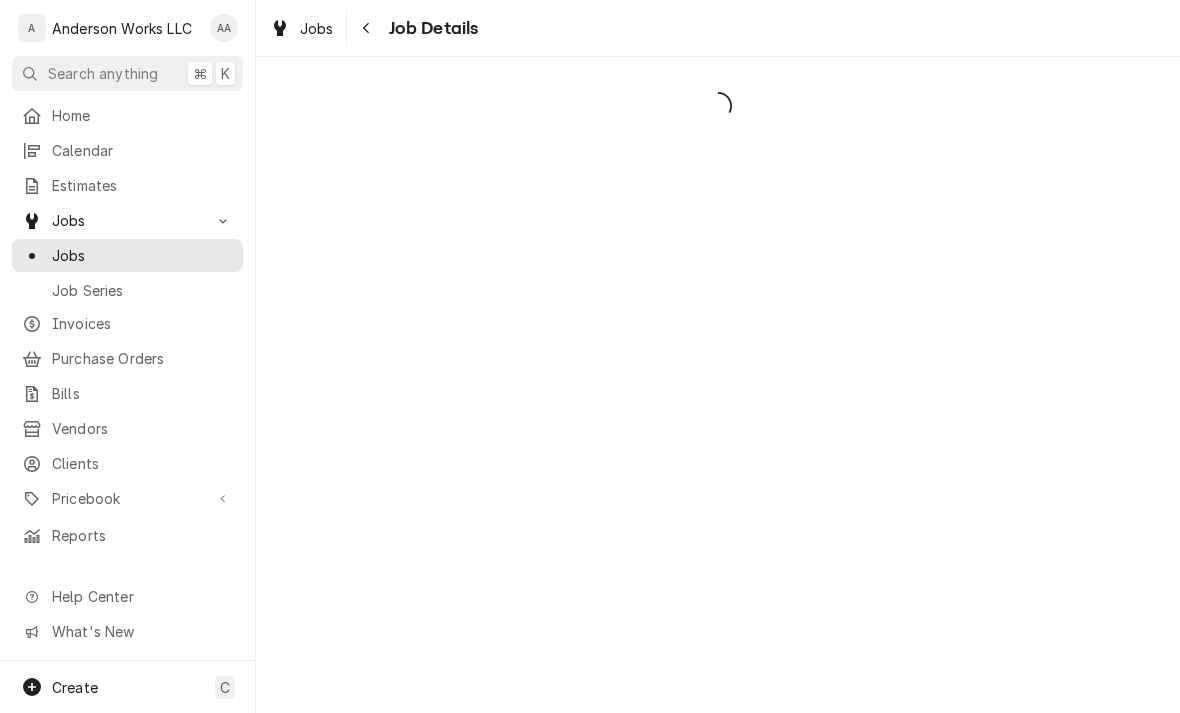 scroll, scrollTop: 0, scrollLeft: 0, axis: both 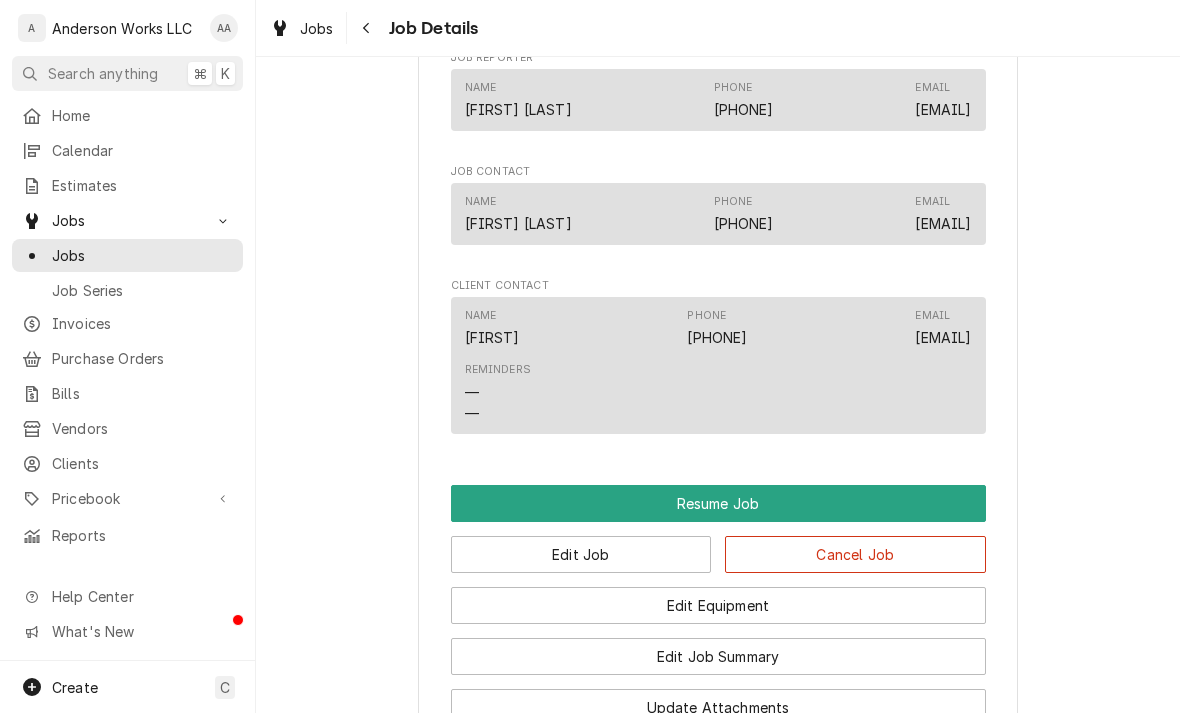 click on "Resume Job" at bounding box center [718, 503] 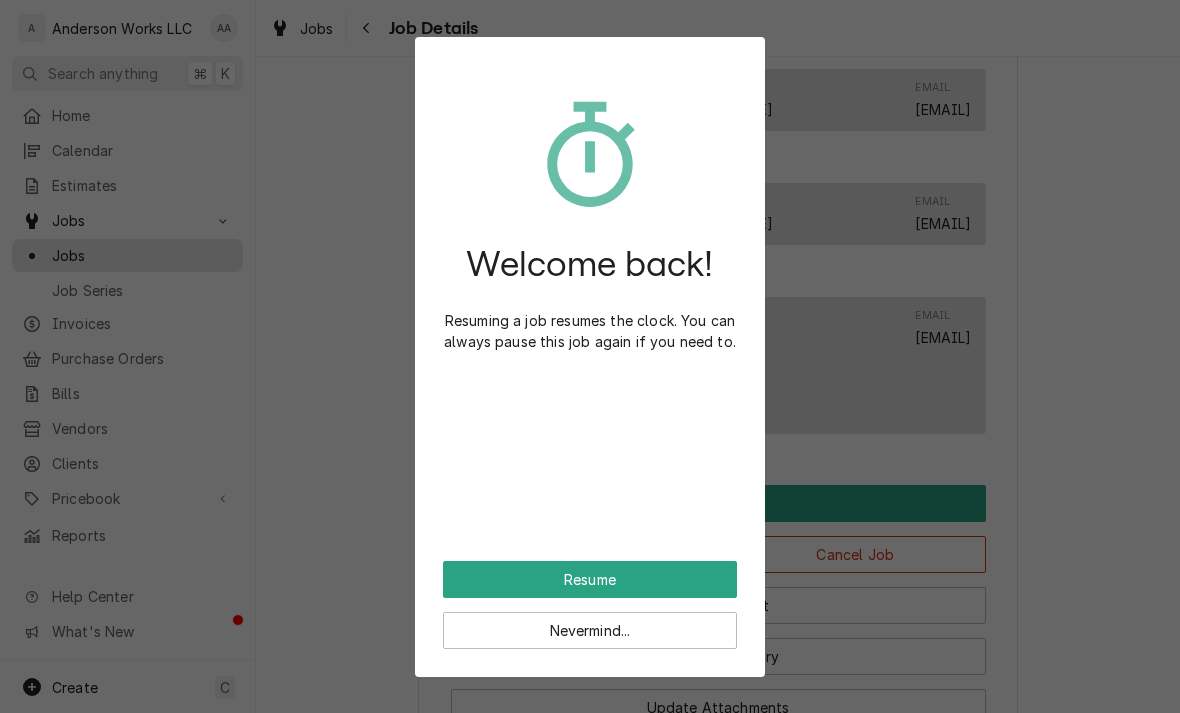 click on "Resume" at bounding box center [590, 579] 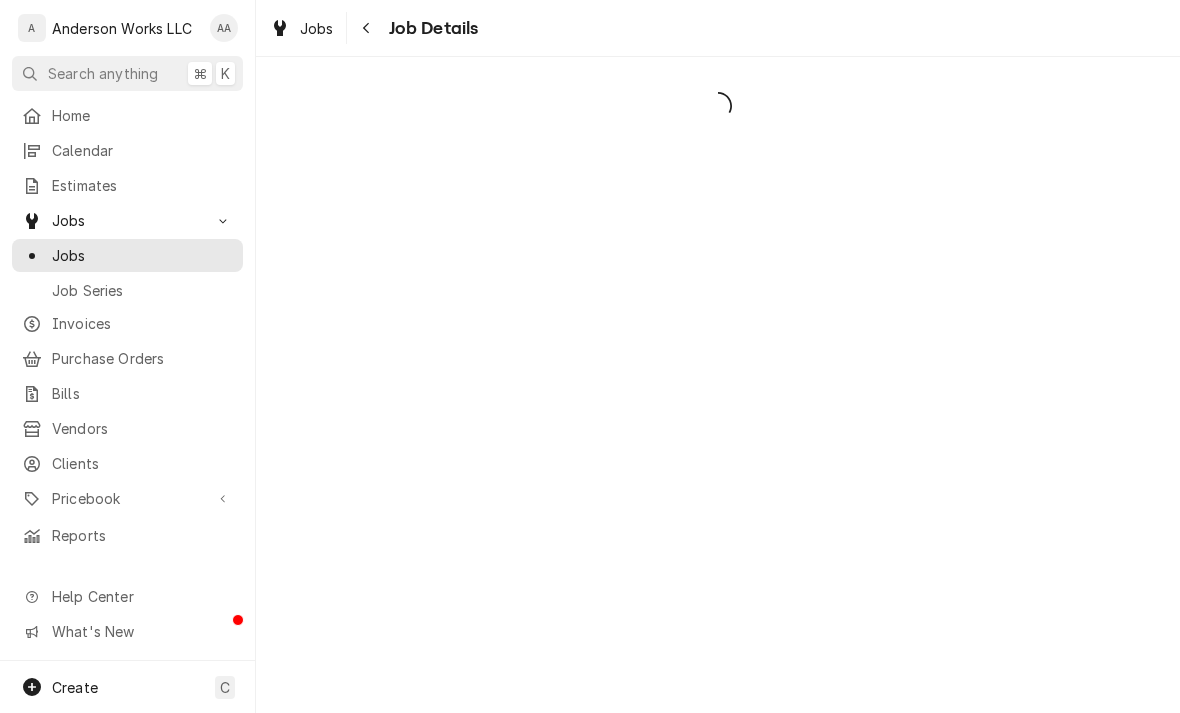 scroll, scrollTop: 0, scrollLeft: 0, axis: both 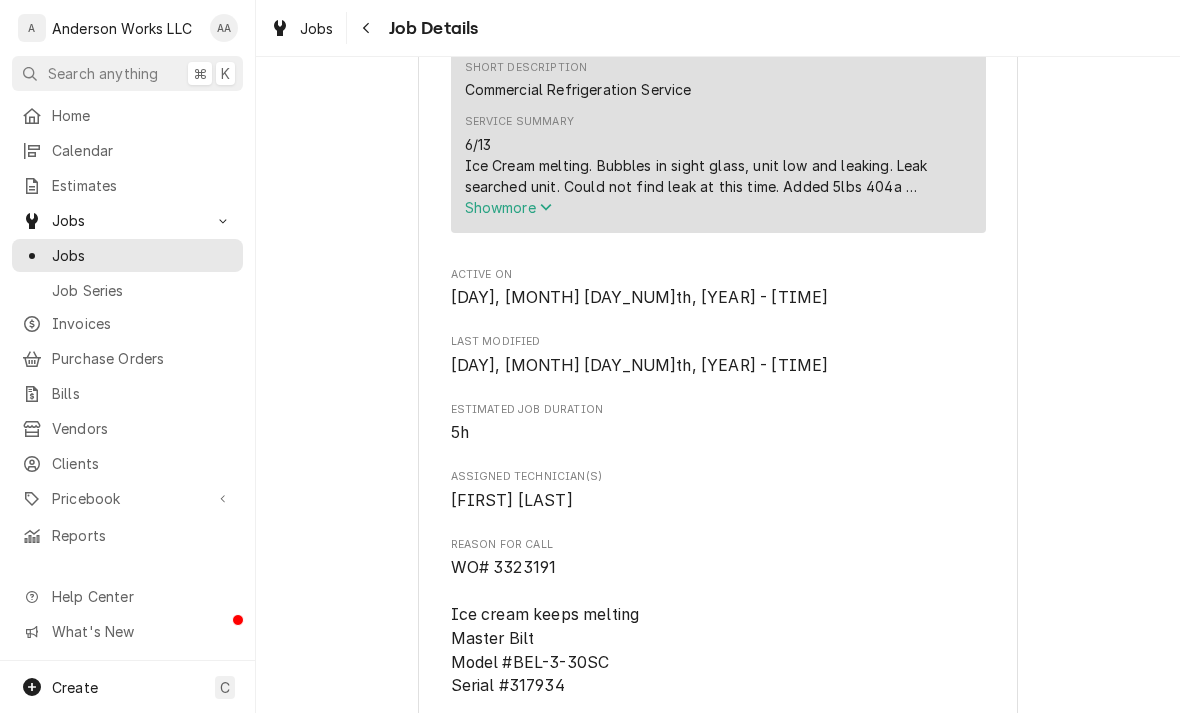 click on "Show  more" at bounding box center (509, 207) 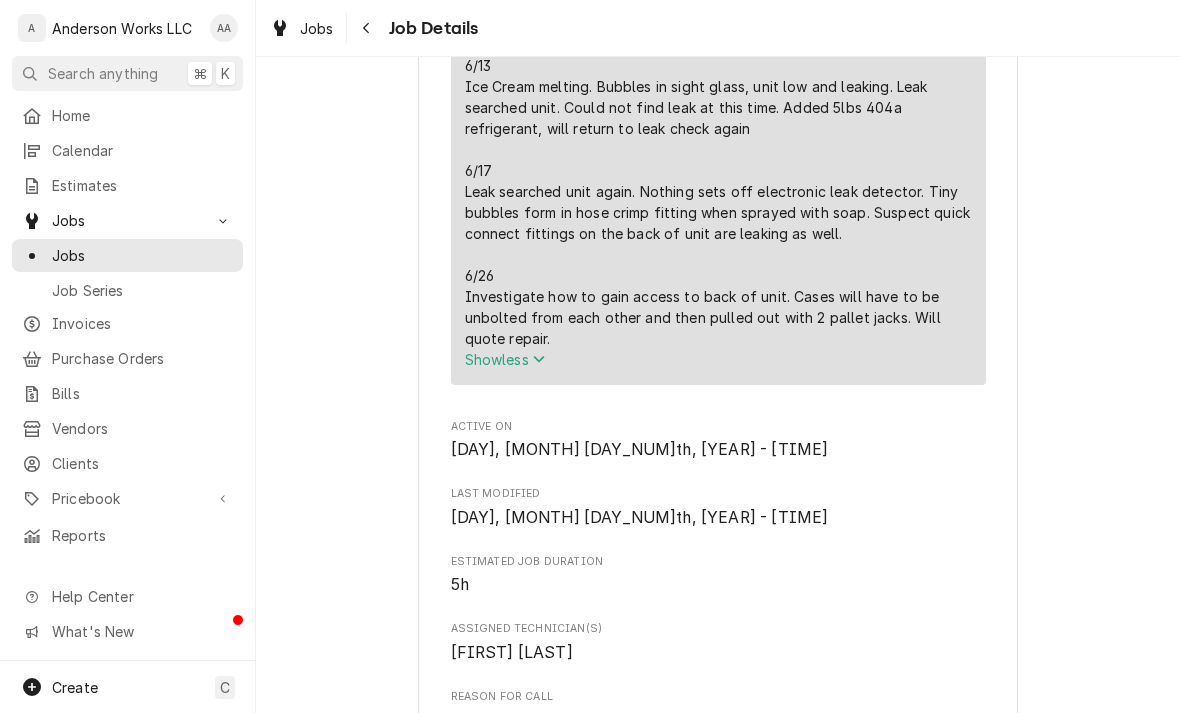 scroll, scrollTop: 1063, scrollLeft: 0, axis: vertical 